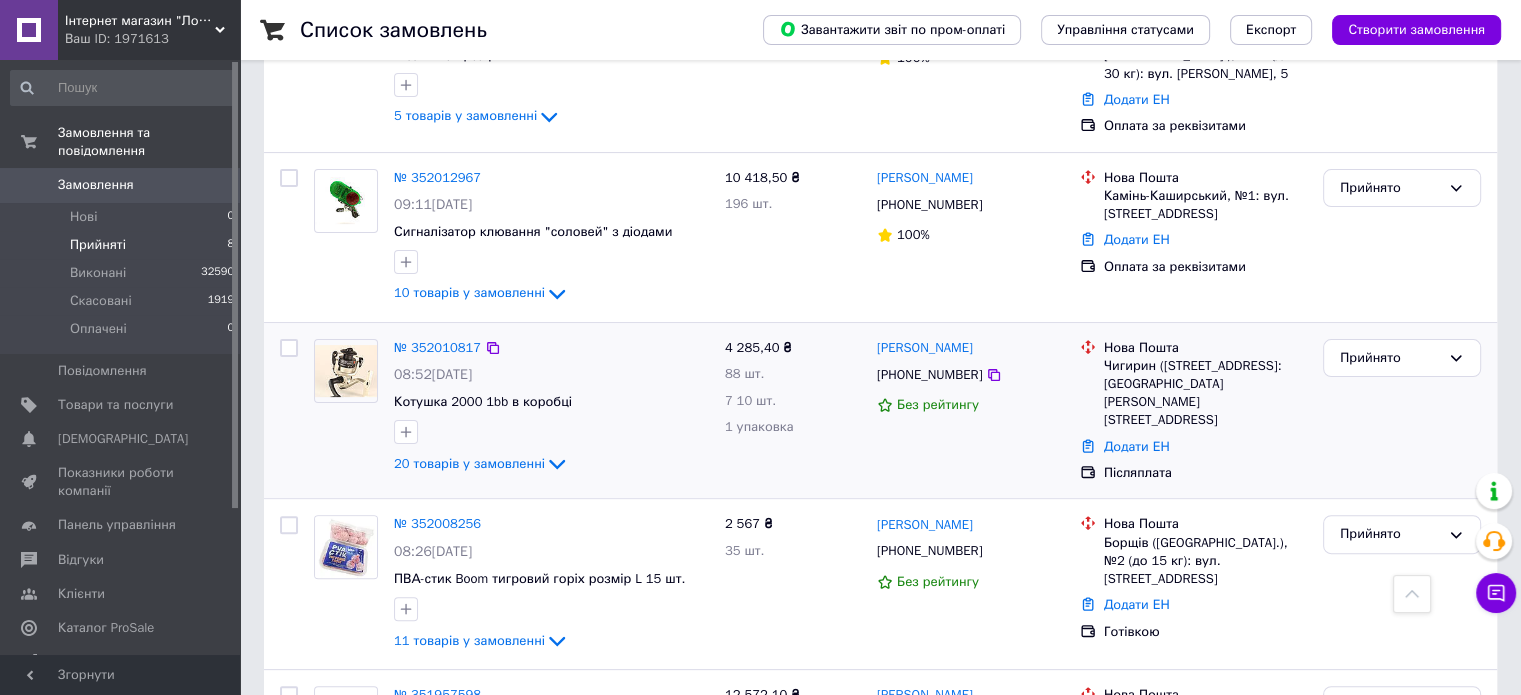 scroll, scrollTop: 1010, scrollLeft: 0, axis: vertical 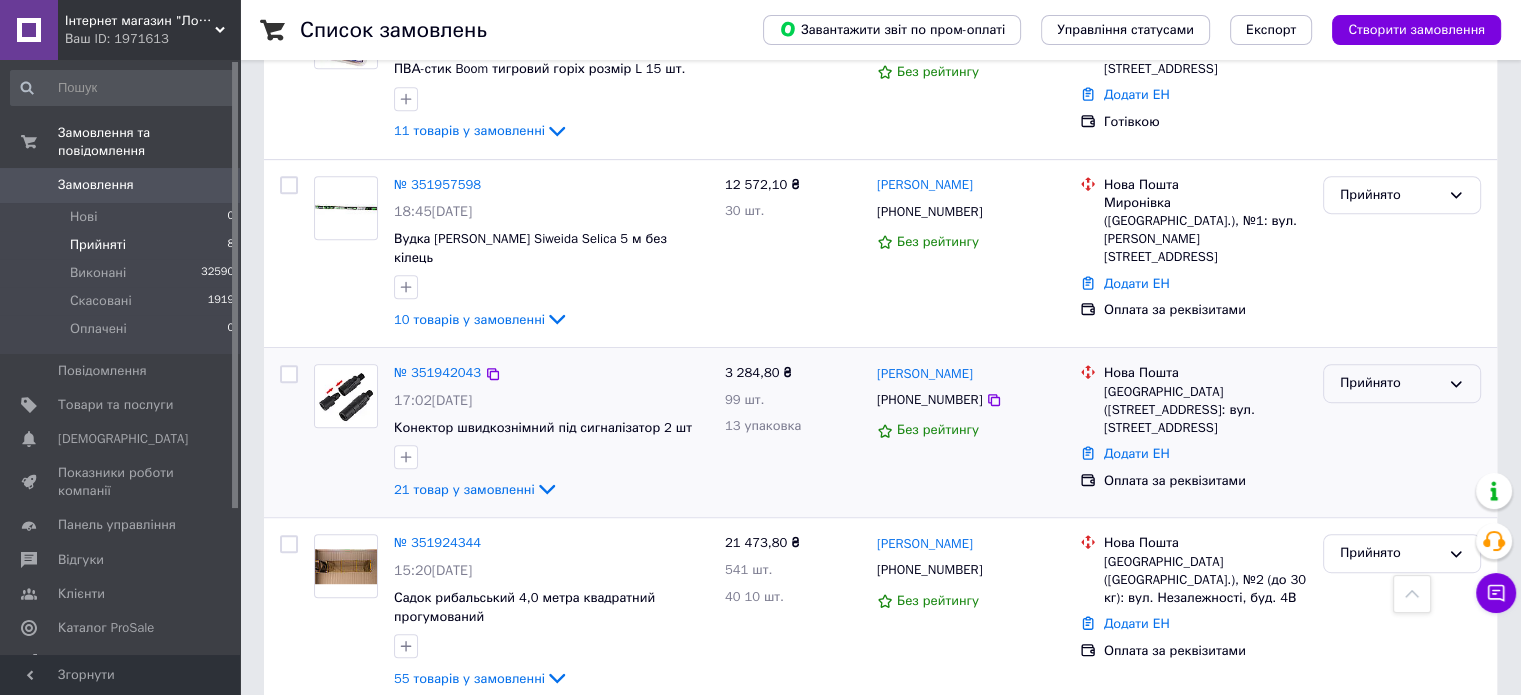 click on "Прийнято" at bounding box center (1390, 383) 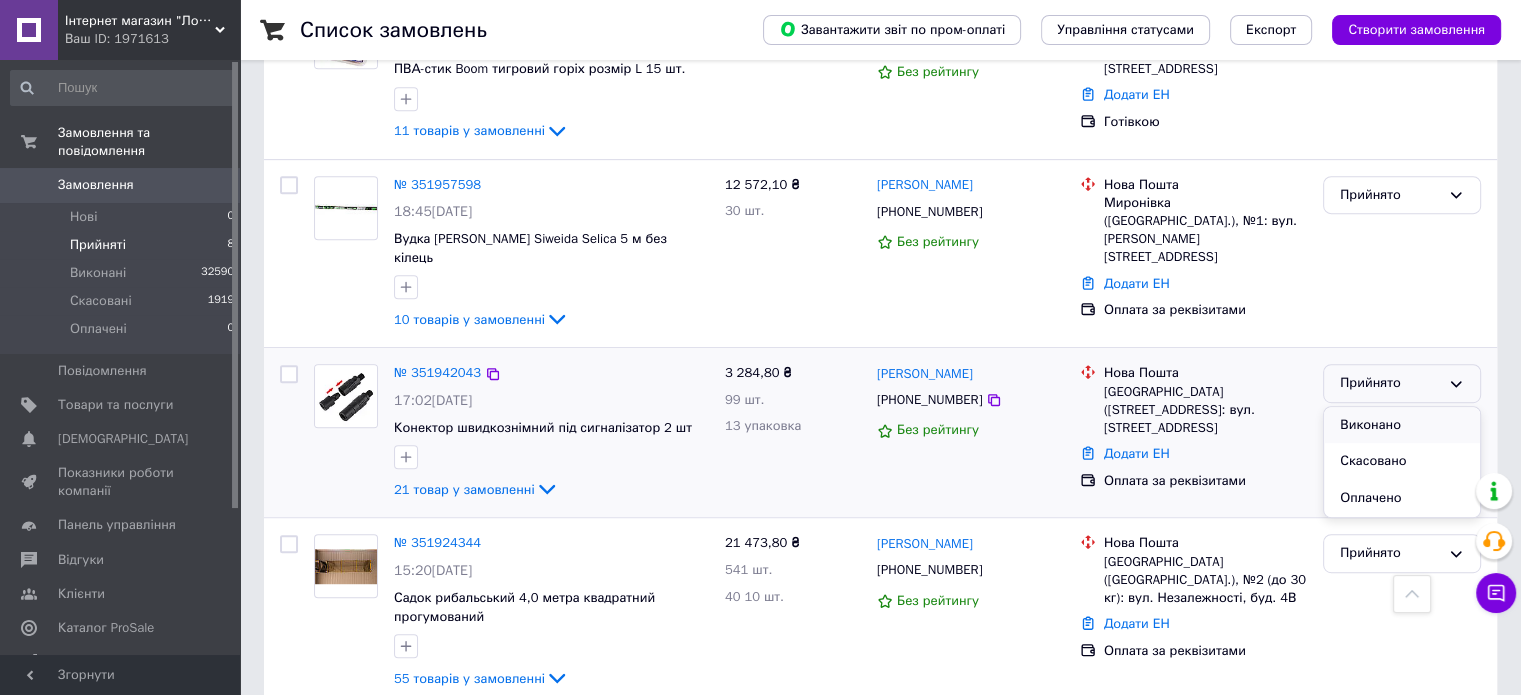 click on "Виконано" at bounding box center [1402, 425] 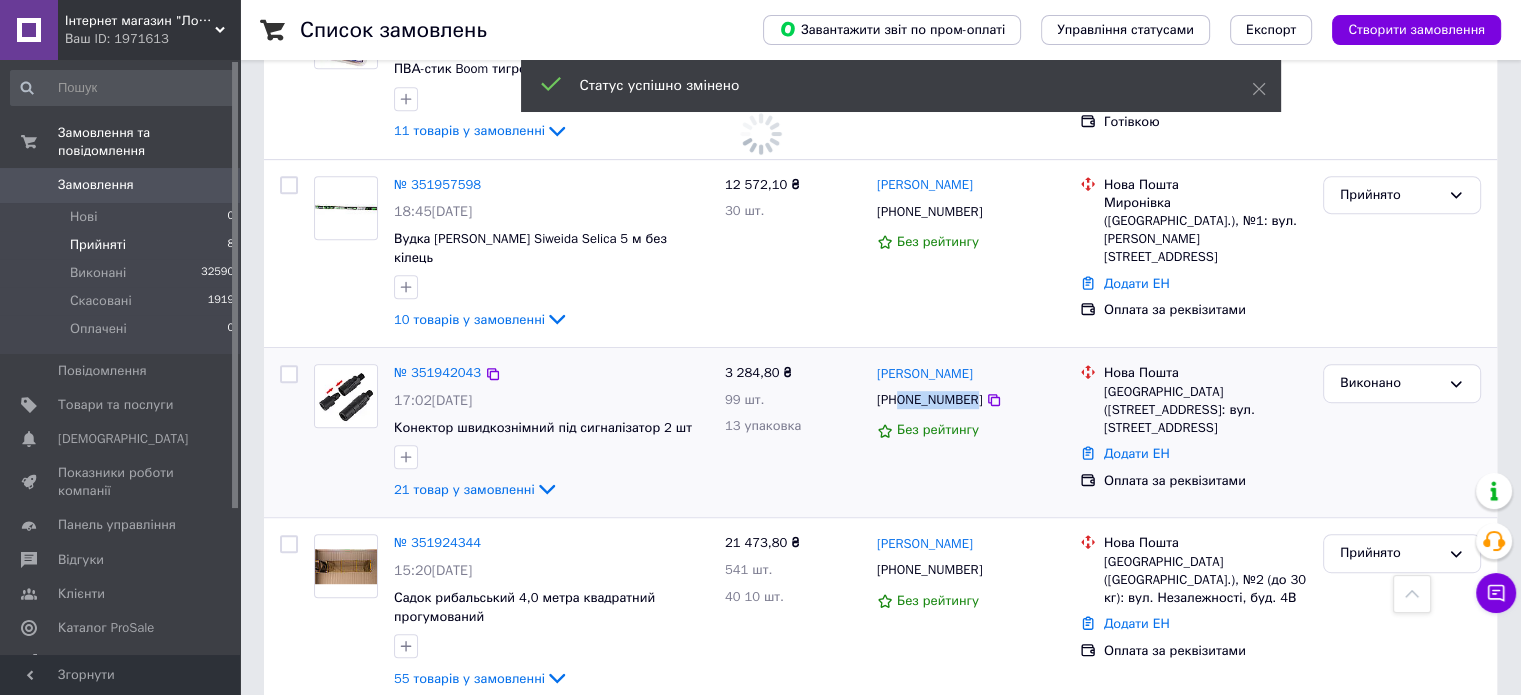 drag, startPoint x: 968, startPoint y: 366, endPoint x: 900, endPoint y: 368, distance: 68.0294 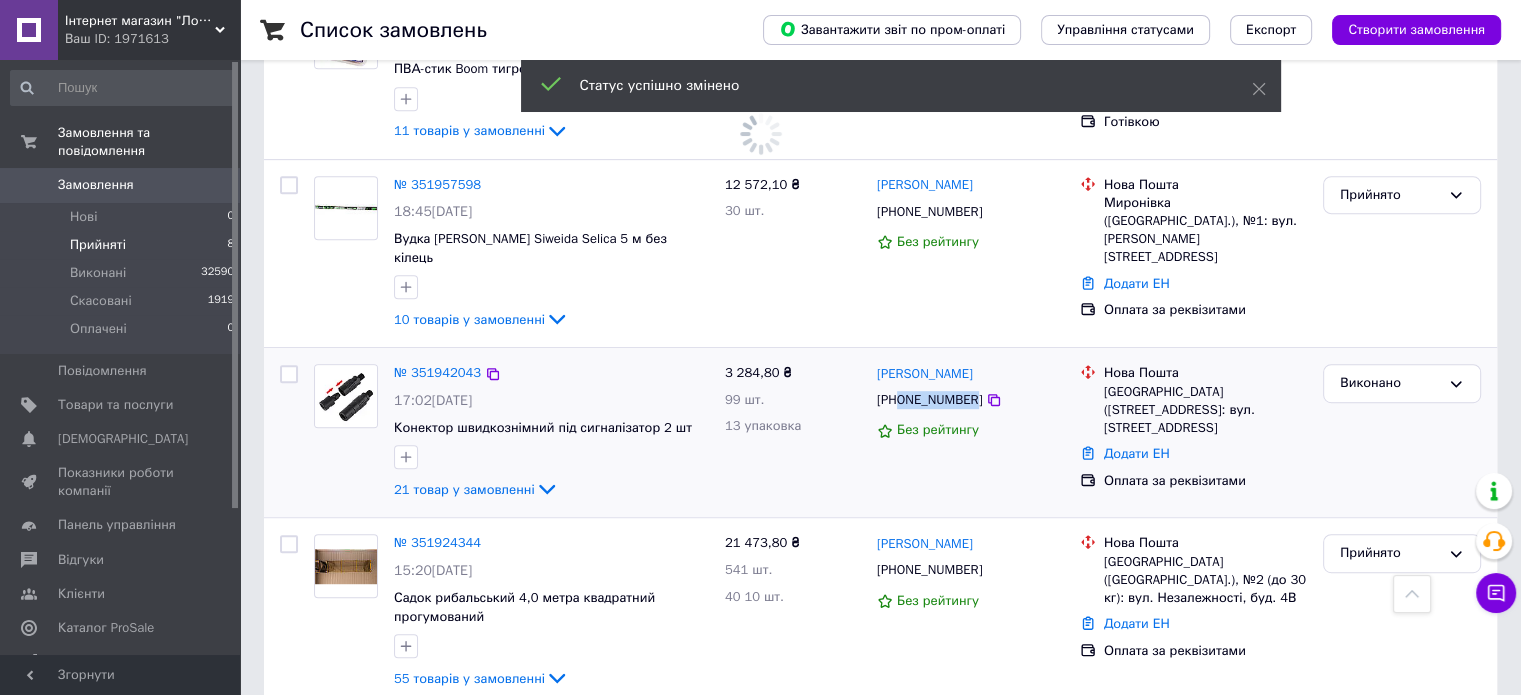 click on "+380958841446" at bounding box center (929, 400) 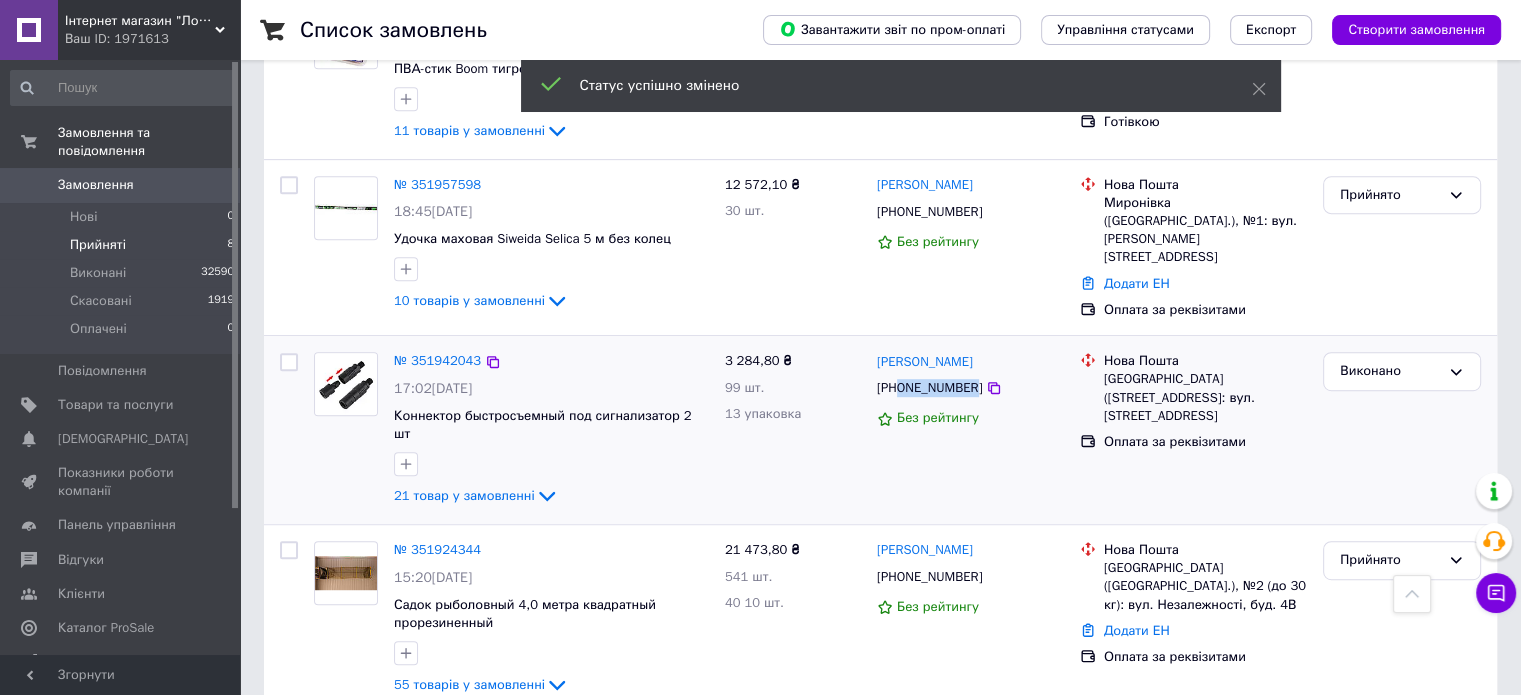 copy on "0958841446" 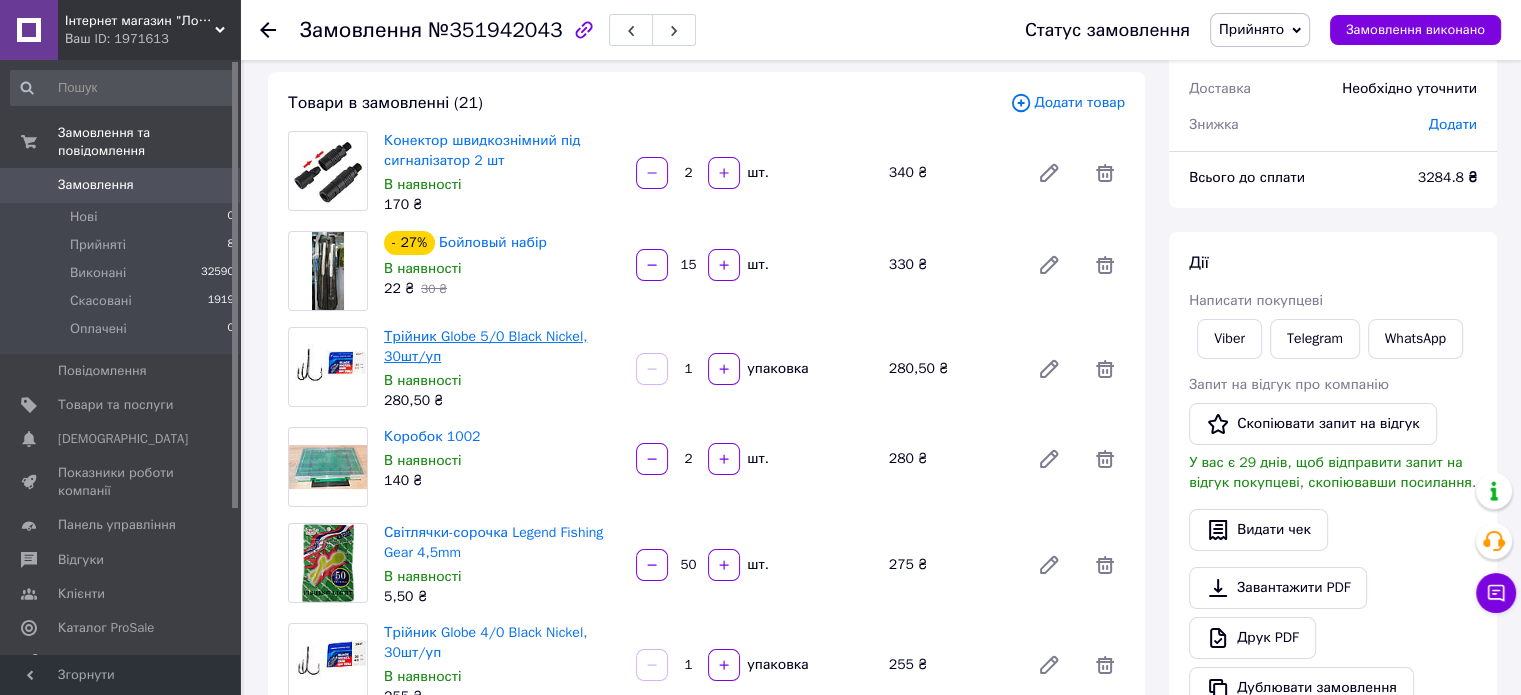 scroll, scrollTop: 200, scrollLeft: 0, axis: vertical 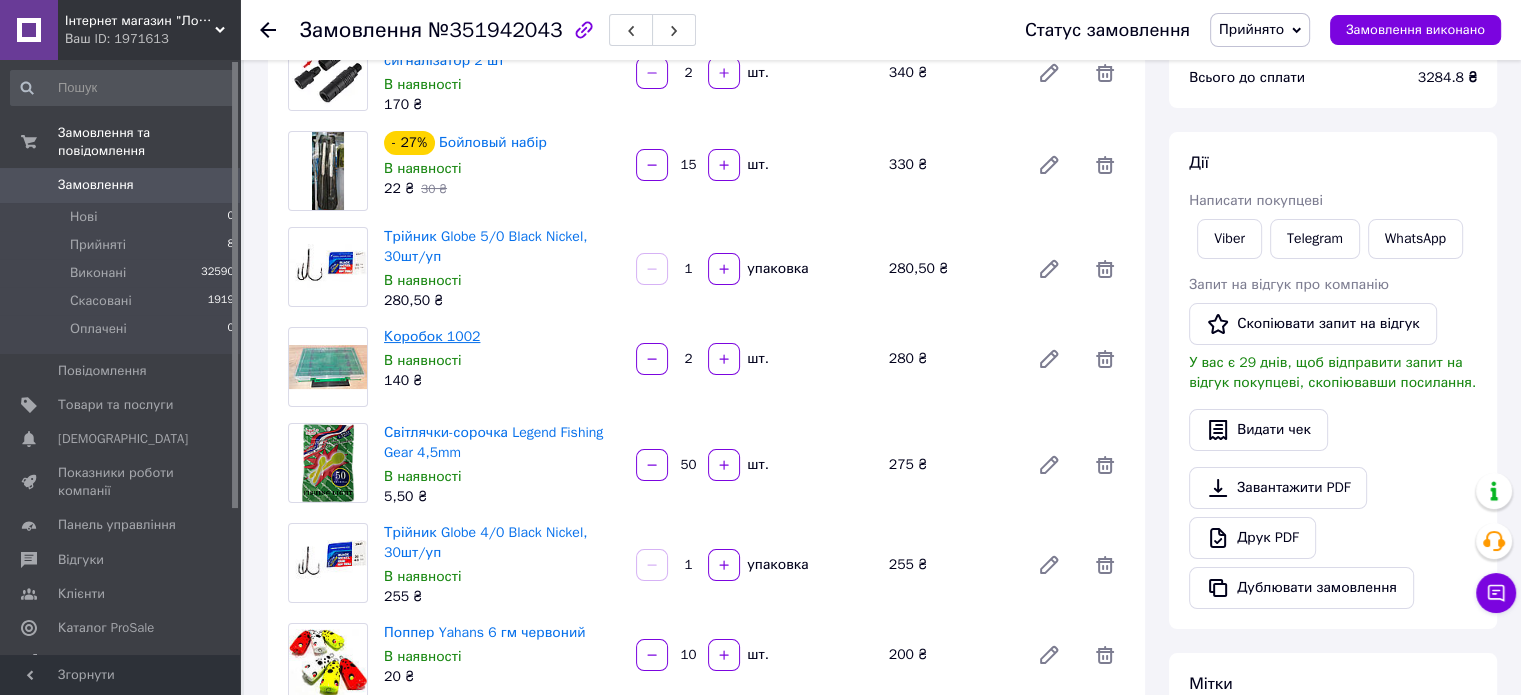 click on "Коробок 1002" at bounding box center (432, 336) 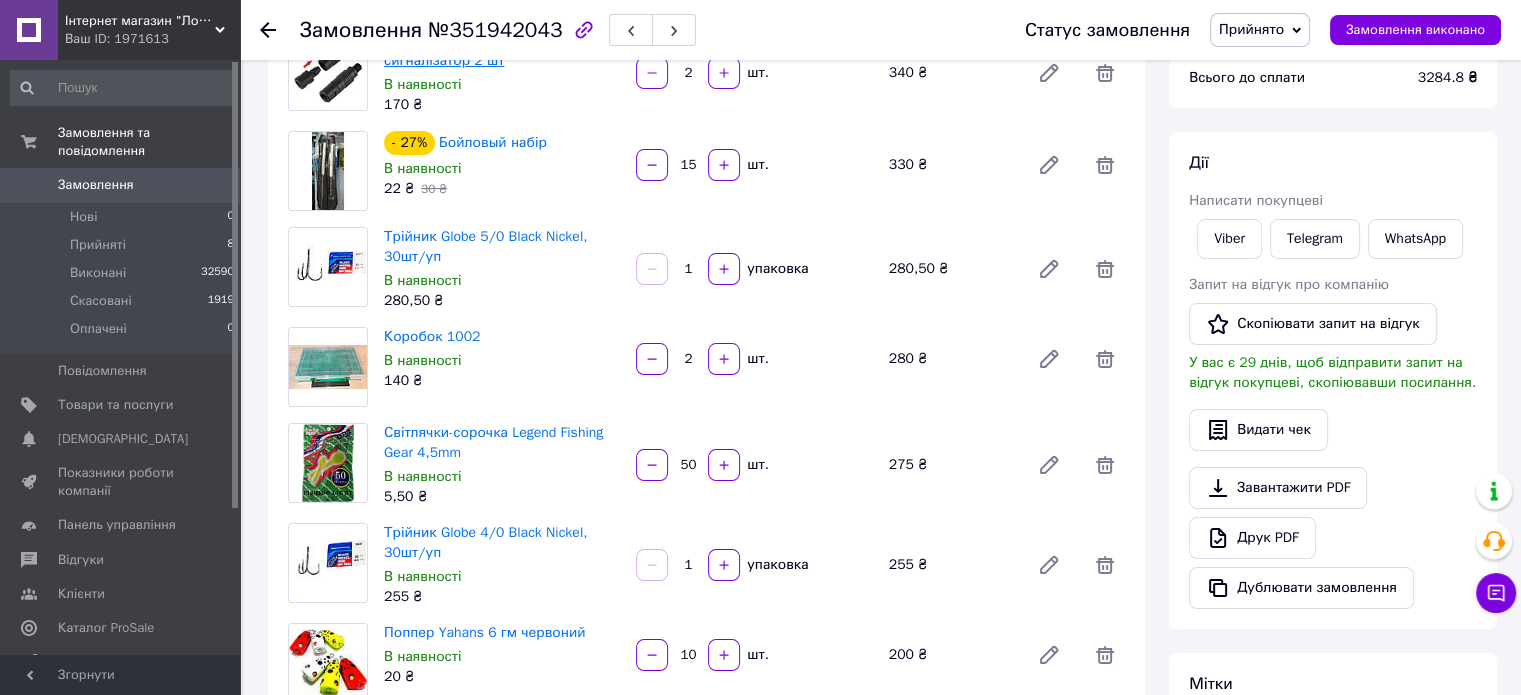 scroll, scrollTop: 0, scrollLeft: 0, axis: both 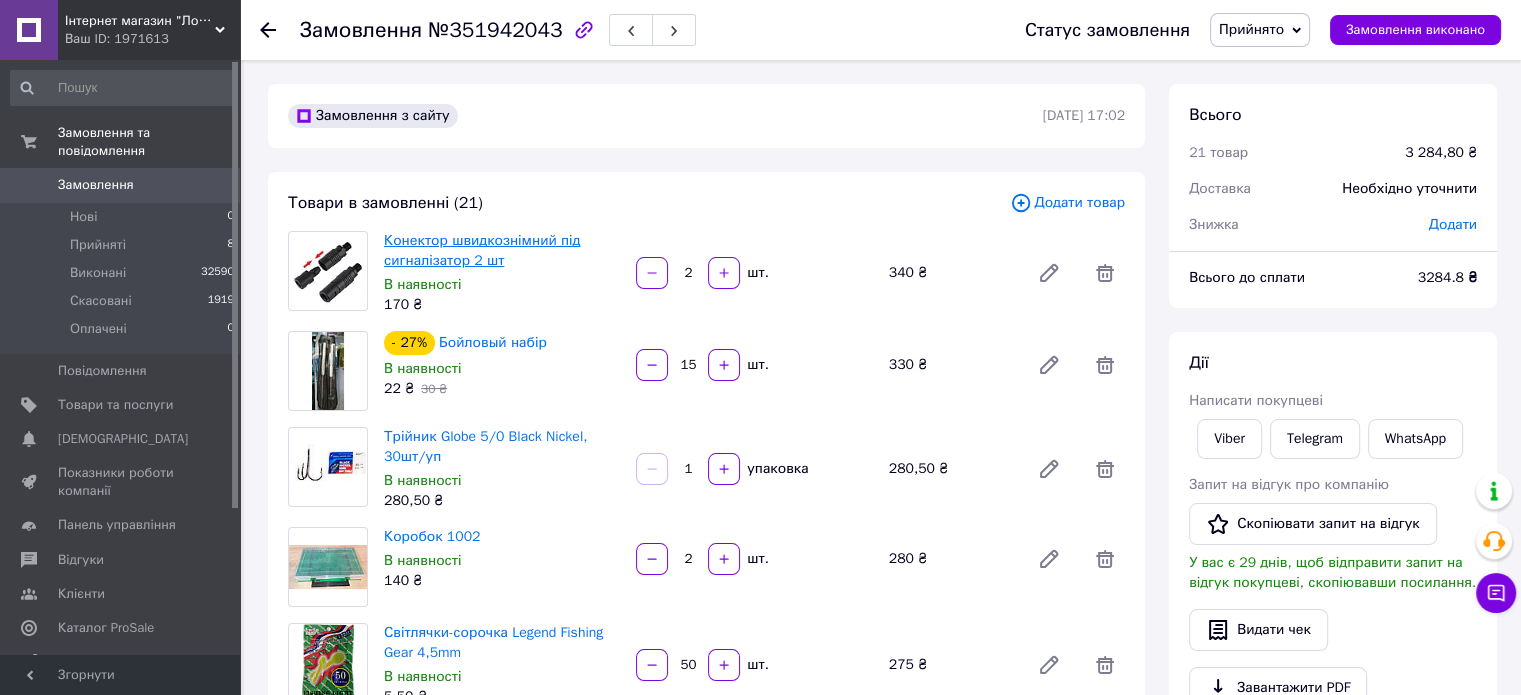 click on "Конектор швидкознімний під сигналізатор 2 шт" at bounding box center [482, 250] 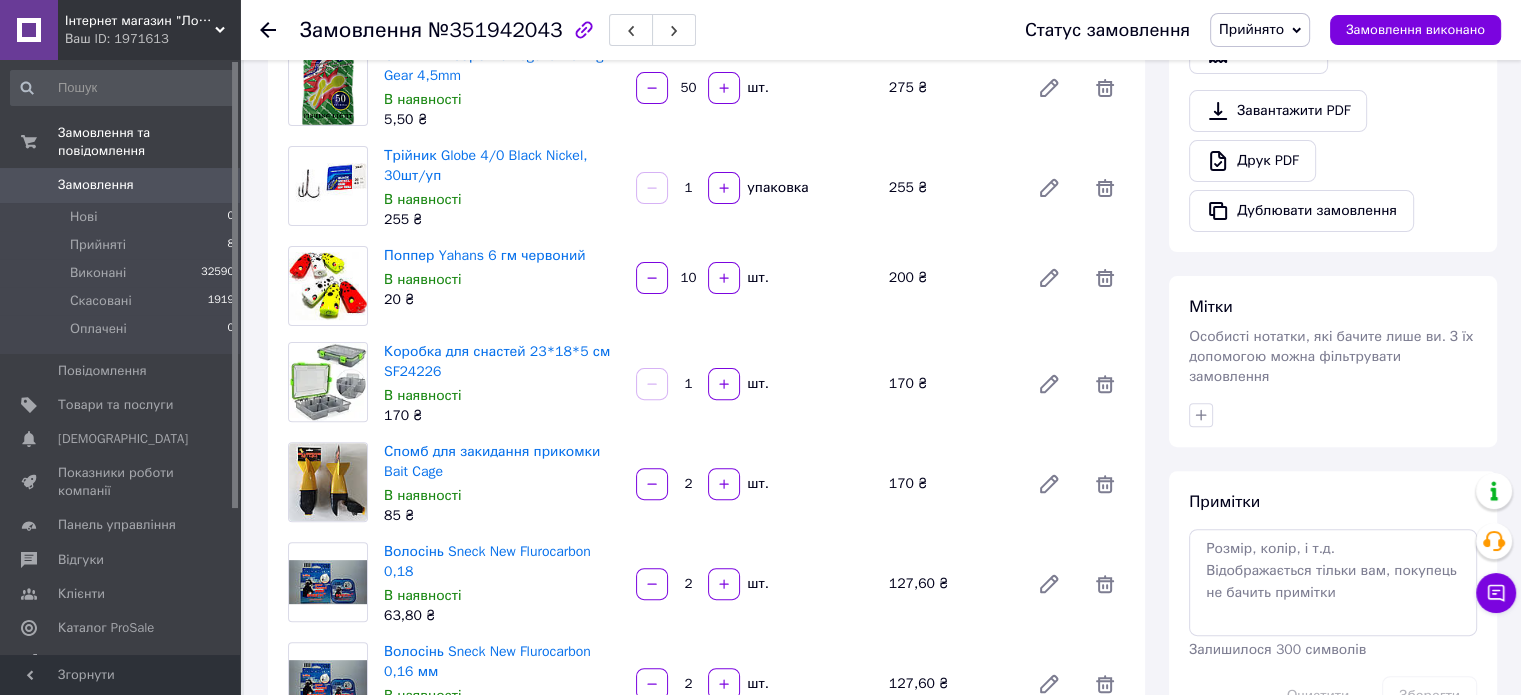 scroll, scrollTop: 600, scrollLeft: 0, axis: vertical 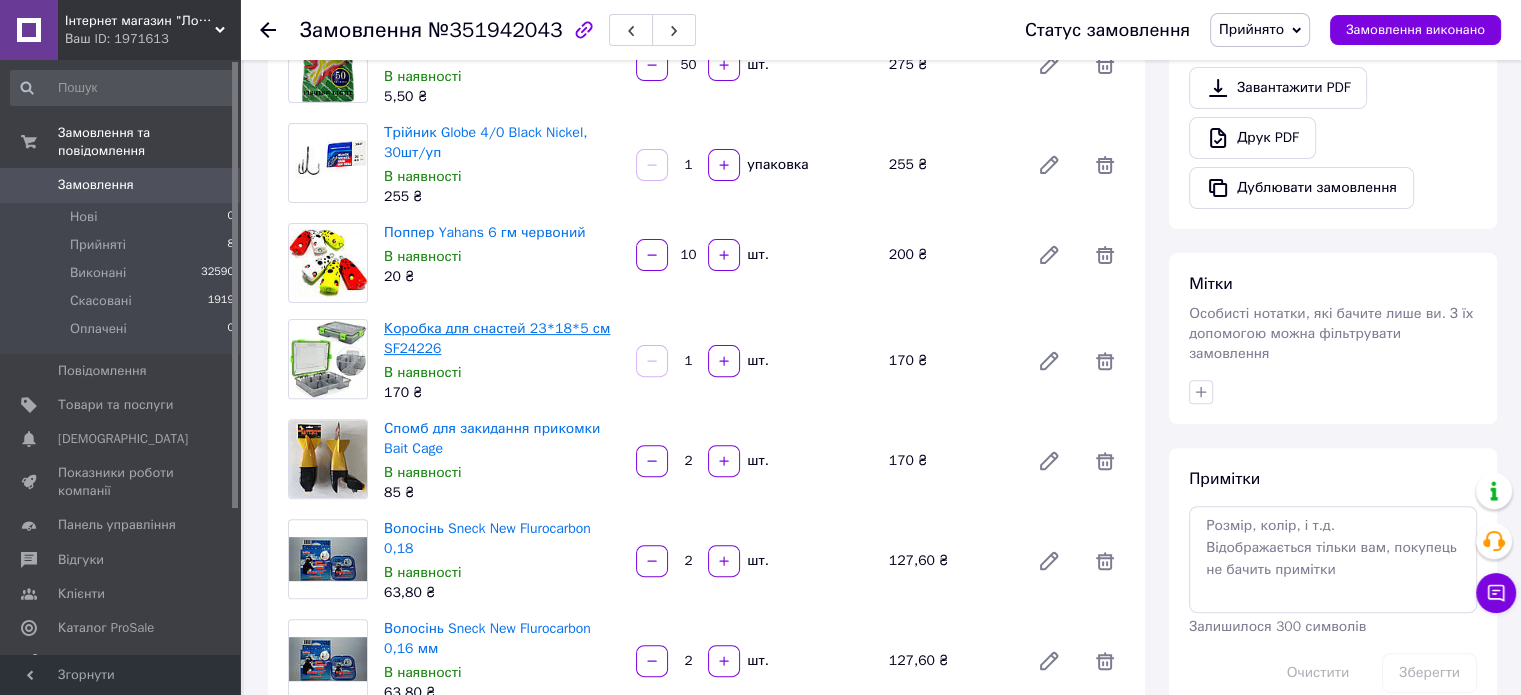 click on "Коробка для снастей 23*18*5 см SF24226" at bounding box center [497, 338] 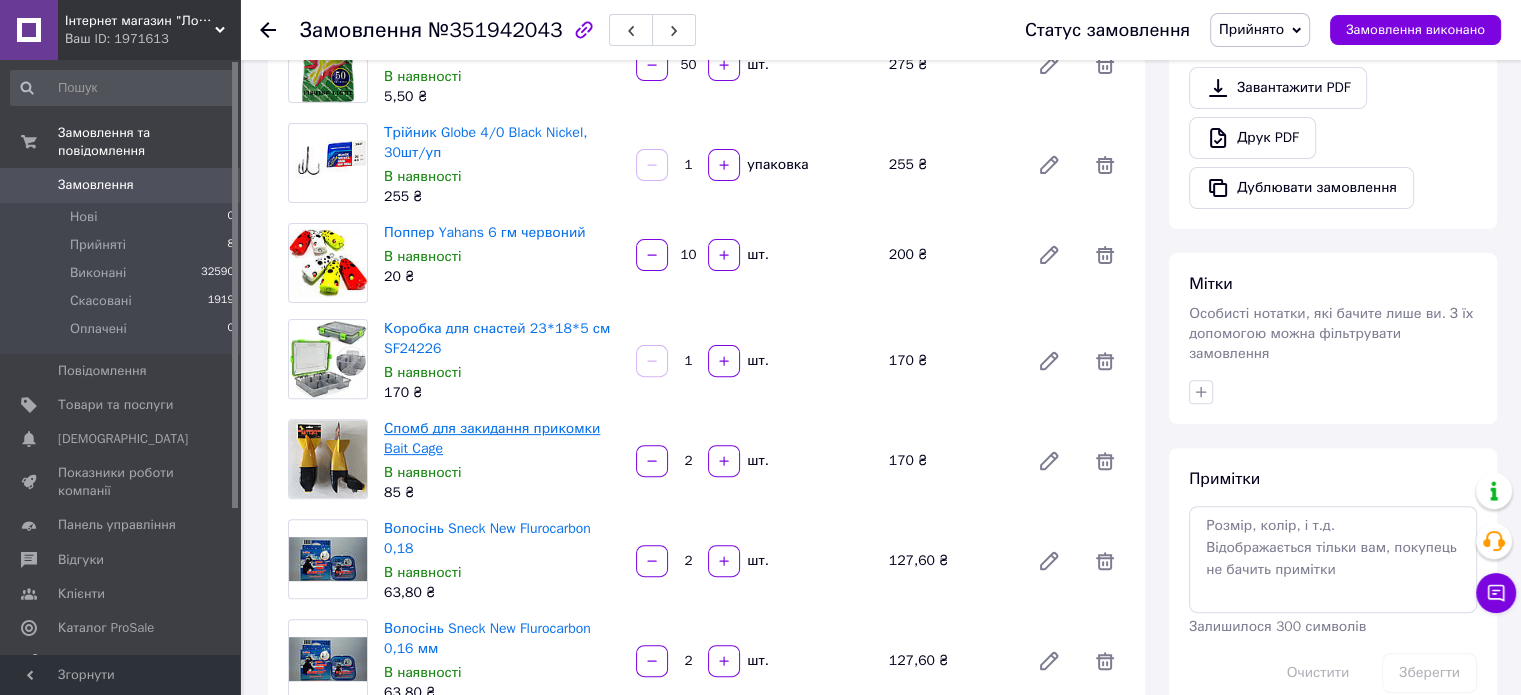 click on "Спомб для закидання прикомки Bait Cage" at bounding box center (492, 438) 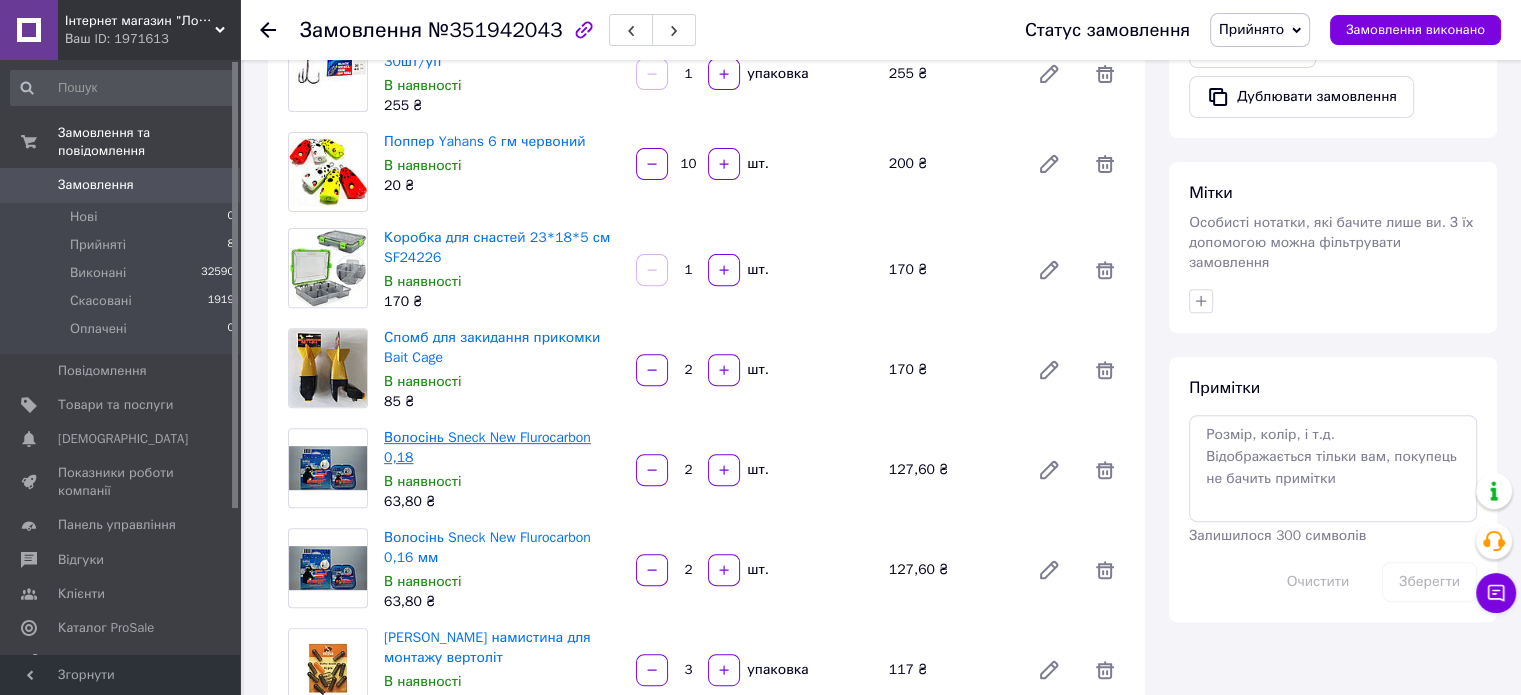 scroll, scrollTop: 800, scrollLeft: 0, axis: vertical 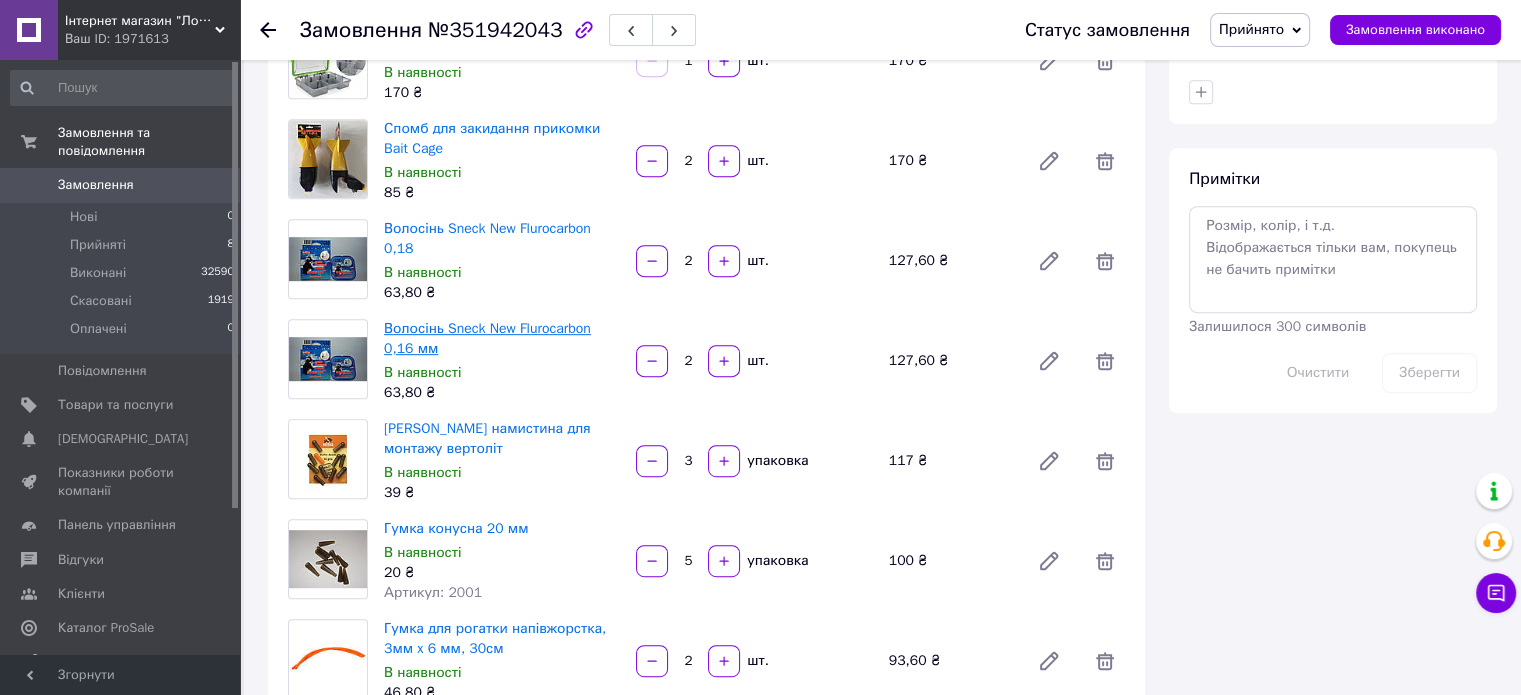 click on "Волосінь Sneck New Flurocarbon 0,16 мм" at bounding box center (487, 338) 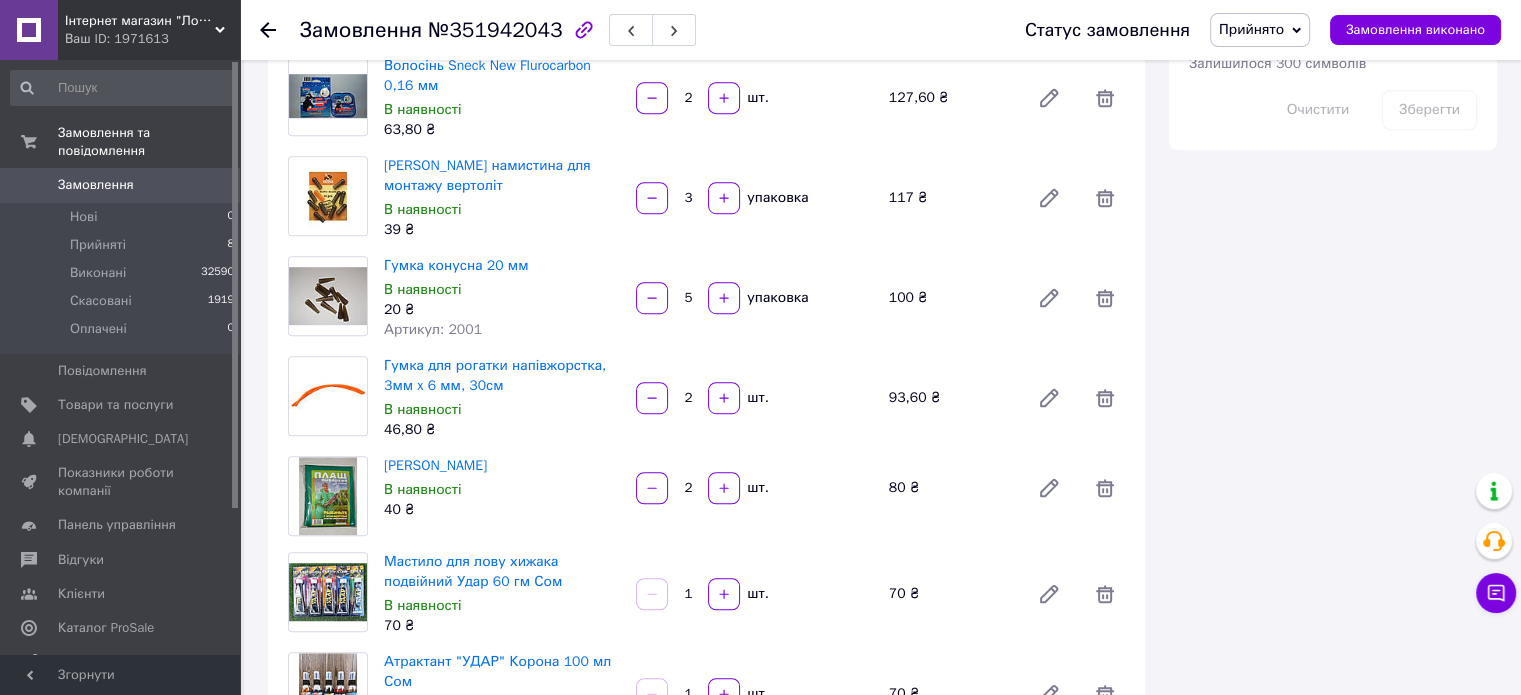 scroll, scrollTop: 1200, scrollLeft: 0, axis: vertical 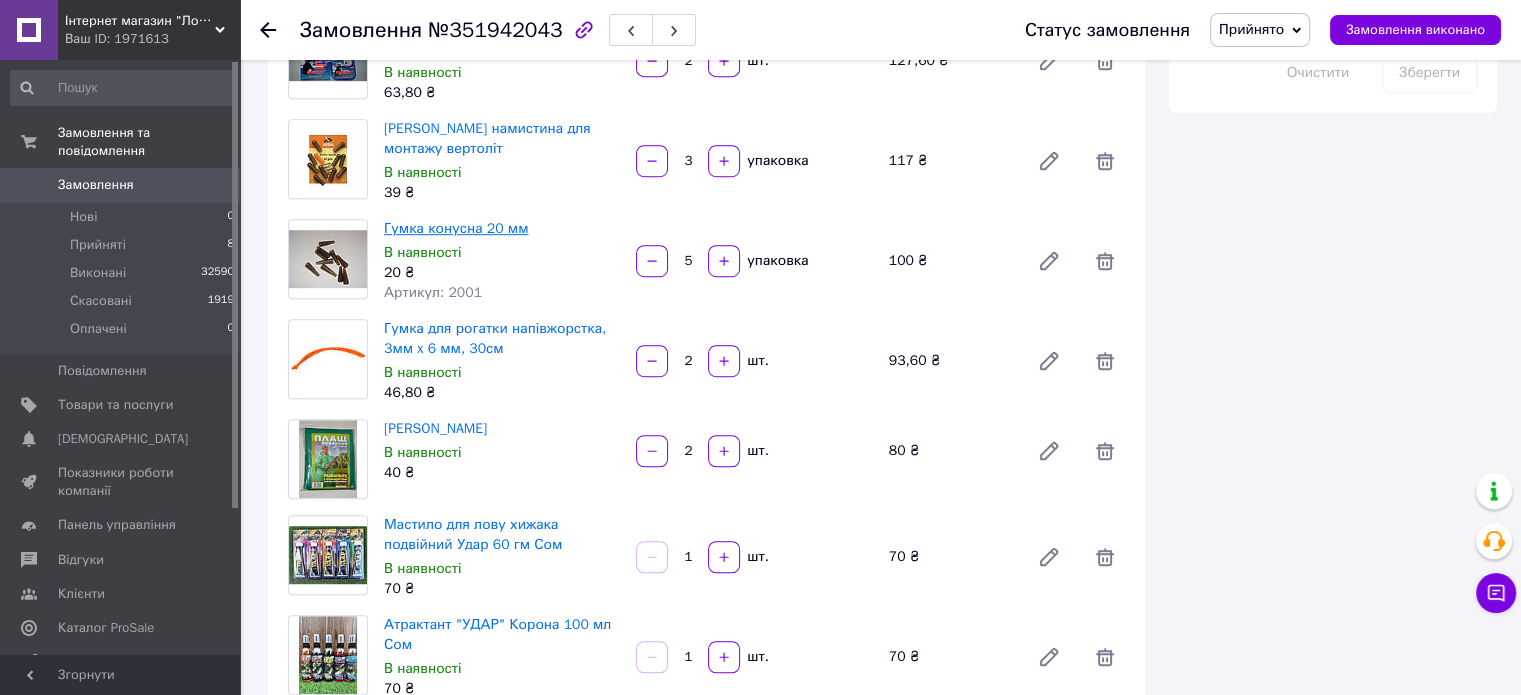 click on "Гумка конусна 20 мм" at bounding box center [456, 228] 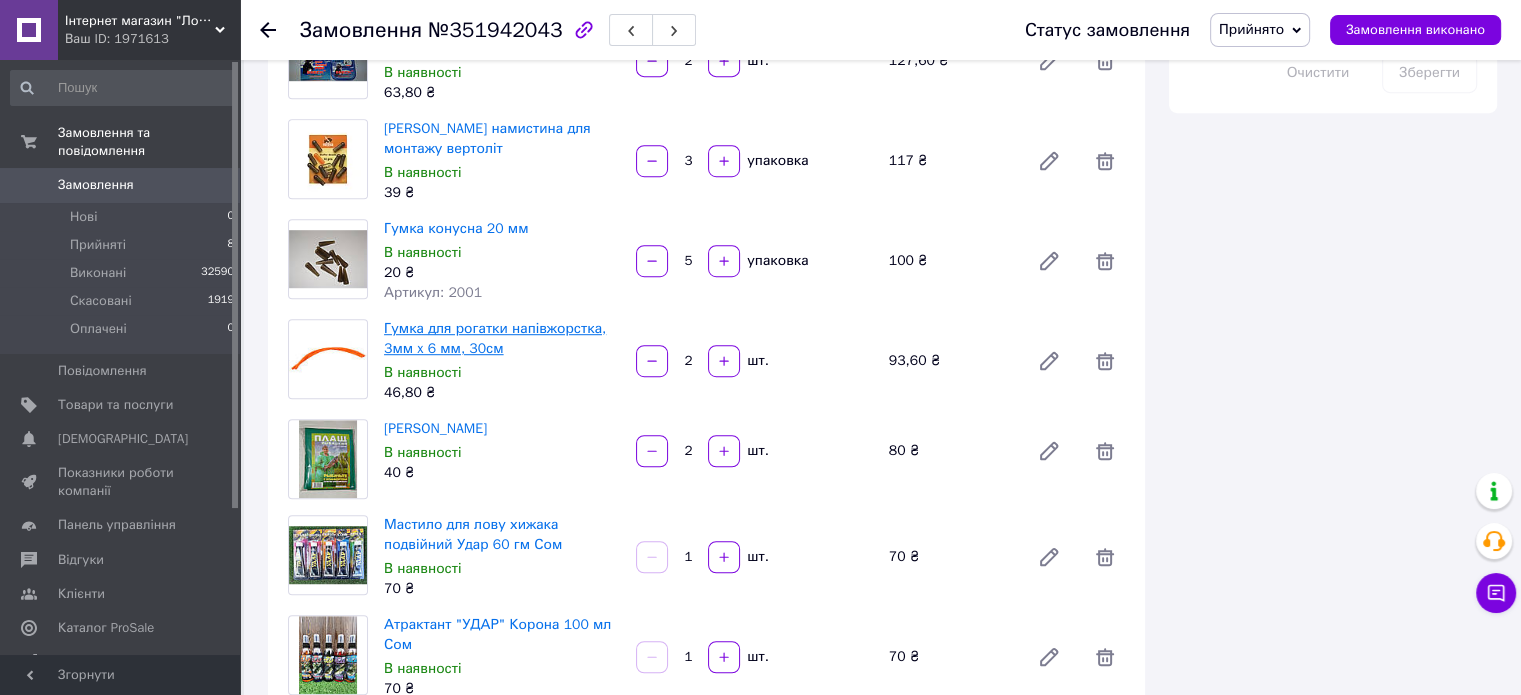 click on "Гумка для рогатки напівжорстка, 3мм x 6 мм, 30см" at bounding box center [495, 338] 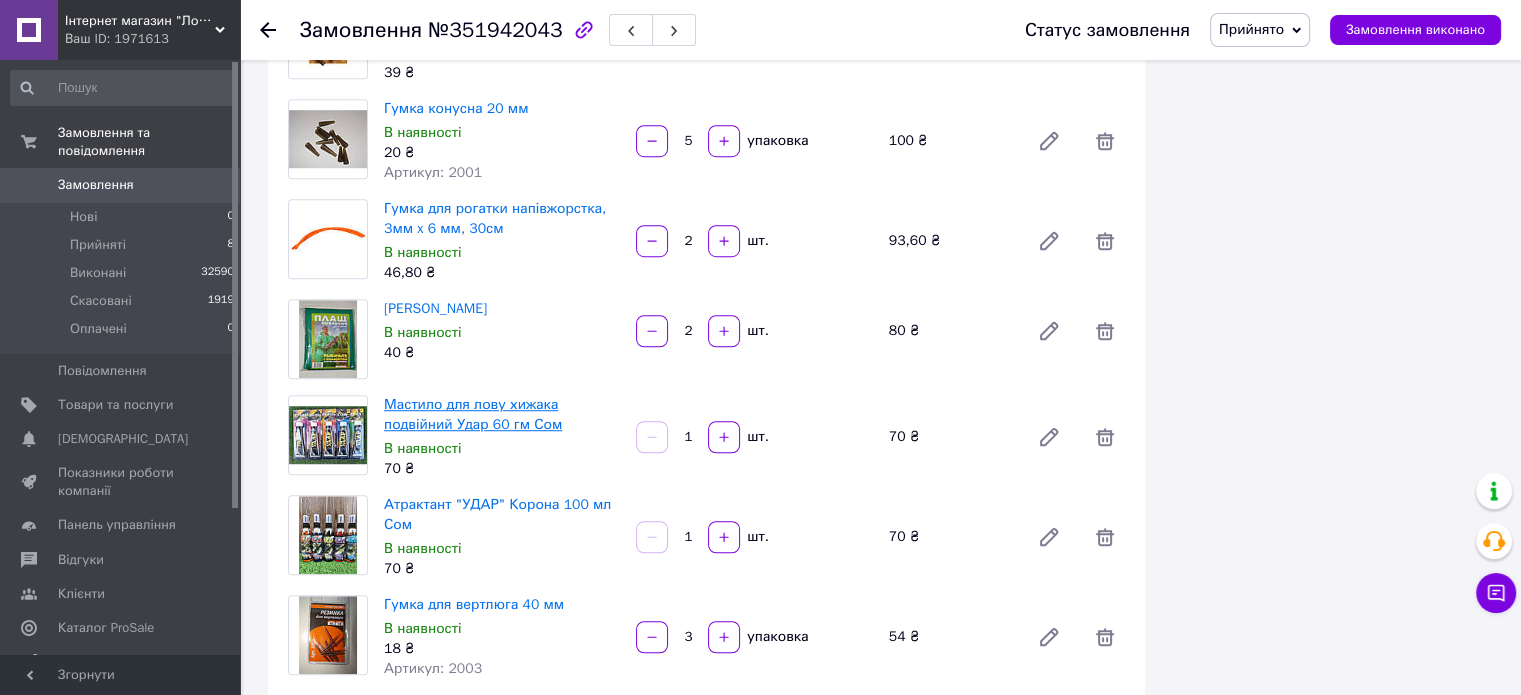 scroll, scrollTop: 1400, scrollLeft: 0, axis: vertical 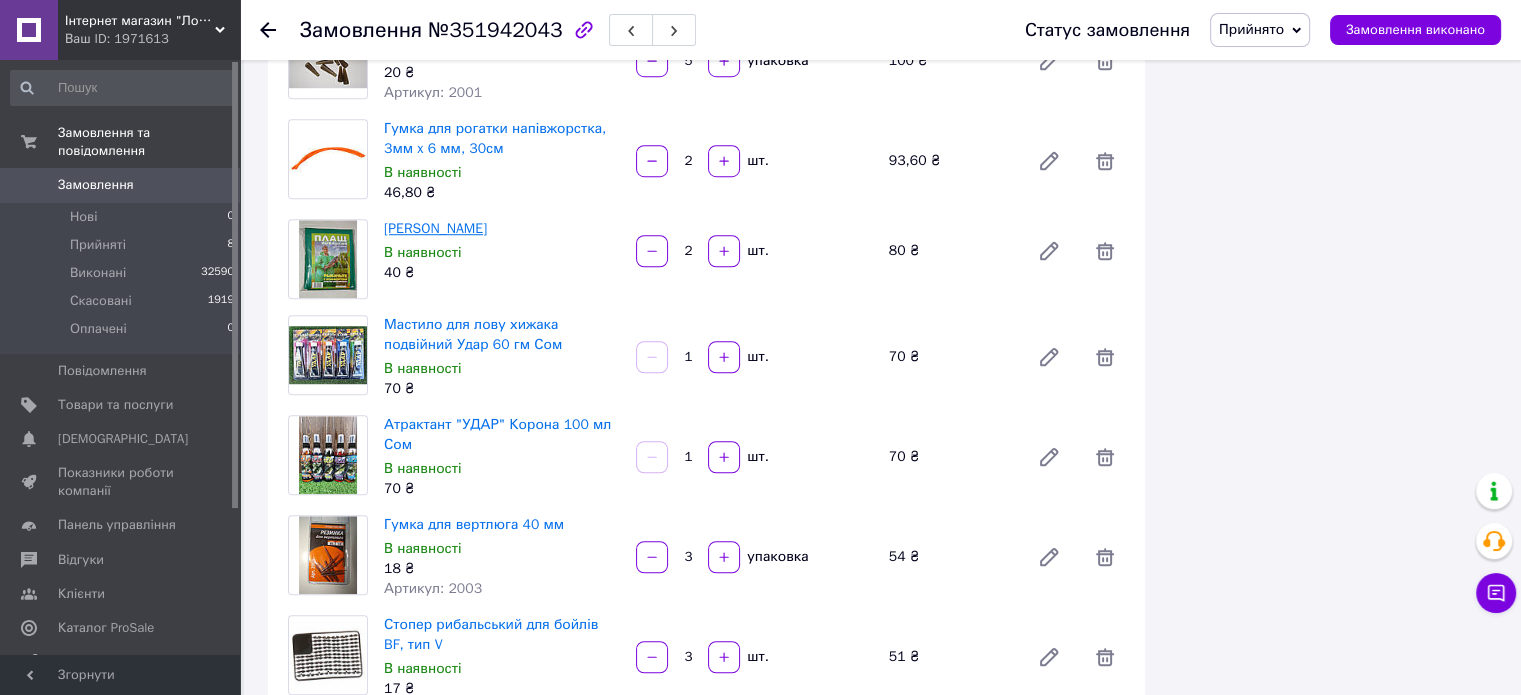 click on "Плащ рибацький" at bounding box center (435, 228) 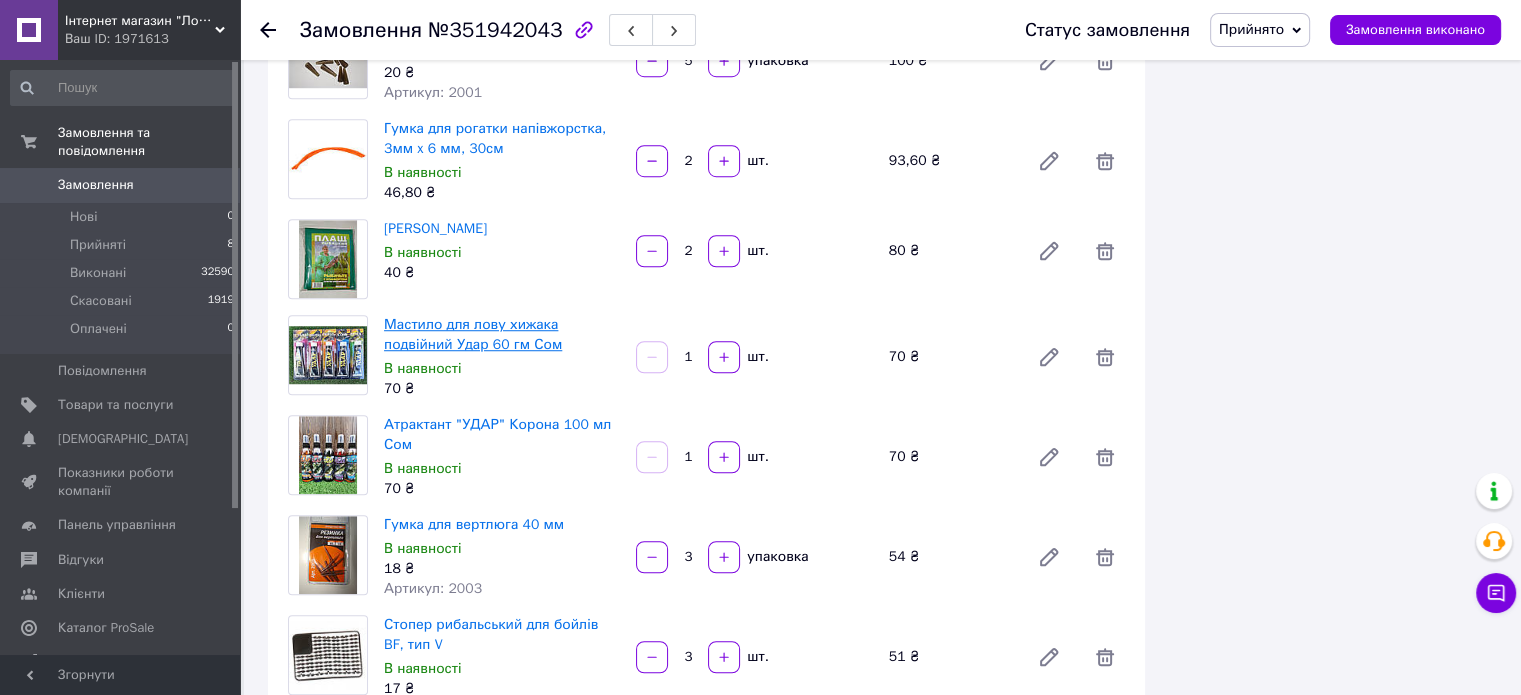 click on "Мастило для лову хижака подвійний Удар 60 гм Сом" at bounding box center [473, 334] 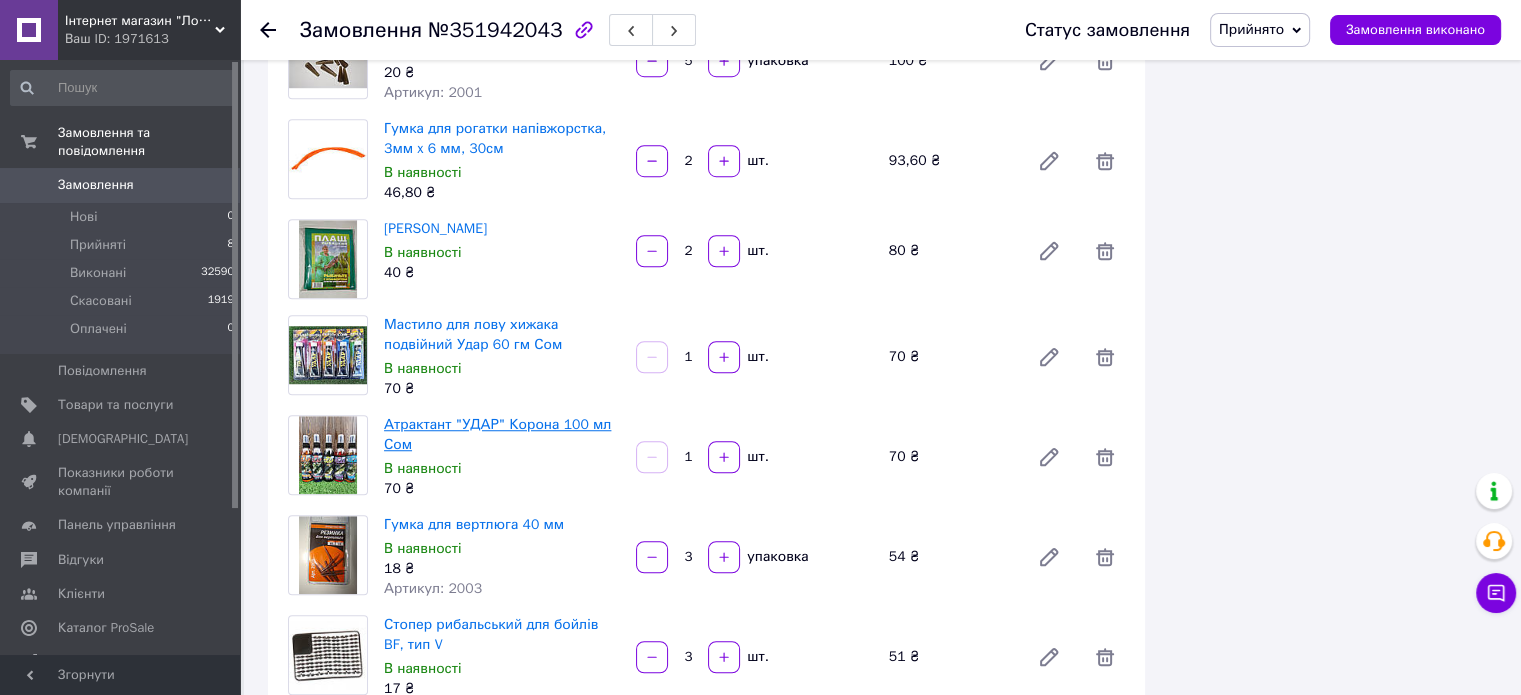 click on "Атрактант "УДАР" Корона 100 мл Сом" at bounding box center [497, 434] 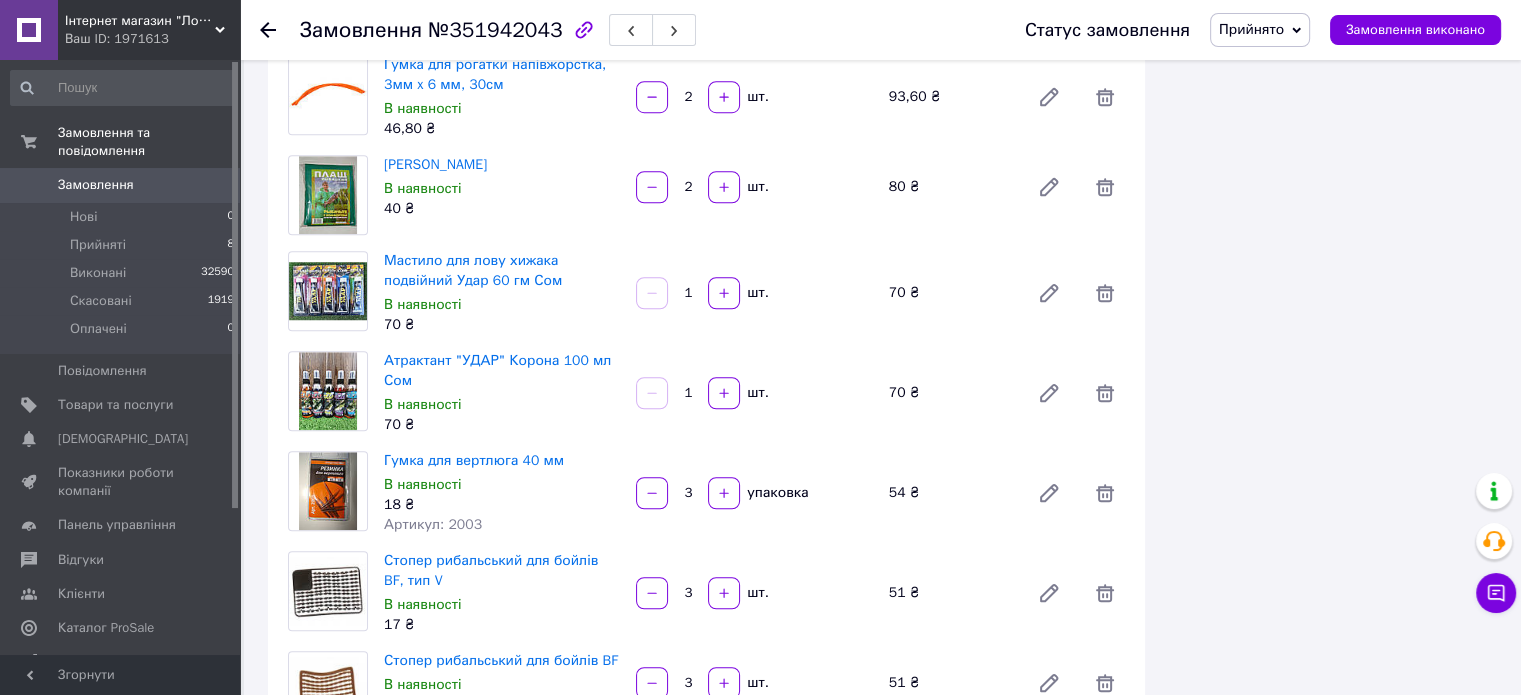 scroll, scrollTop: 1500, scrollLeft: 0, axis: vertical 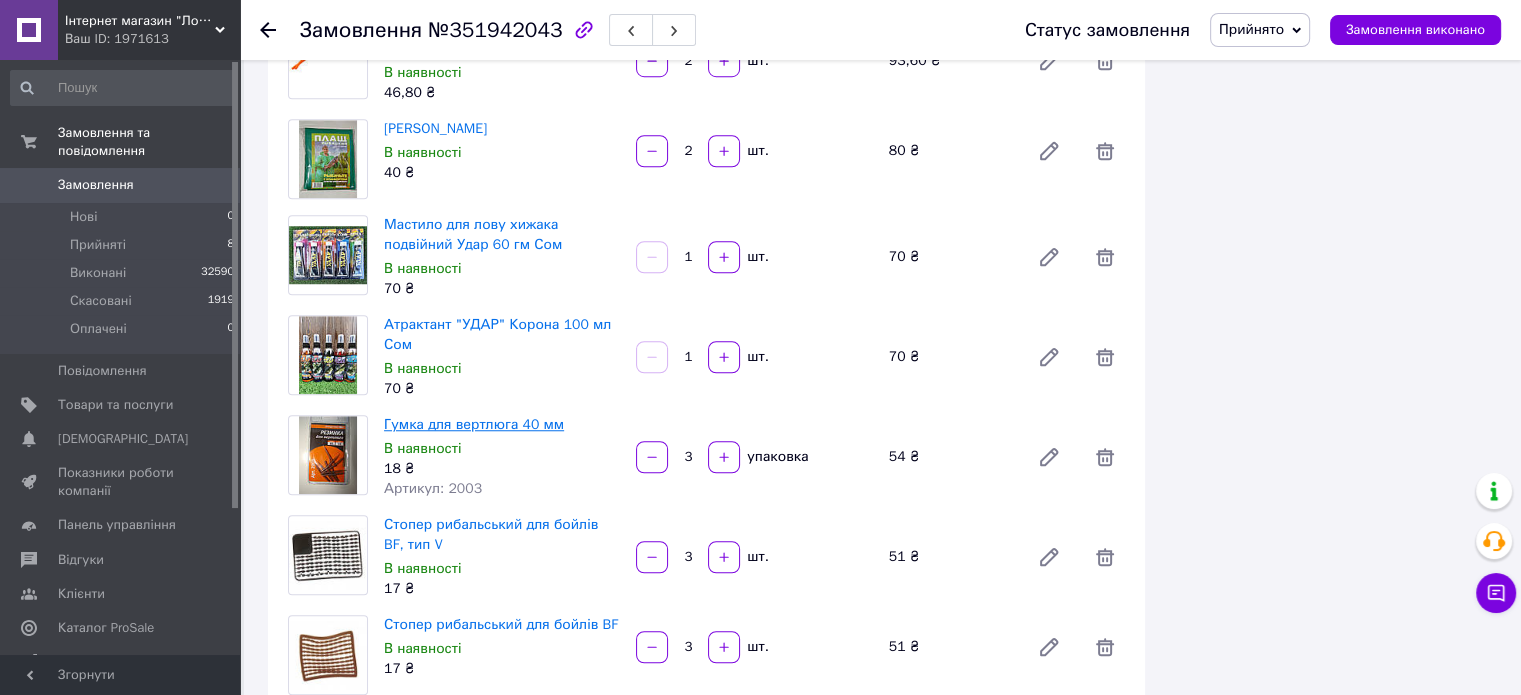 click on "Гумка для вертлюга 40 мм" at bounding box center [474, 424] 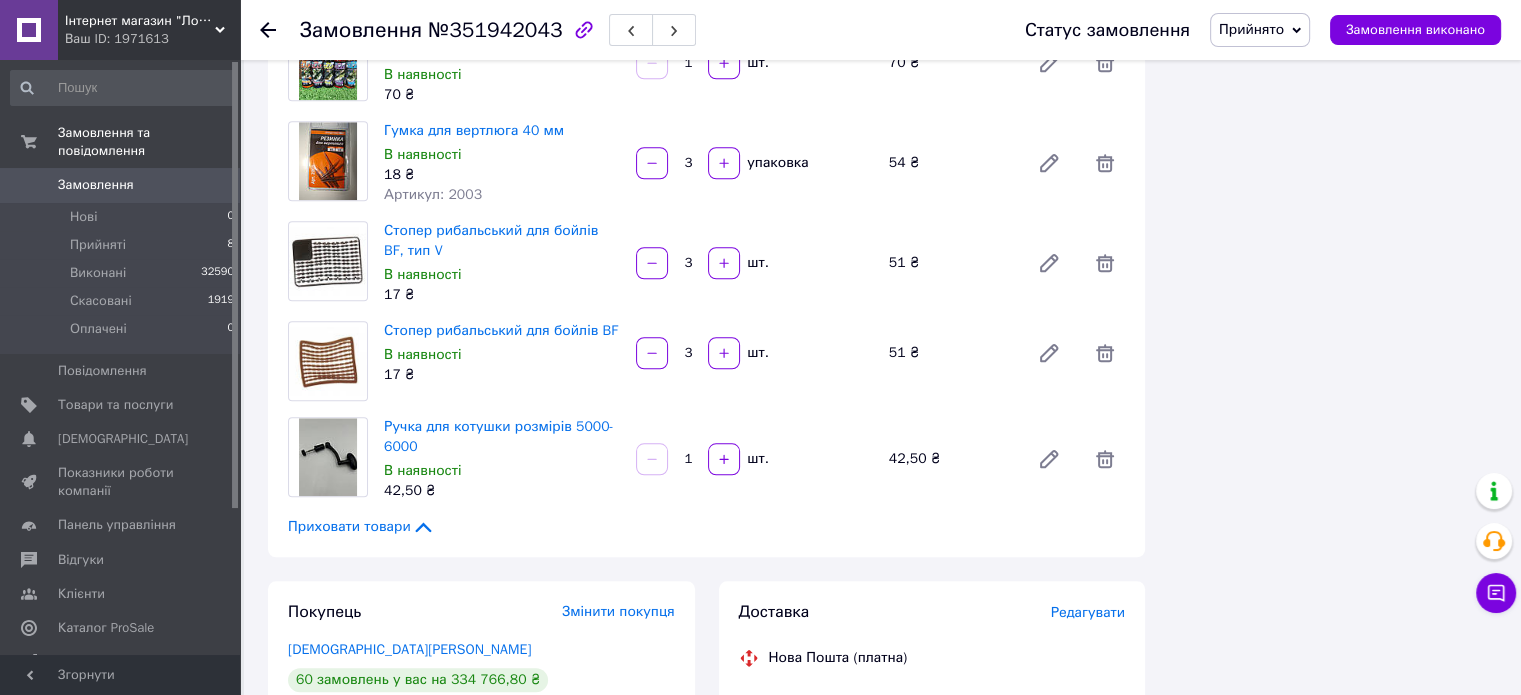 scroll, scrollTop: 1800, scrollLeft: 0, axis: vertical 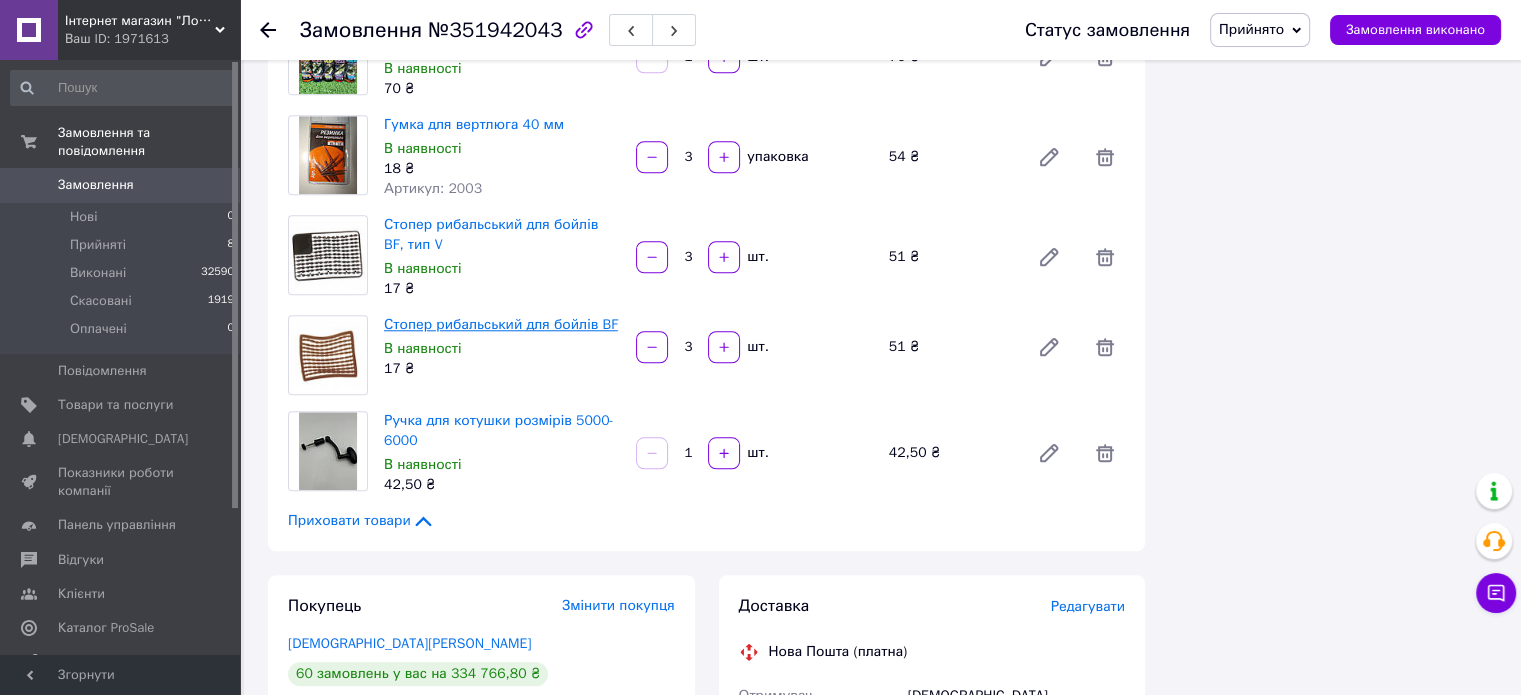 click on "Стопер рибальський для бойлів BF" at bounding box center [501, 324] 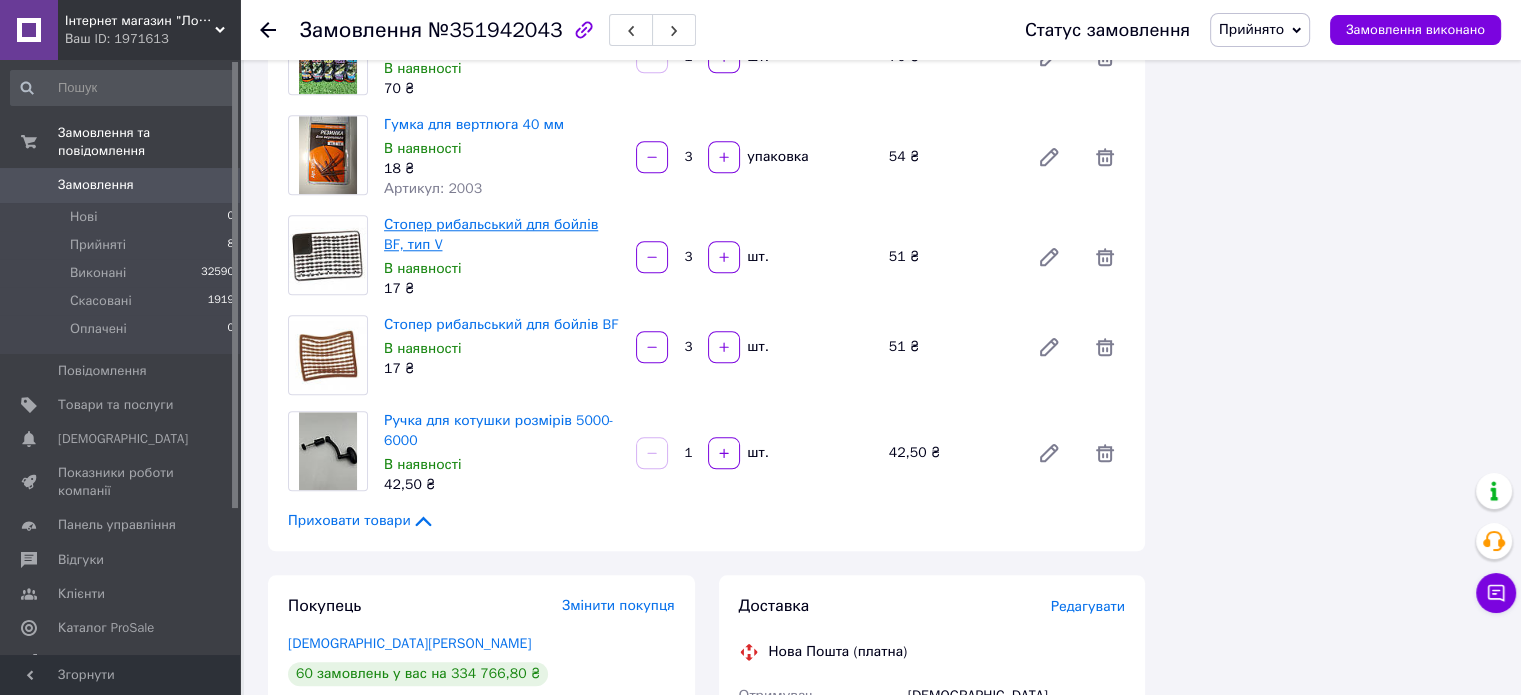 click on "Стопер рибальський для бойлів BF, тип V" at bounding box center [491, 234] 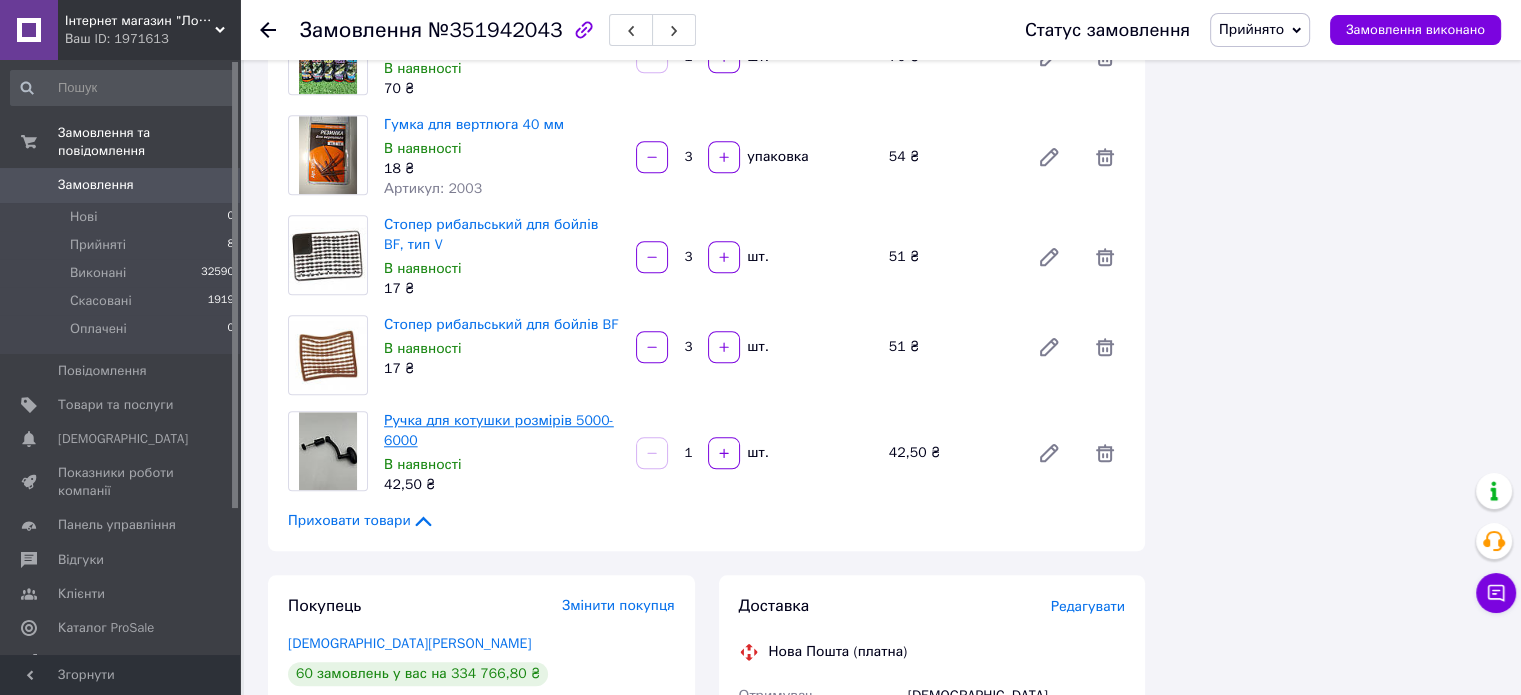 click on "Ручка для котушки розмірів 5000-6000" at bounding box center [499, 430] 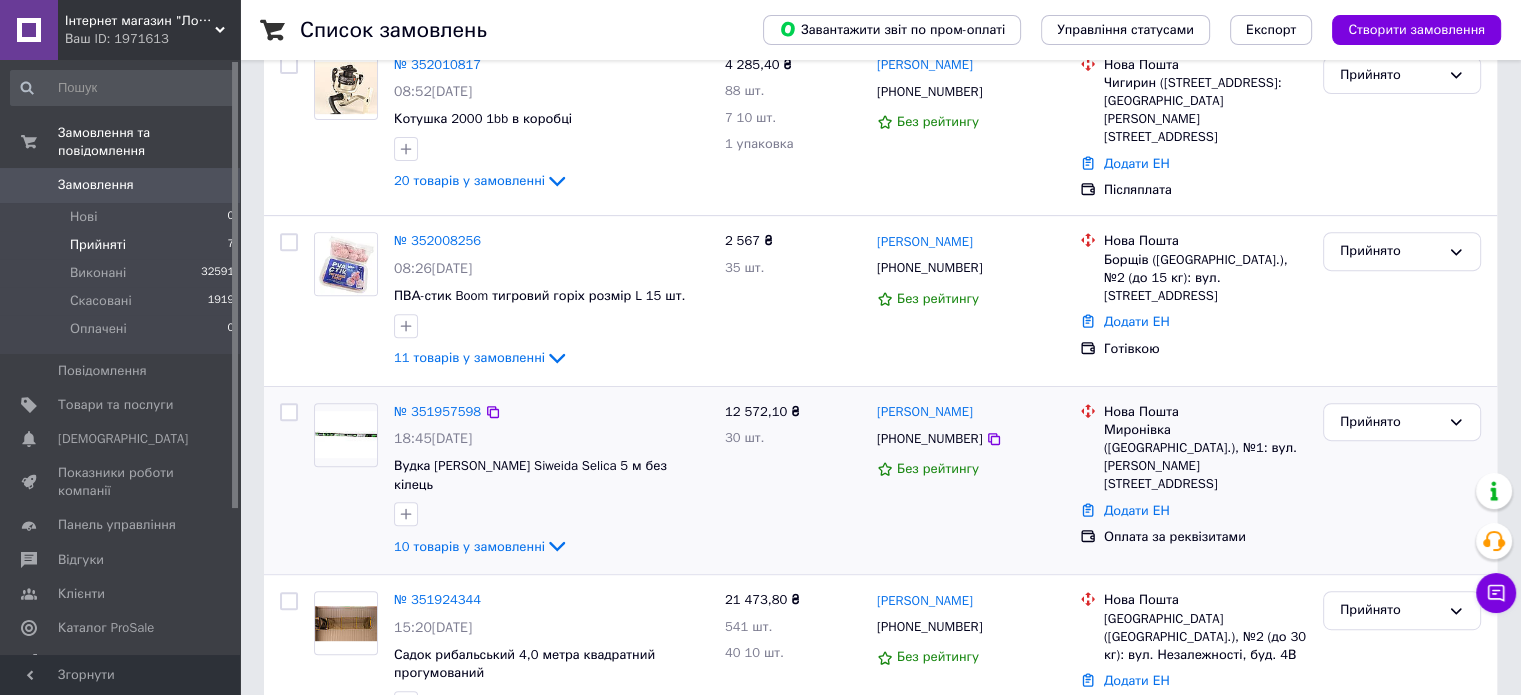 scroll, scrollTop: 840, scrollLeft: 0, axis: vertical 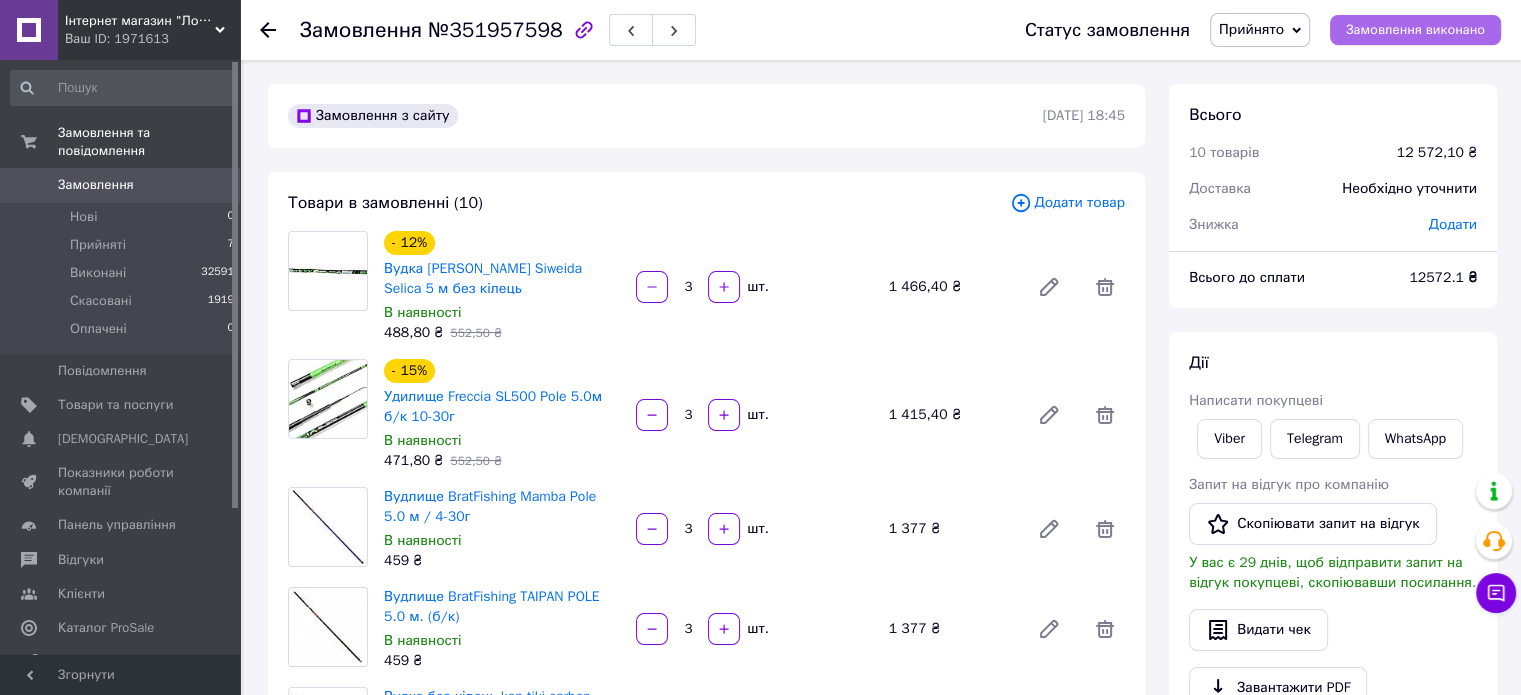 click on "Замовлення виконано" at bounding box center (1415, 30) 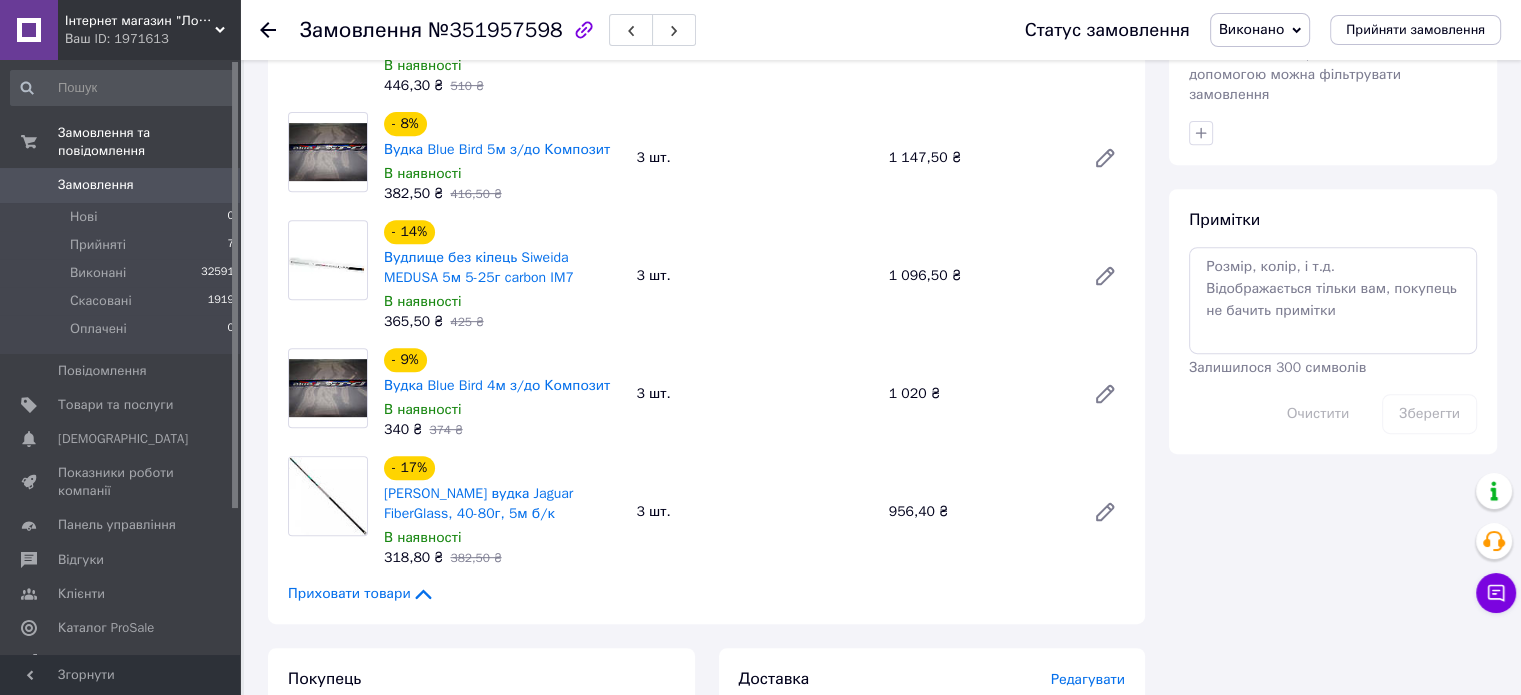 scroll, scrollTop: 700, scrollLeft: 0, axis: vertical 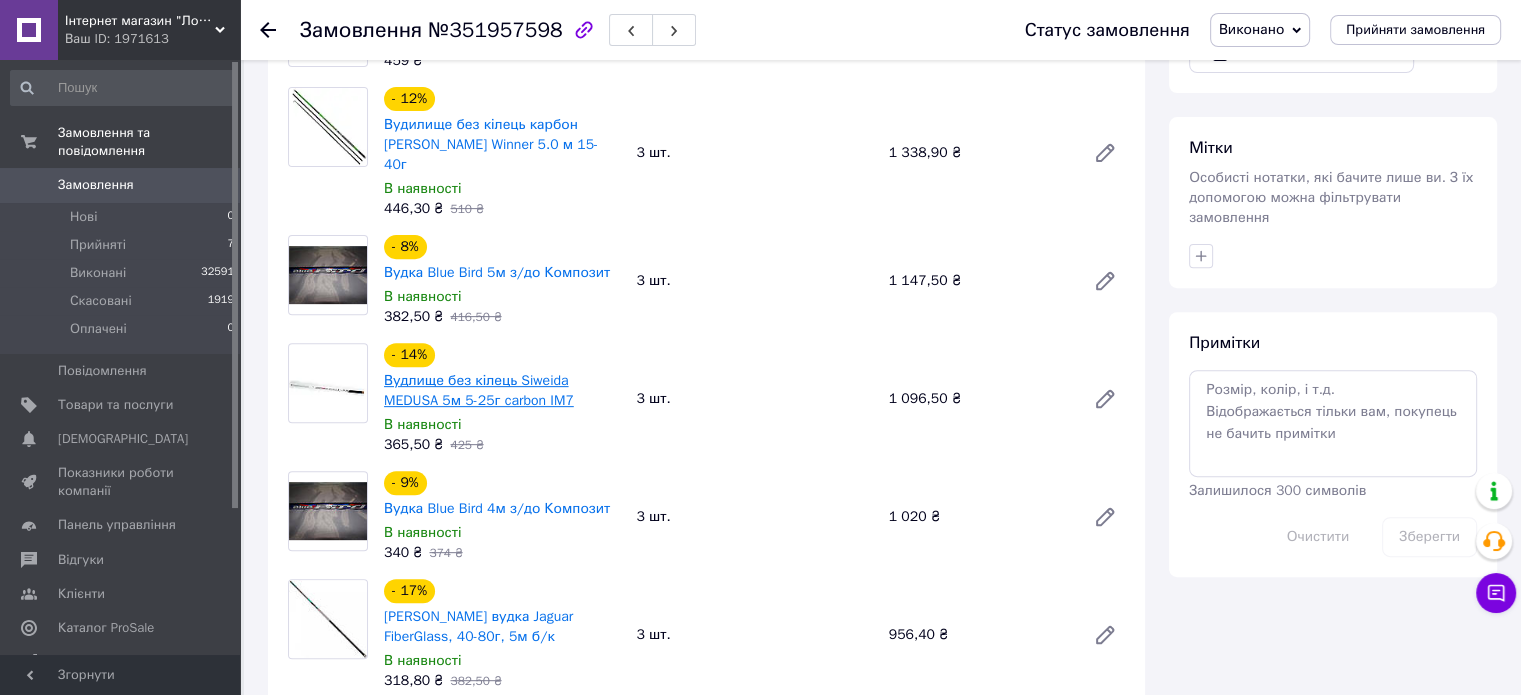 click on "Вудлище без кілець Siweida MEDUSA 5м 5-25г carbon IM7" at bounding box center (479, 390) 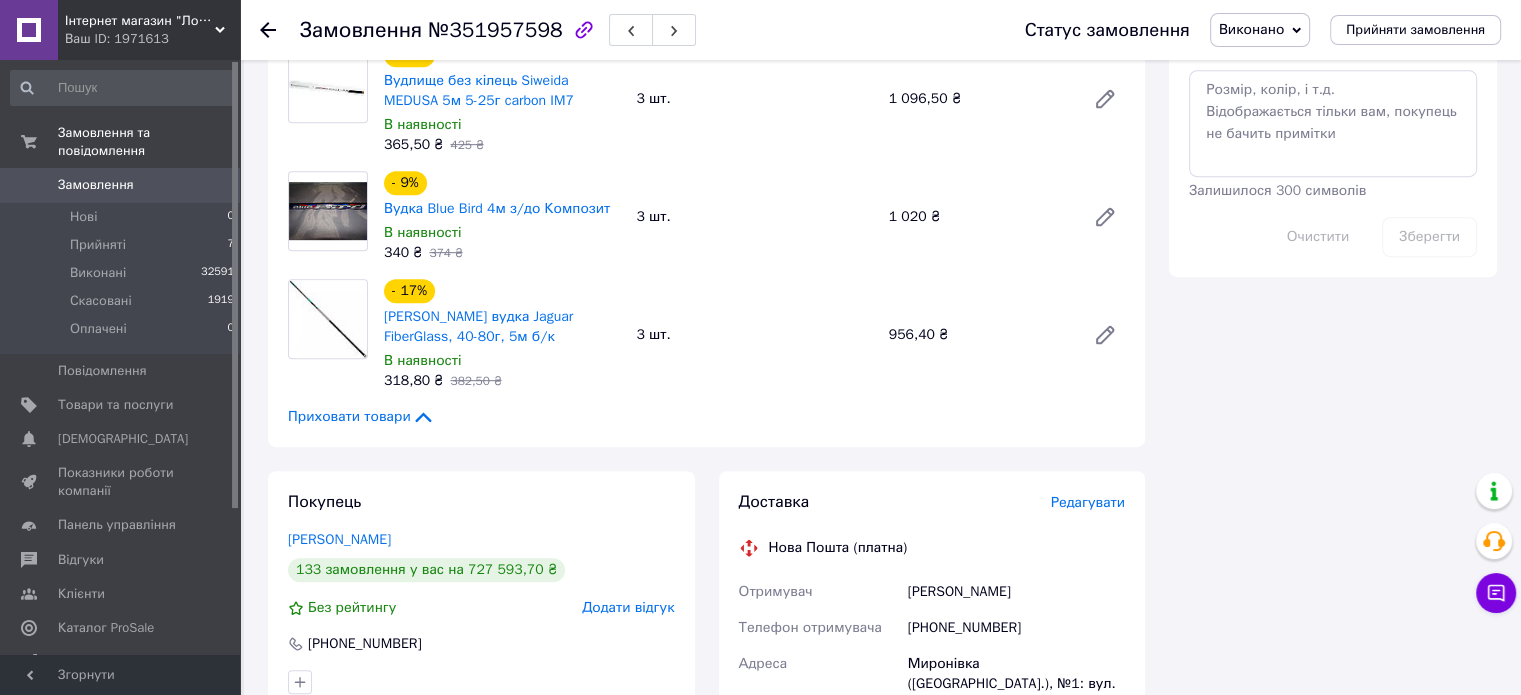 scroll, scrollTop: 1200, scrollLeft: 0, axis: vertical 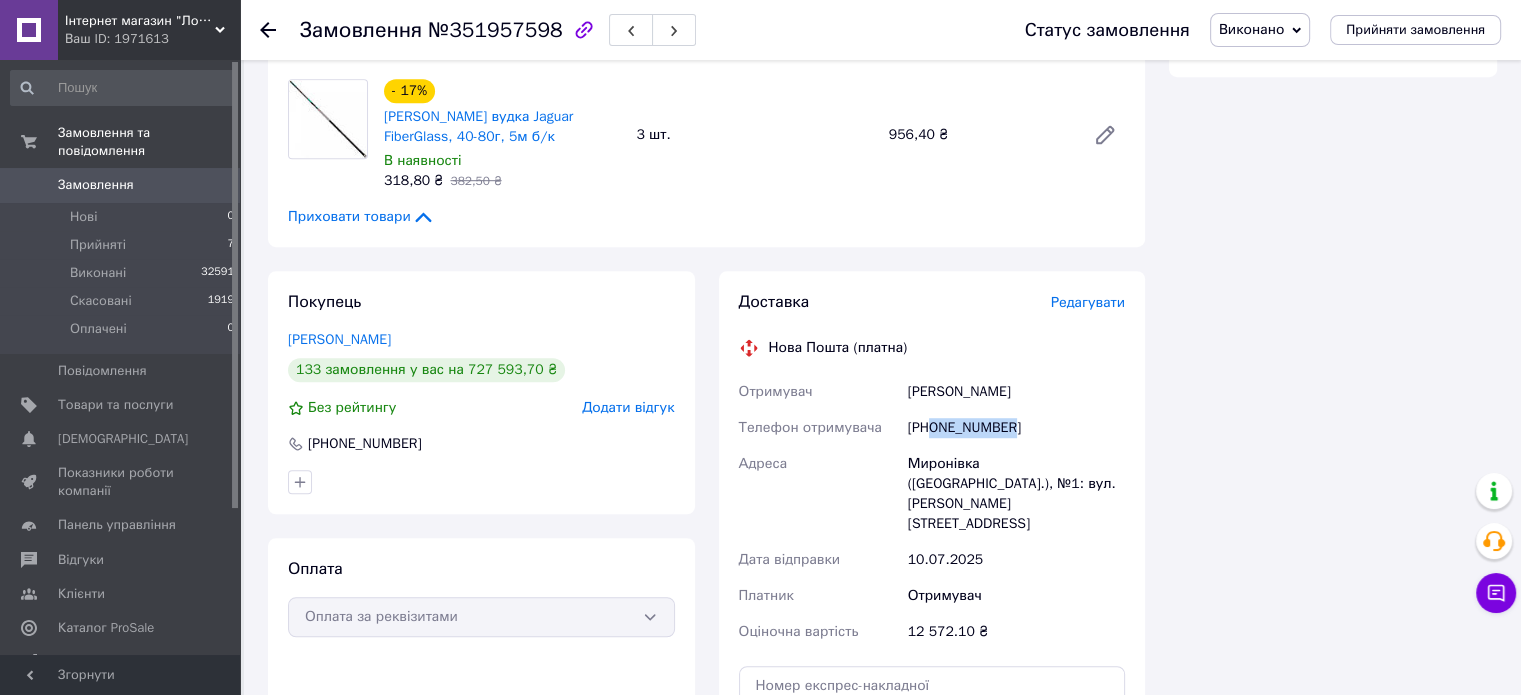 drag, startPoint x: 1020, startPoint y: 417, endPoint x: 933, endPoint y: 417, distance: 87 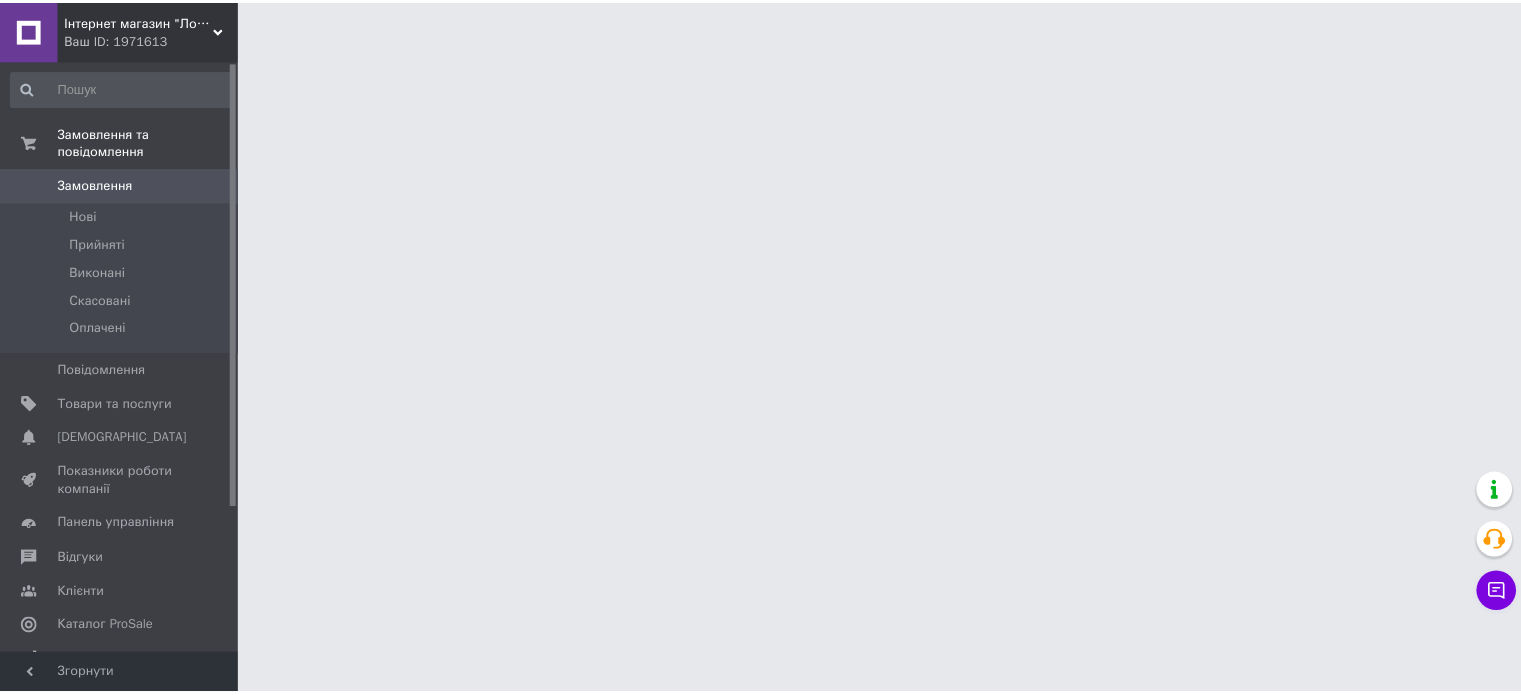 scroll, scrollTop: 0, scrollLeft: 0, axis: both 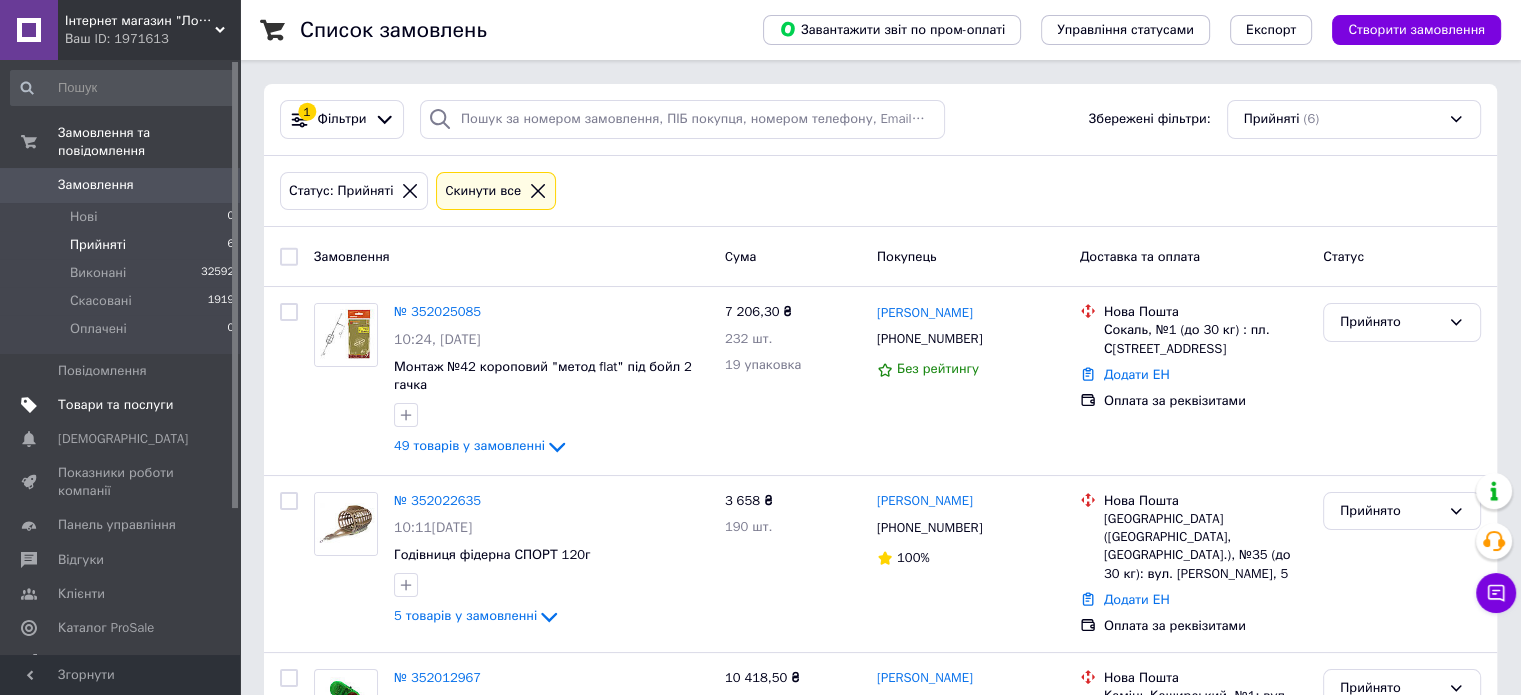 click on "Товари та послуги" at bounding box center (115, 405) 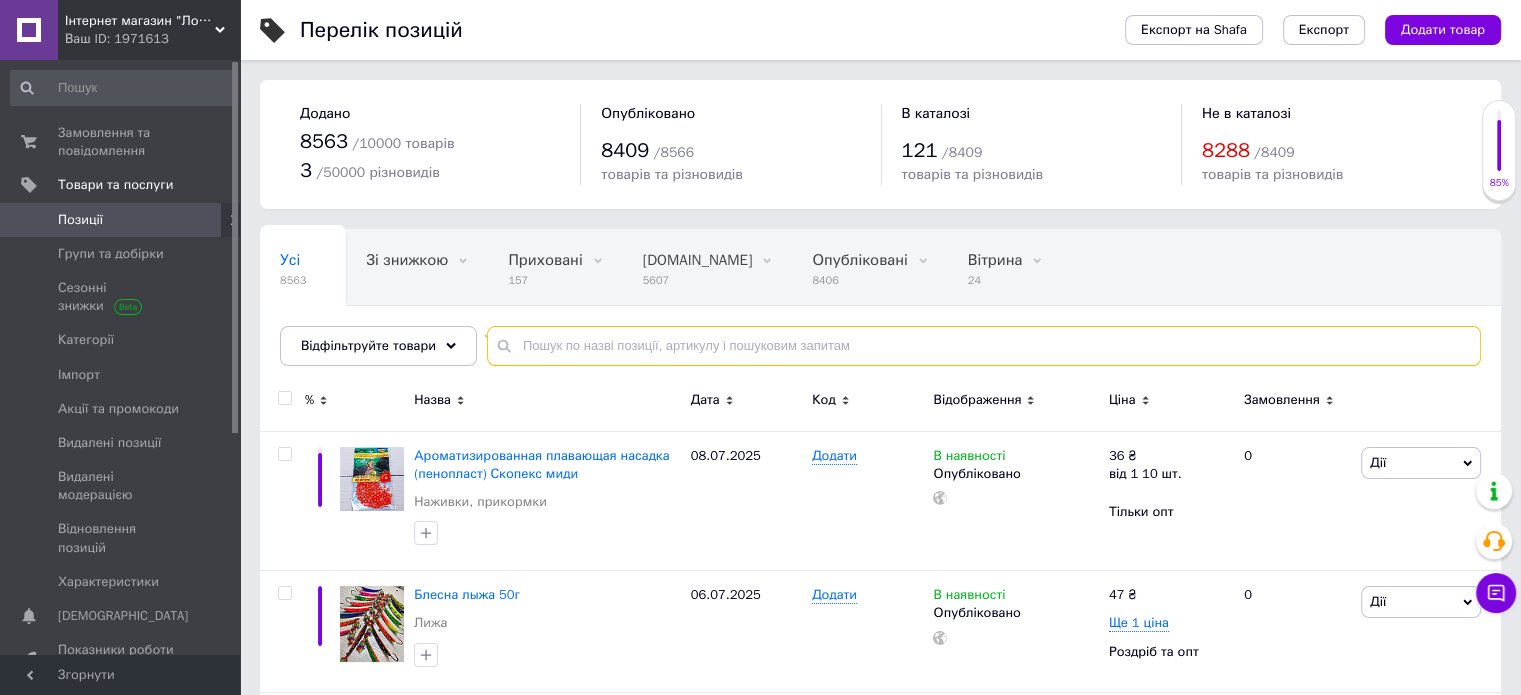 click at bounding box center (984, 346) 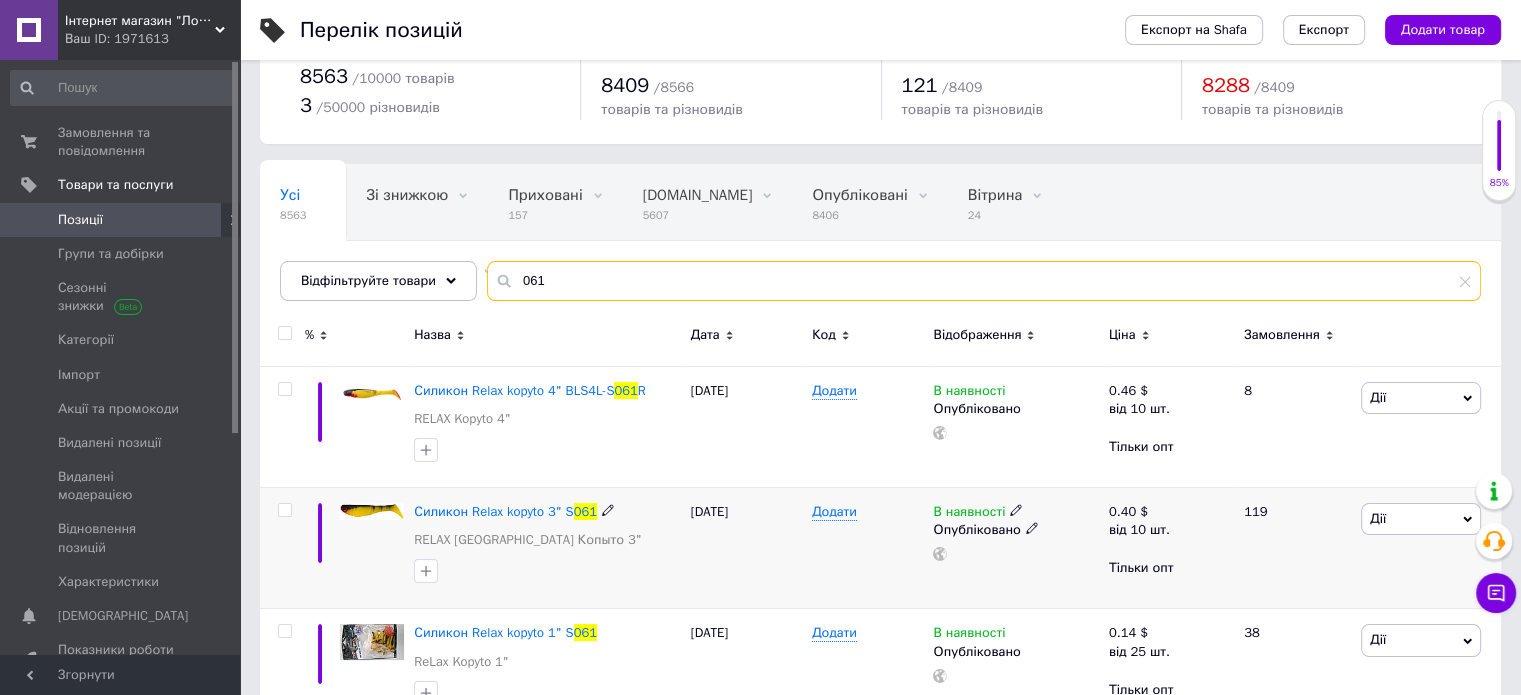 scroll, scrollTop: 100, scrollLeft: 0, axis: vertical 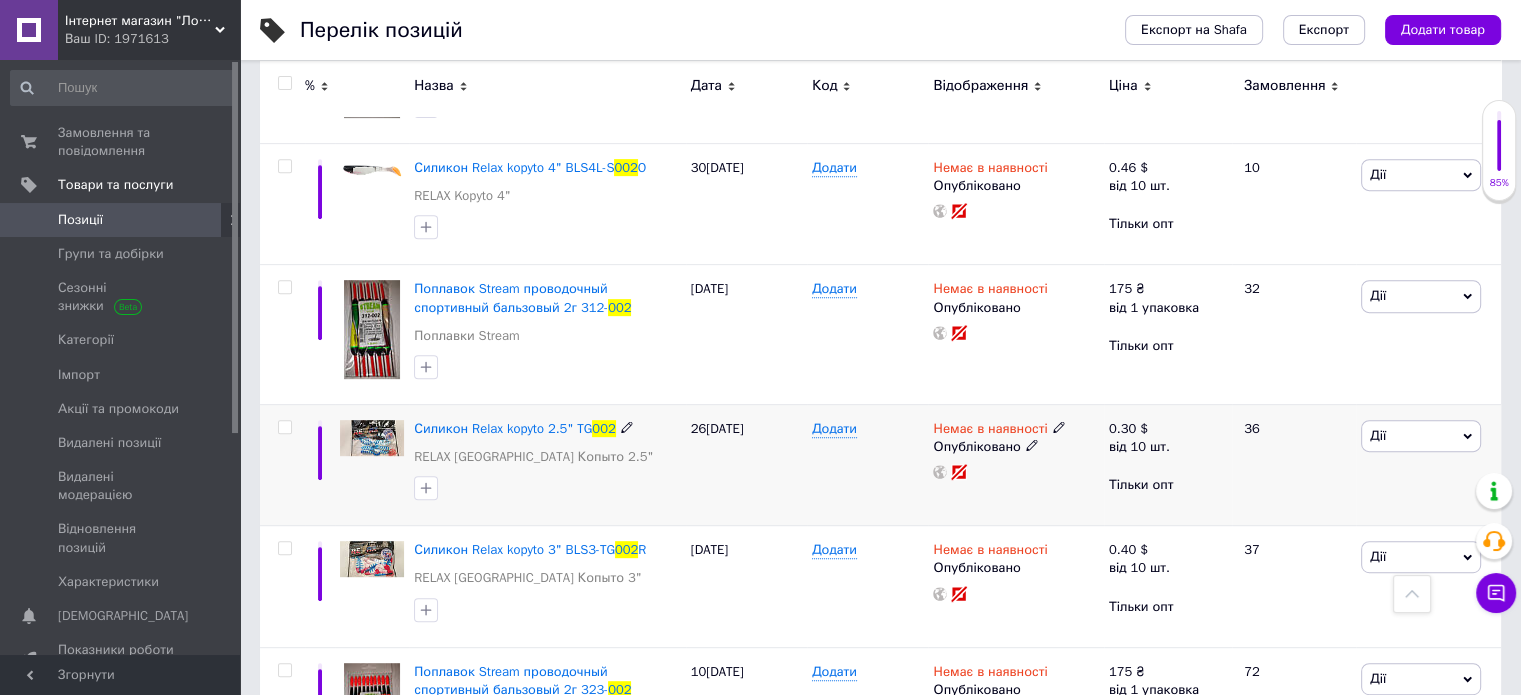 click 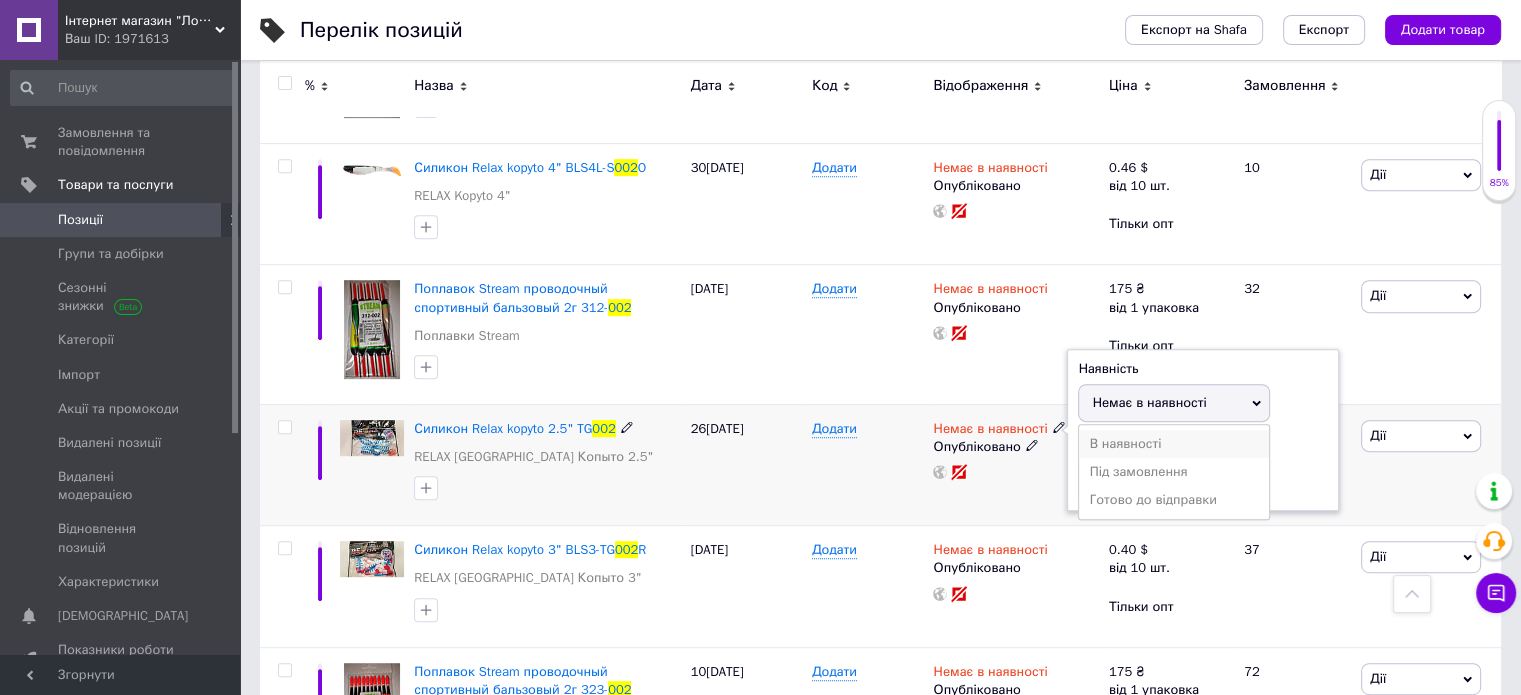 click on "В наявності" at bounding box center (1174, 444) 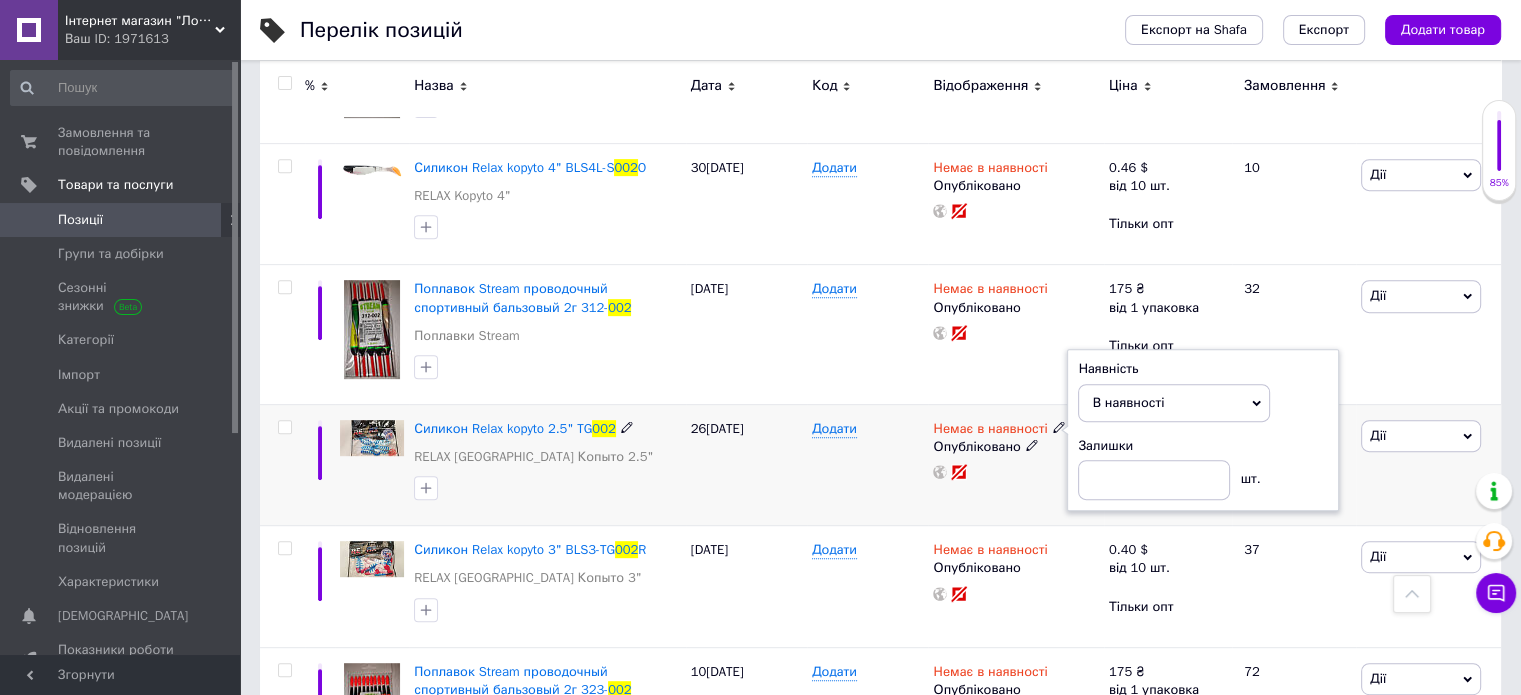 click on "Немає в наявності Наявність В наявності Немає в наявності Під замовлення Готово до відправки Залишки шт. Опубліковано" at bounding box center (1015, 464) 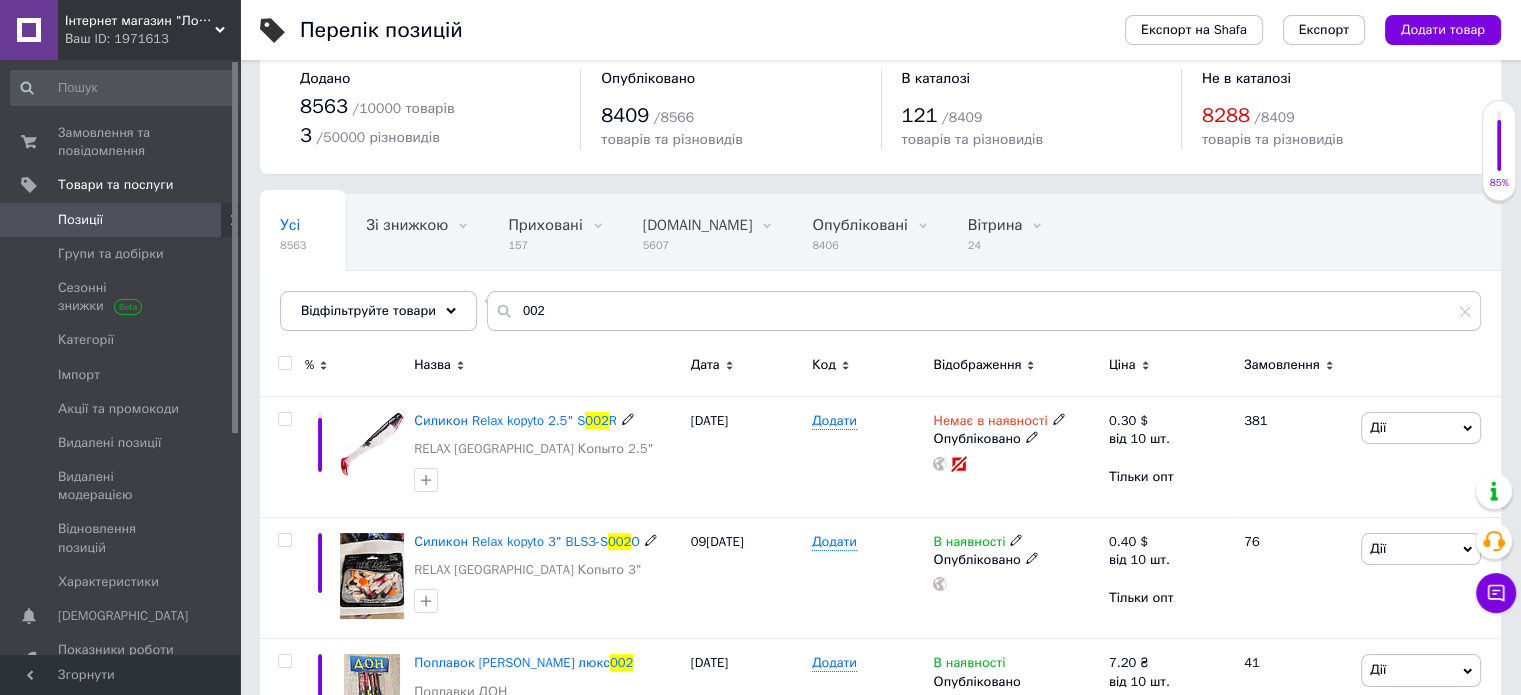 scroll, scrollTop: 0, scrollLeft: 0, axis: both 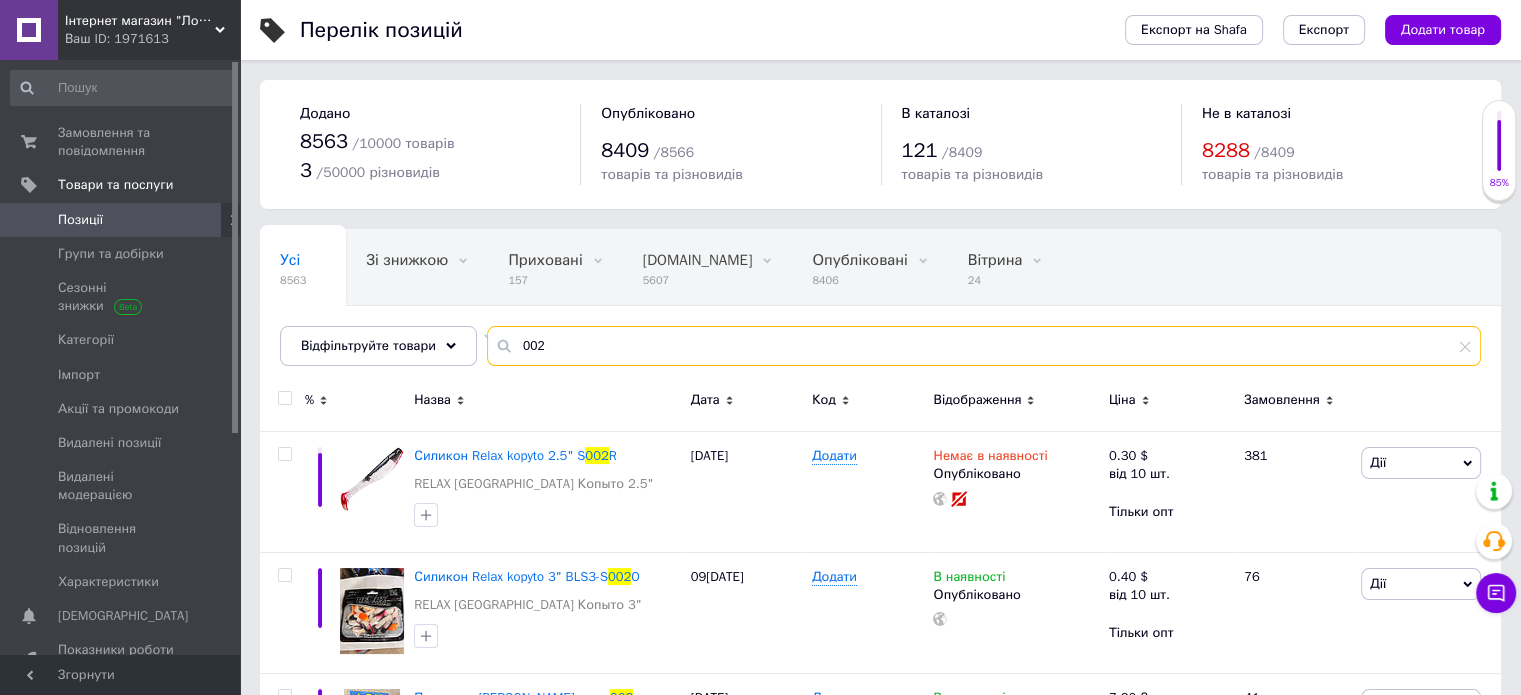 click on "002" at bounding box center [984, 346] 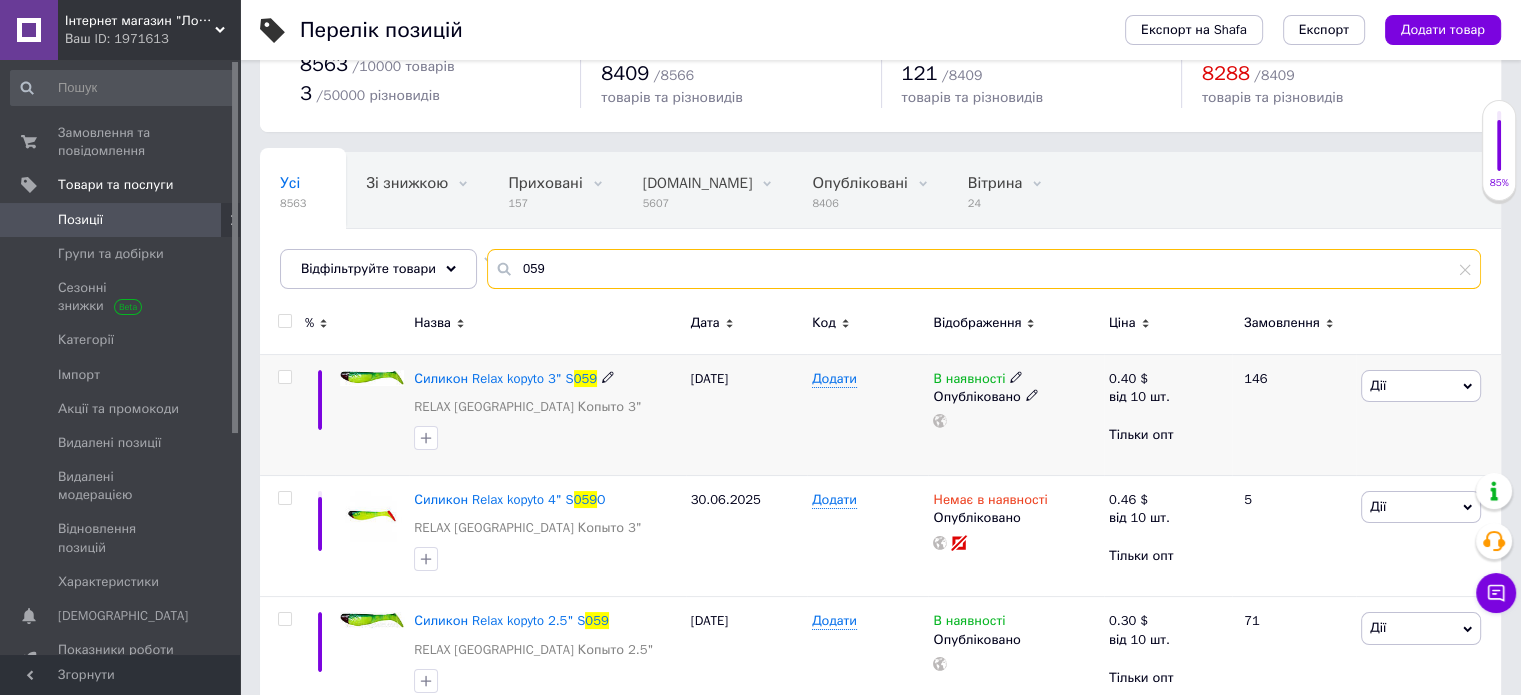 scroll, scrollTop: 200, scrollLeft: 0, axis: vertical 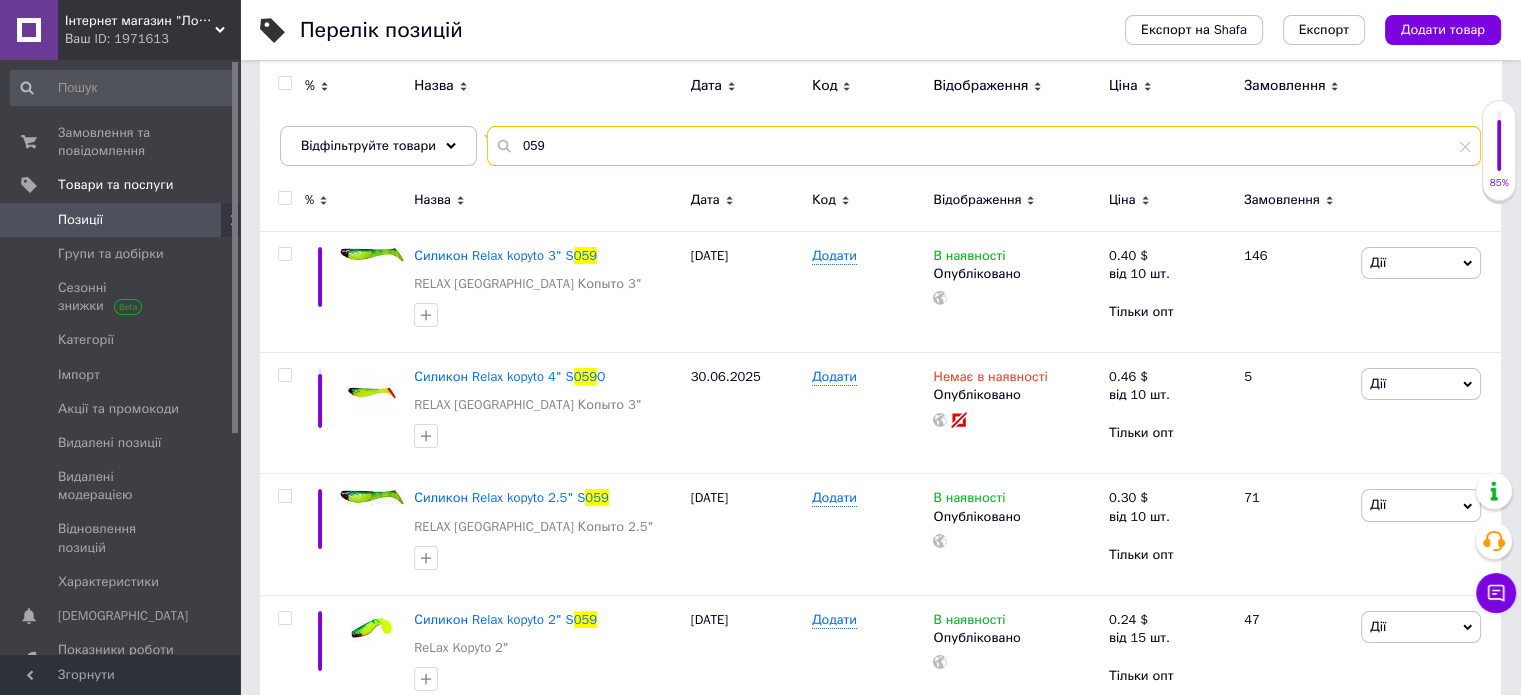 drag, startPoint x: 568, startPoint y: 139, endPoint x: 496, endPoint y: 122, distance: 73.97973 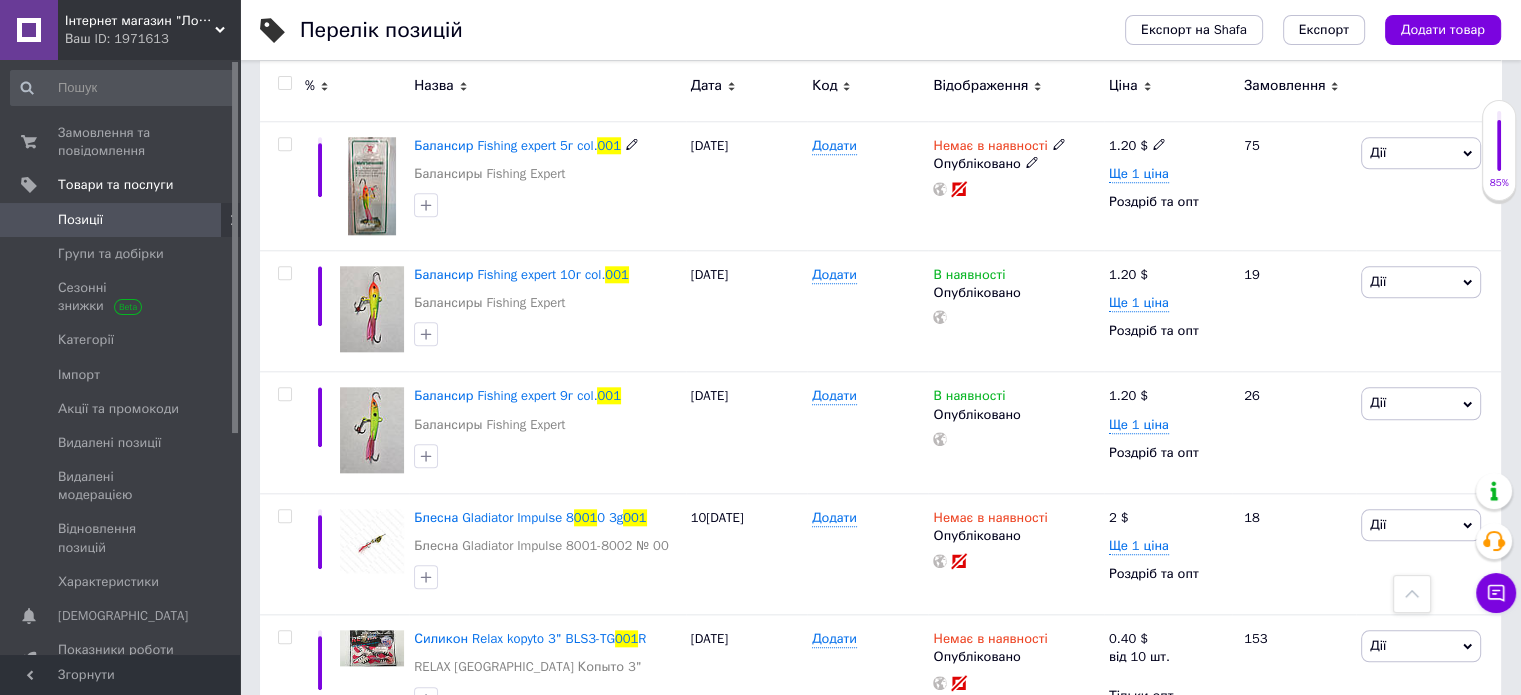 scroll, scrollTop: 2300, scrollLeft: 0, axis: vertical 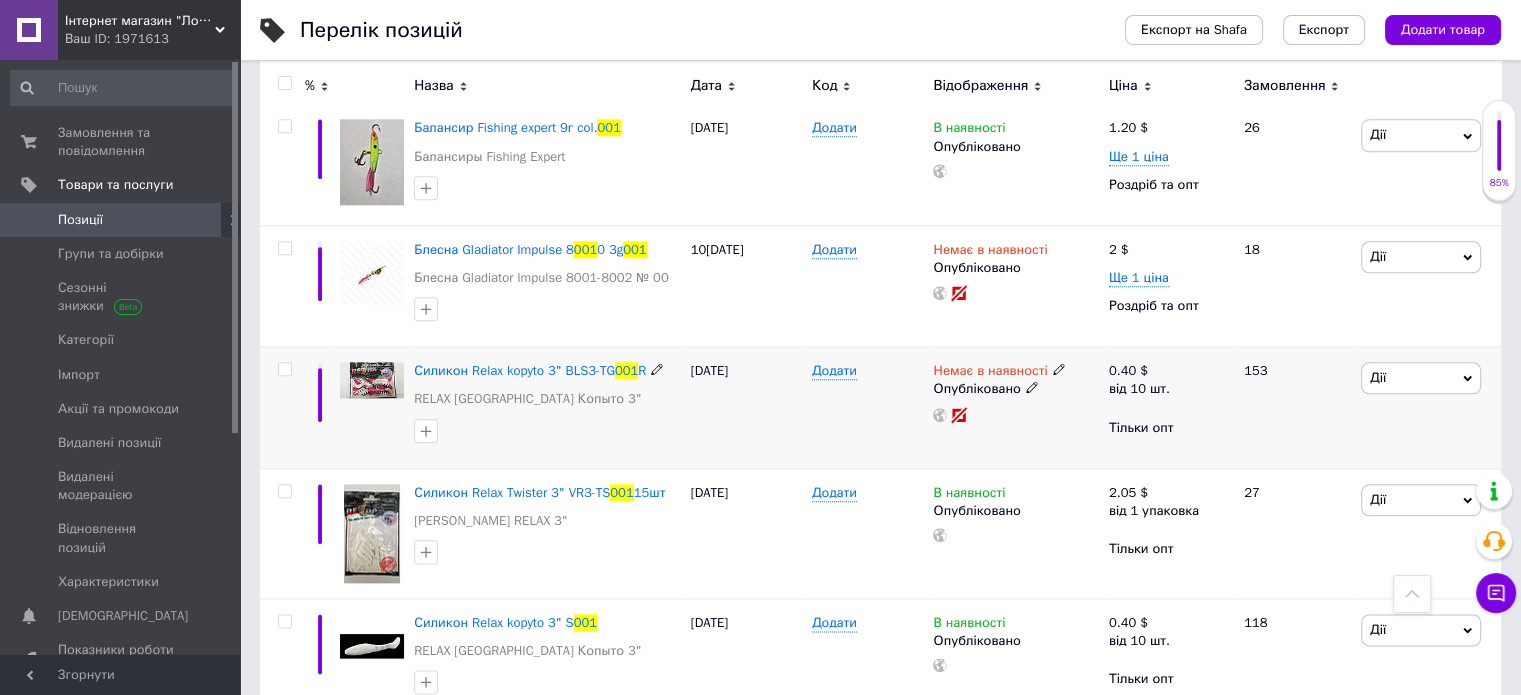 click 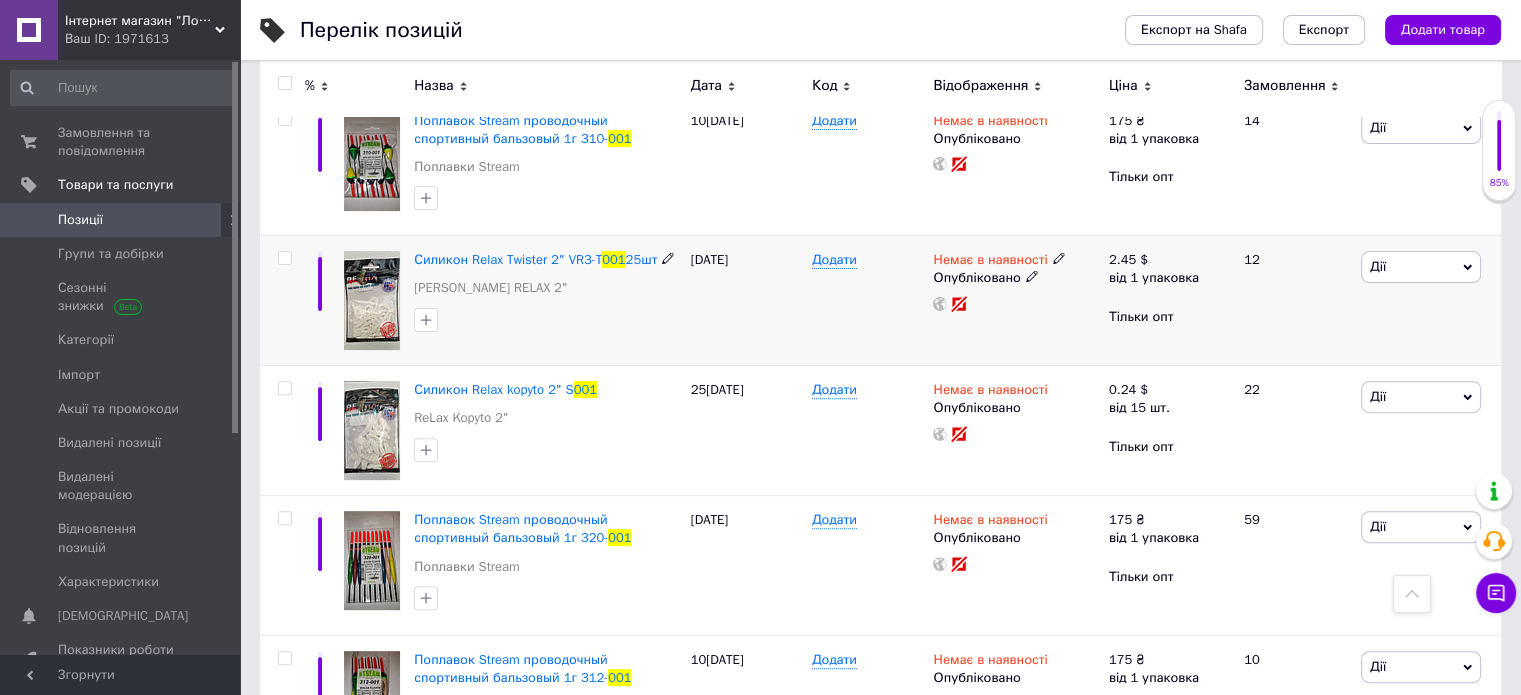 scroll, scrollTop: 0, scrollLeft: 0, axis: both 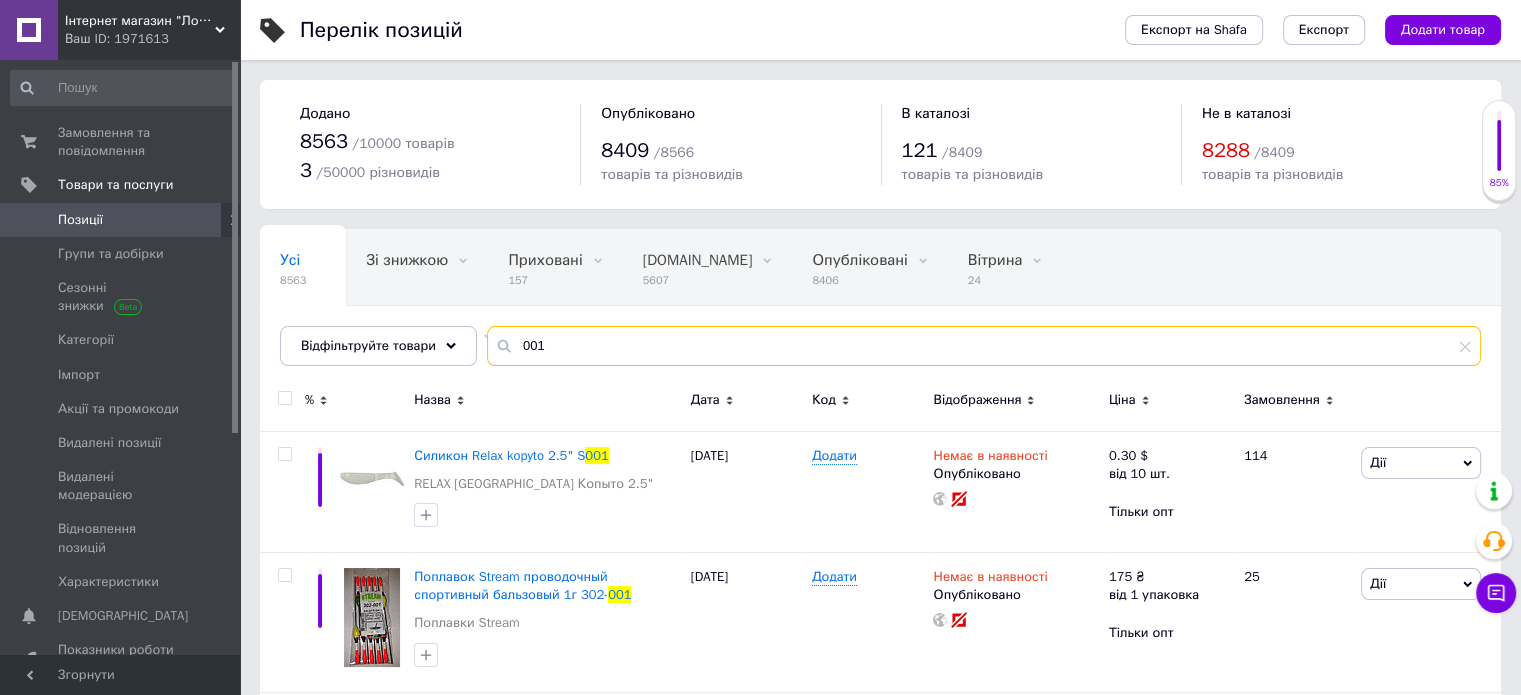 click on "001" at bounding box center (984, 346) 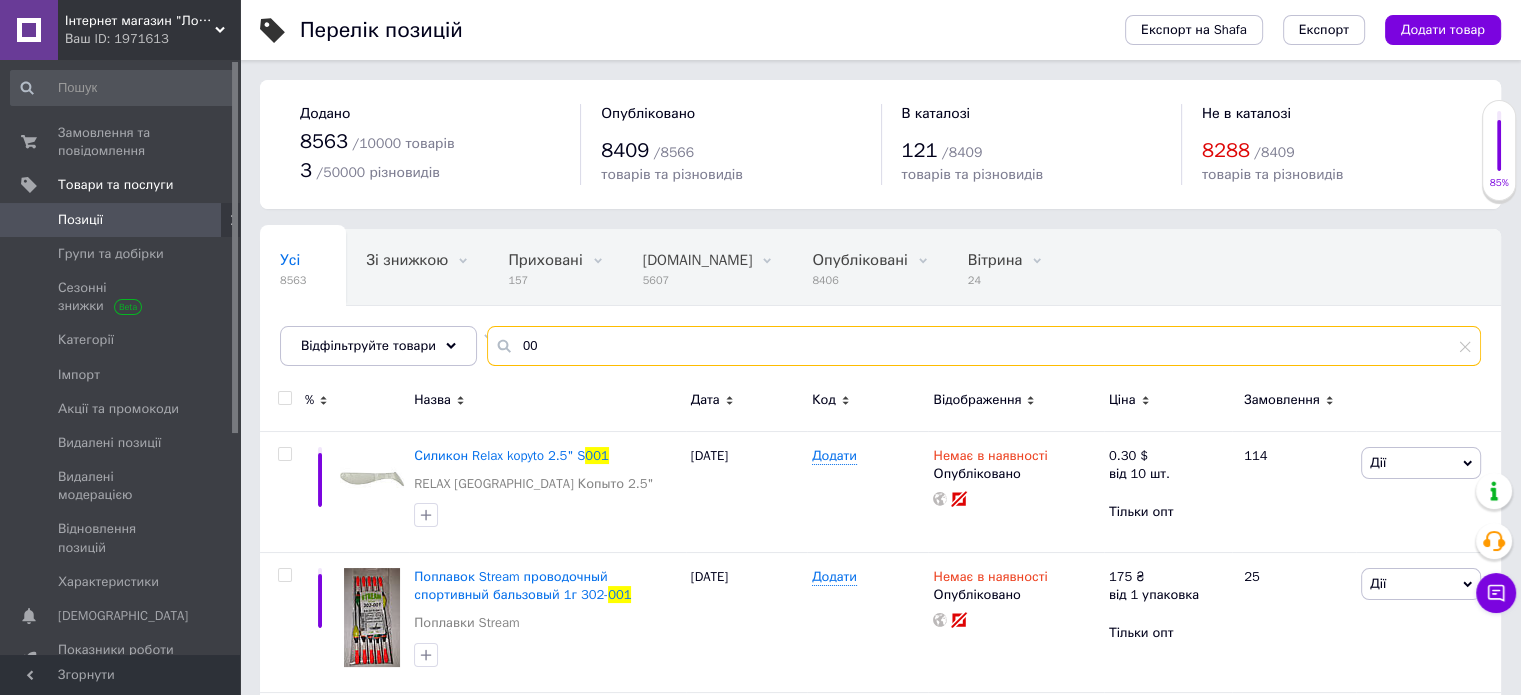 type on "0" 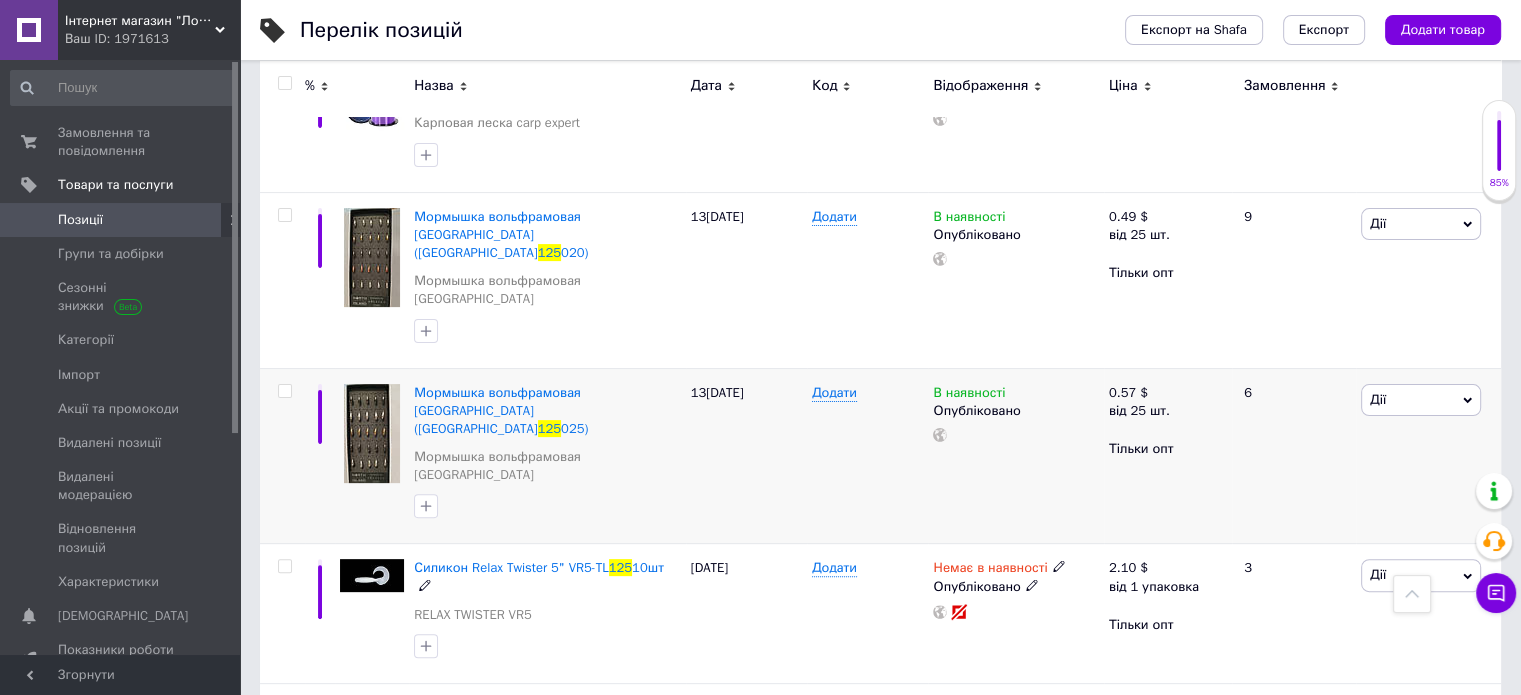 scroll, scrollTop: 600, scrollLeft: 0, axis: vertical 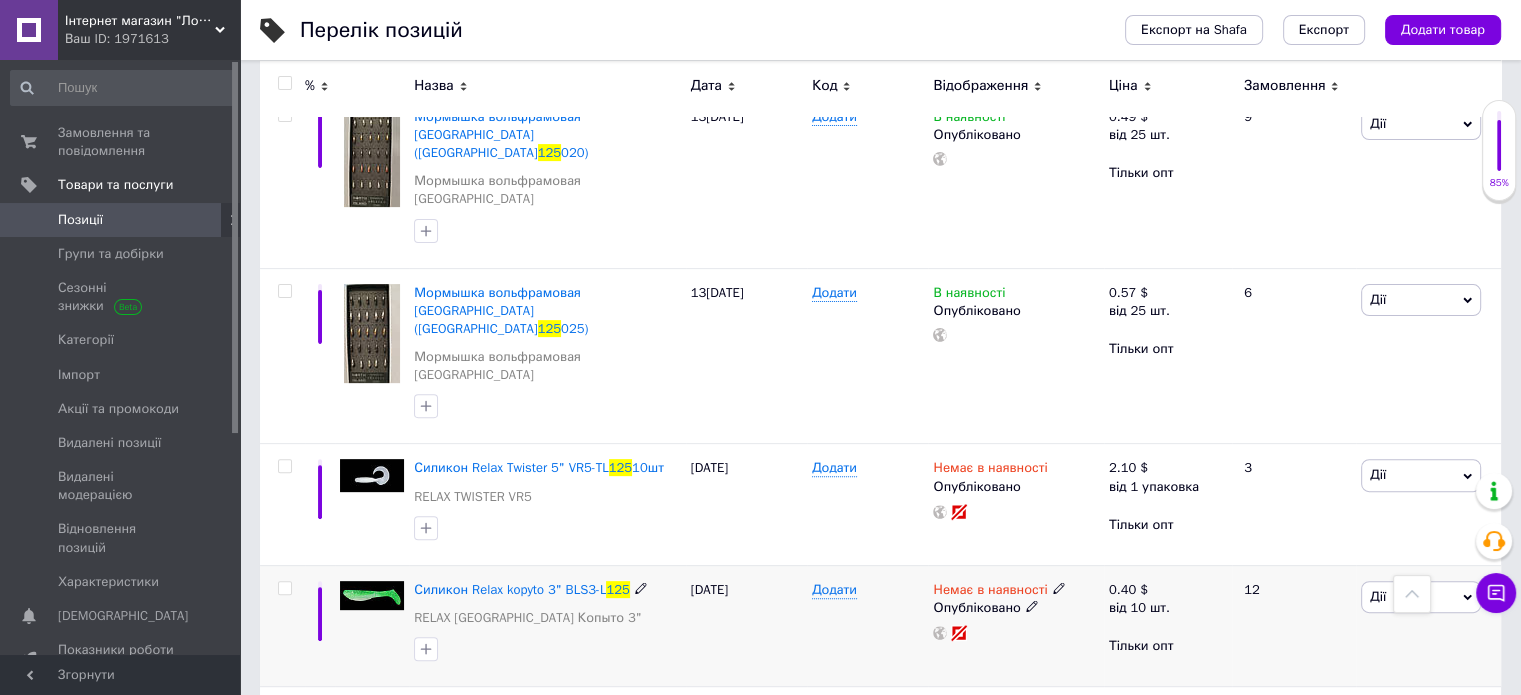 click 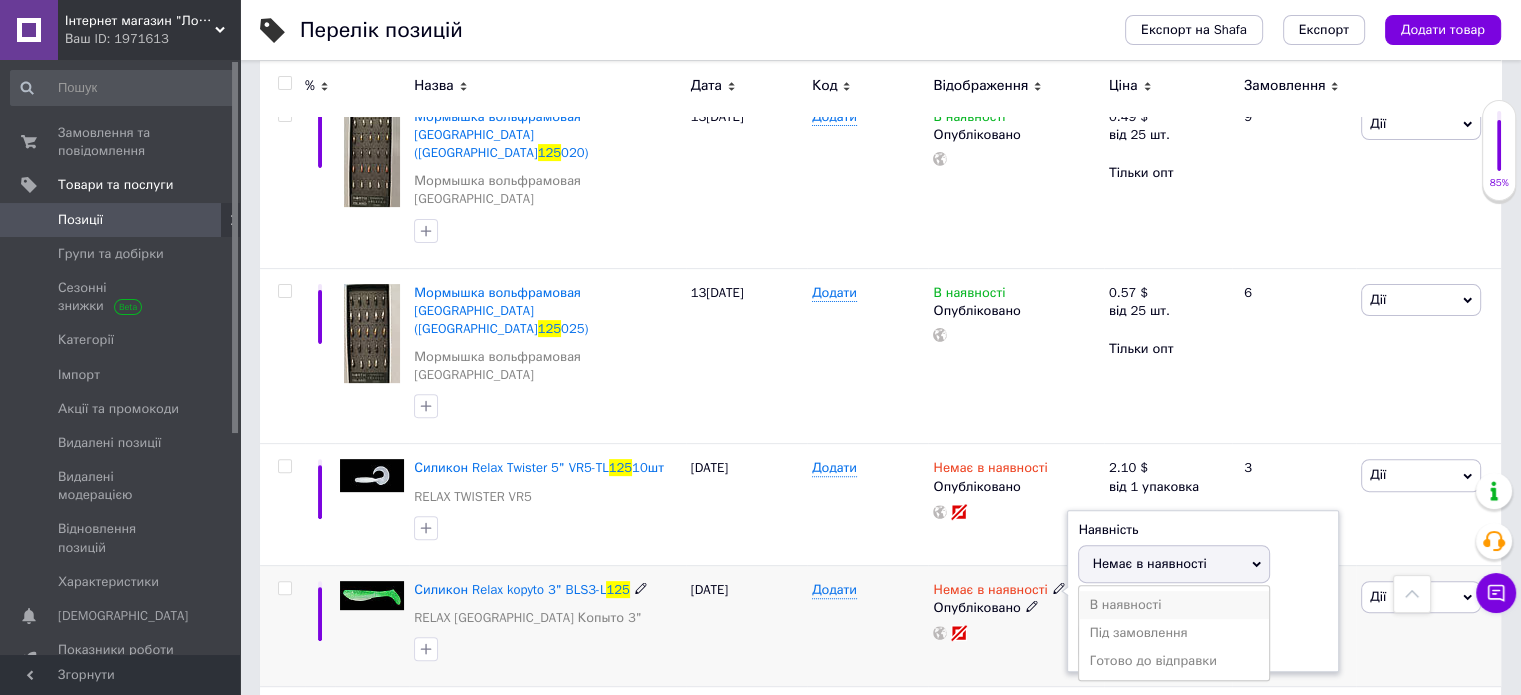 click on "В наявності" at bounding box center (1174, 605) 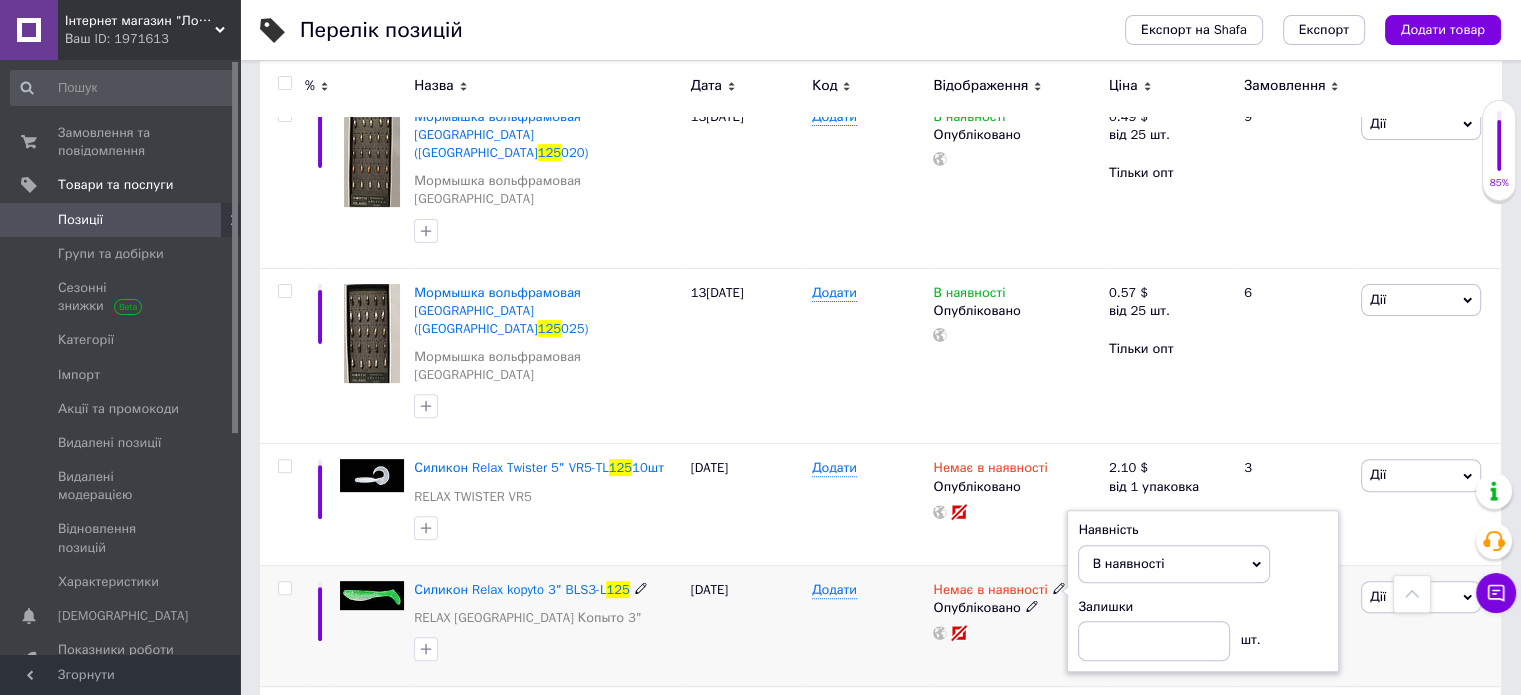 click on "Немає в наявності Наявність В наявності Немає в наявності Під замовлення Готово до відправки Залишки шт. Опубліковано" at bounding box center (1015, 625) 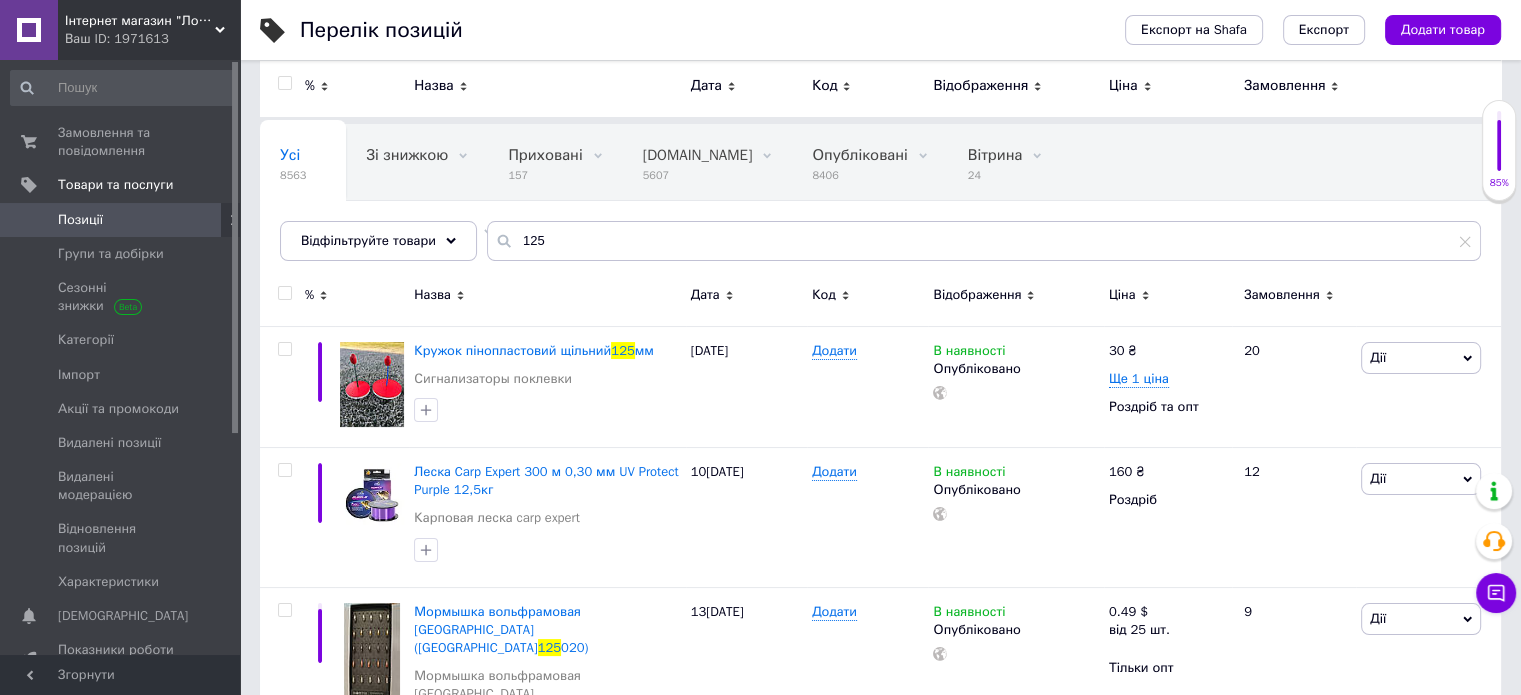 scroll, scrollTop: 0, scrollLeft: 0, axis: both 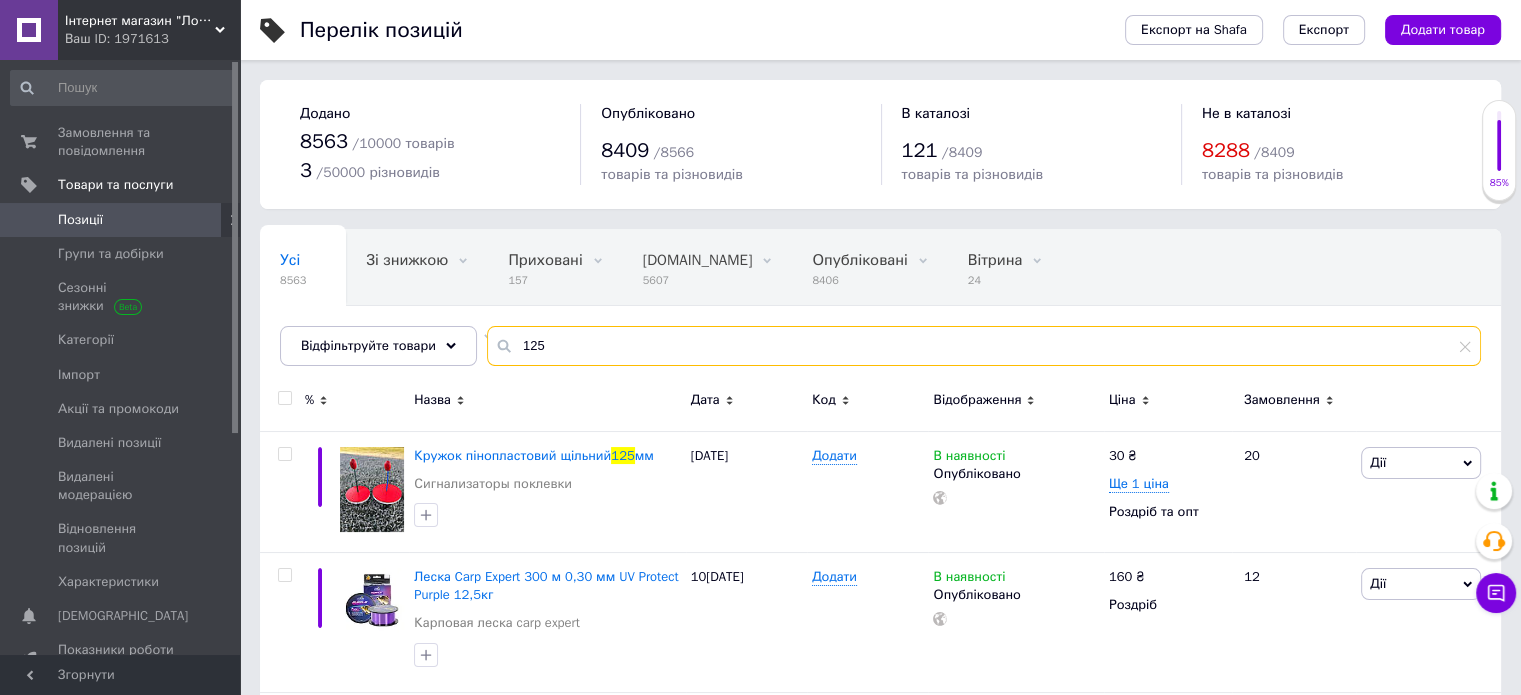 click on "125" at bounding box center (984, 346) 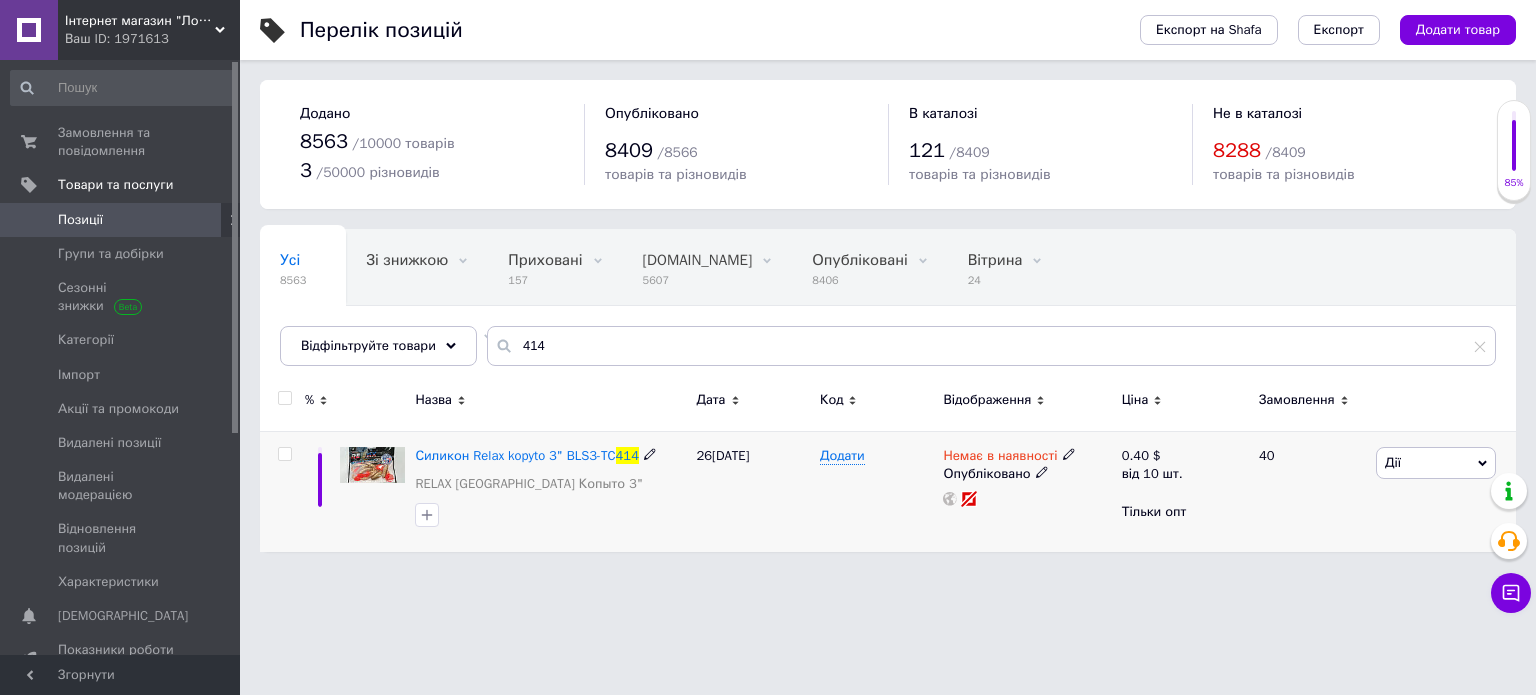 click 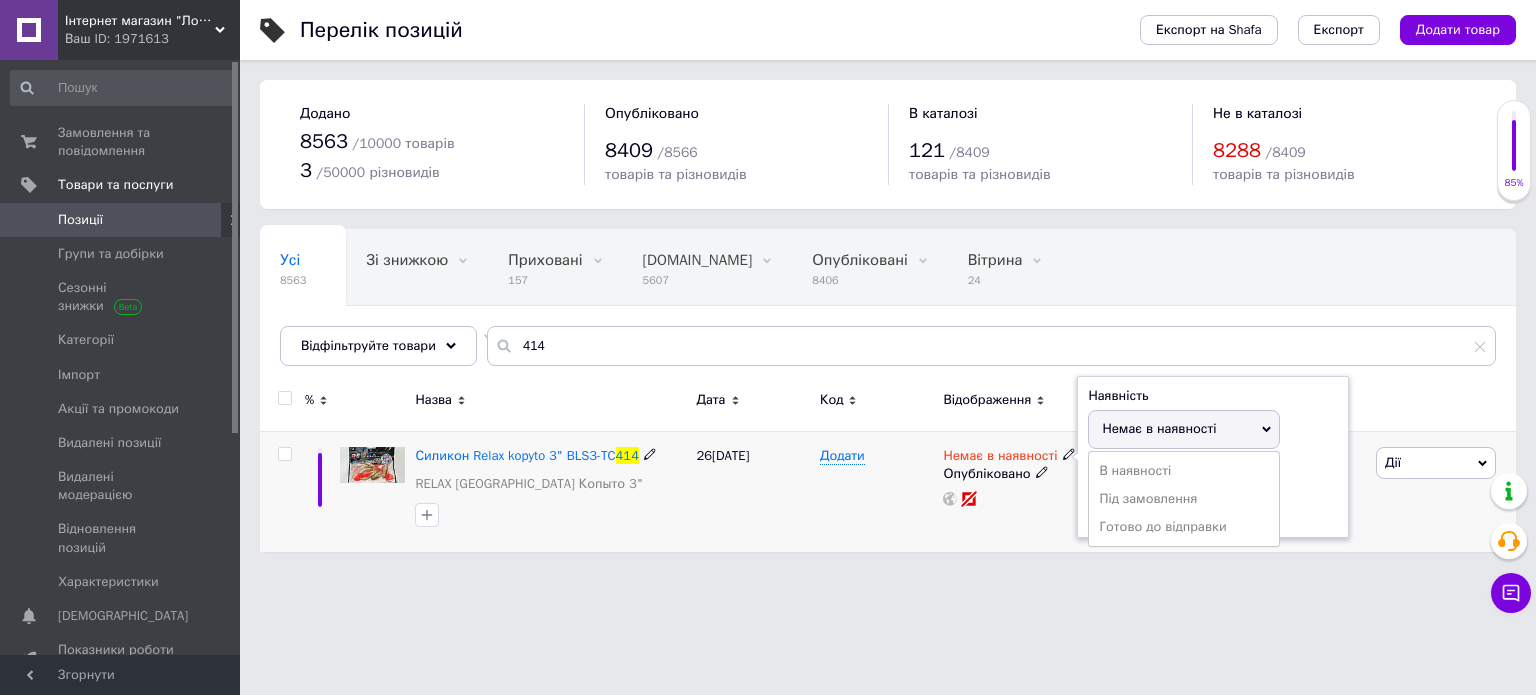 drag, startPoint x: 1117, startPoint y: 468, endPoint x: 1098, endPoint y: 469, distance: 19.026299 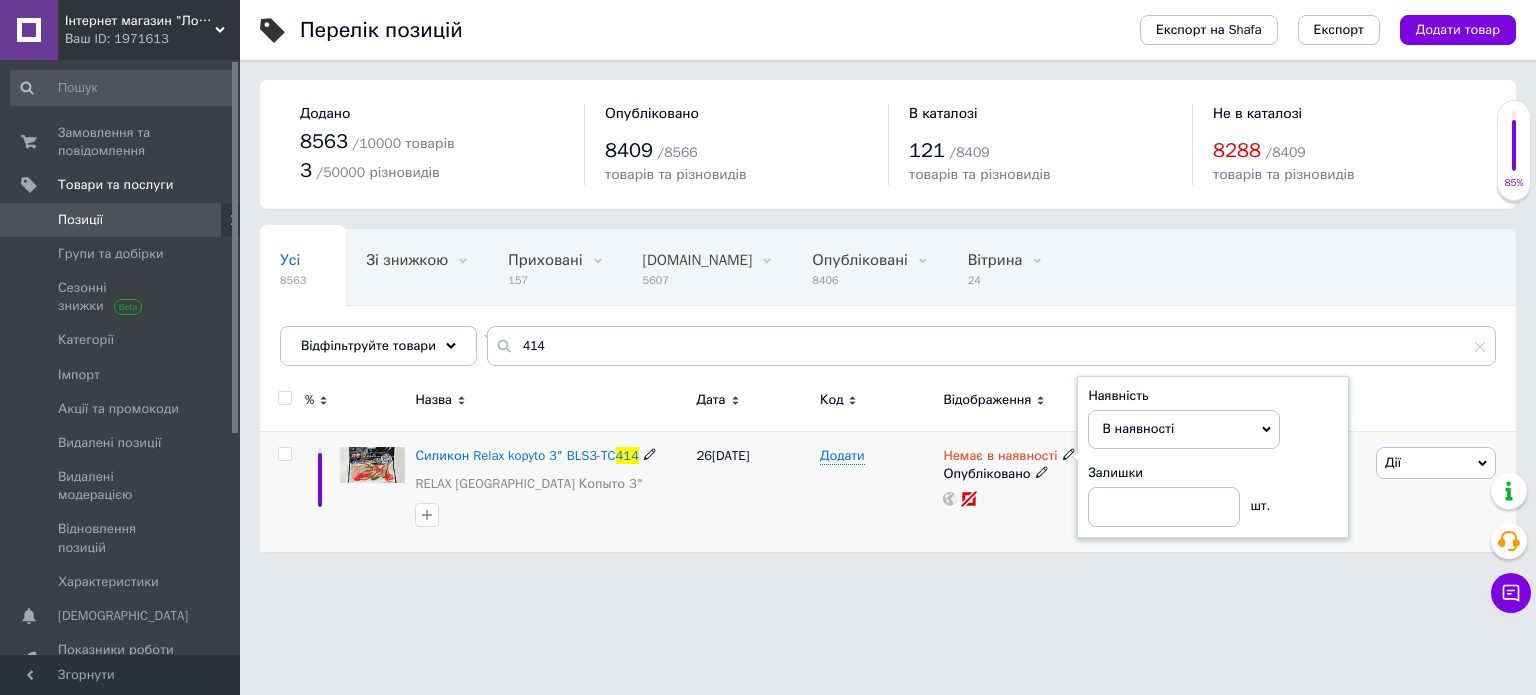 click on "26.10.2024" at bounding box center [753, 491] 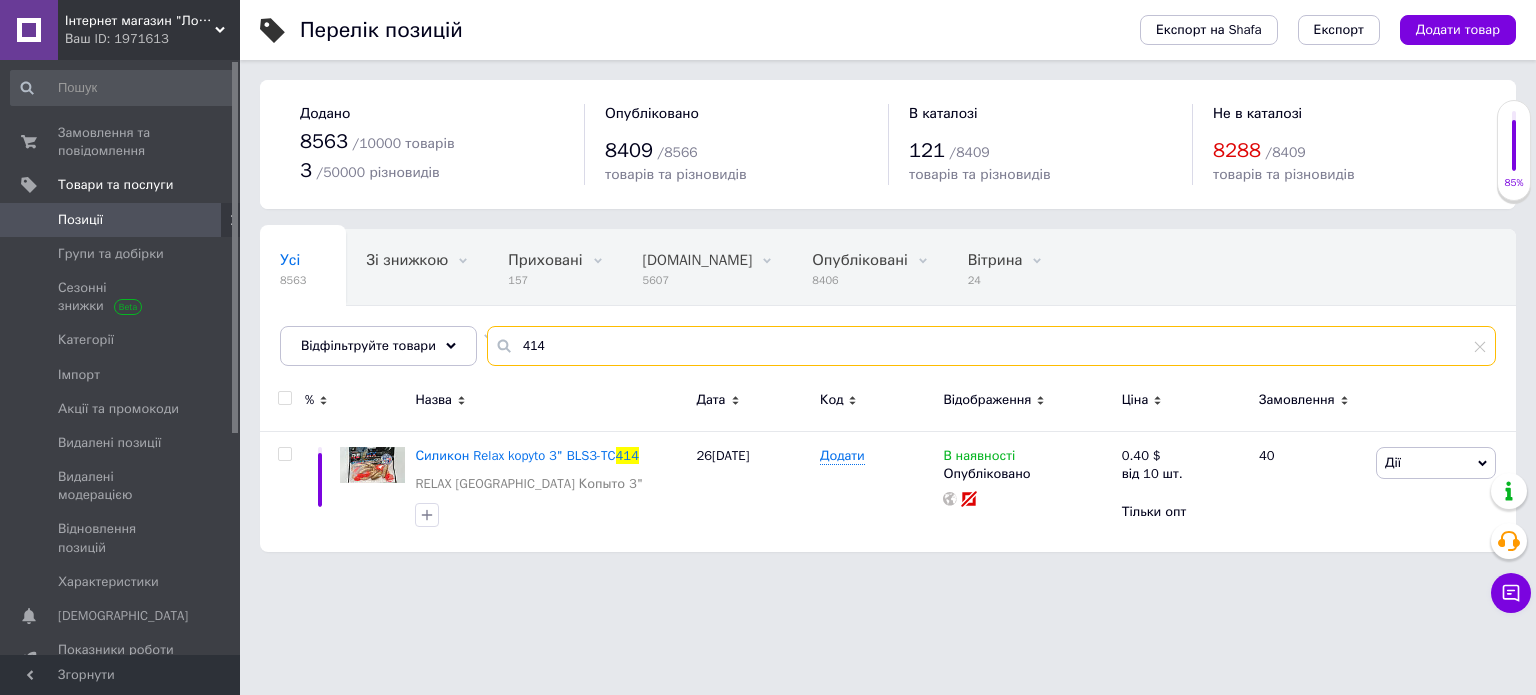 drag, startPoint x: 544, startPoint y: 346, endPoint x: 424, endPoint y: 322, distance: 122.376465 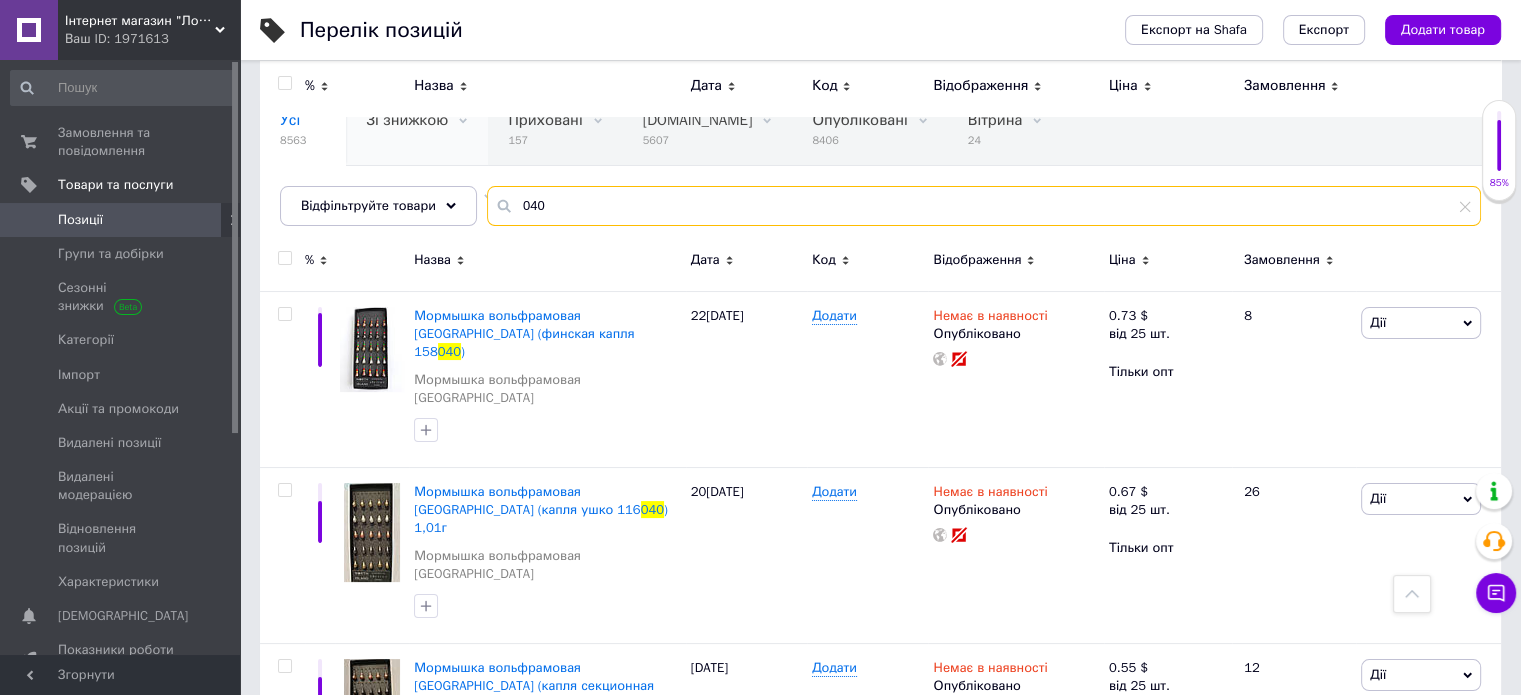 scroll, scrollTop: 0, scrollLeft: 0, axis: both 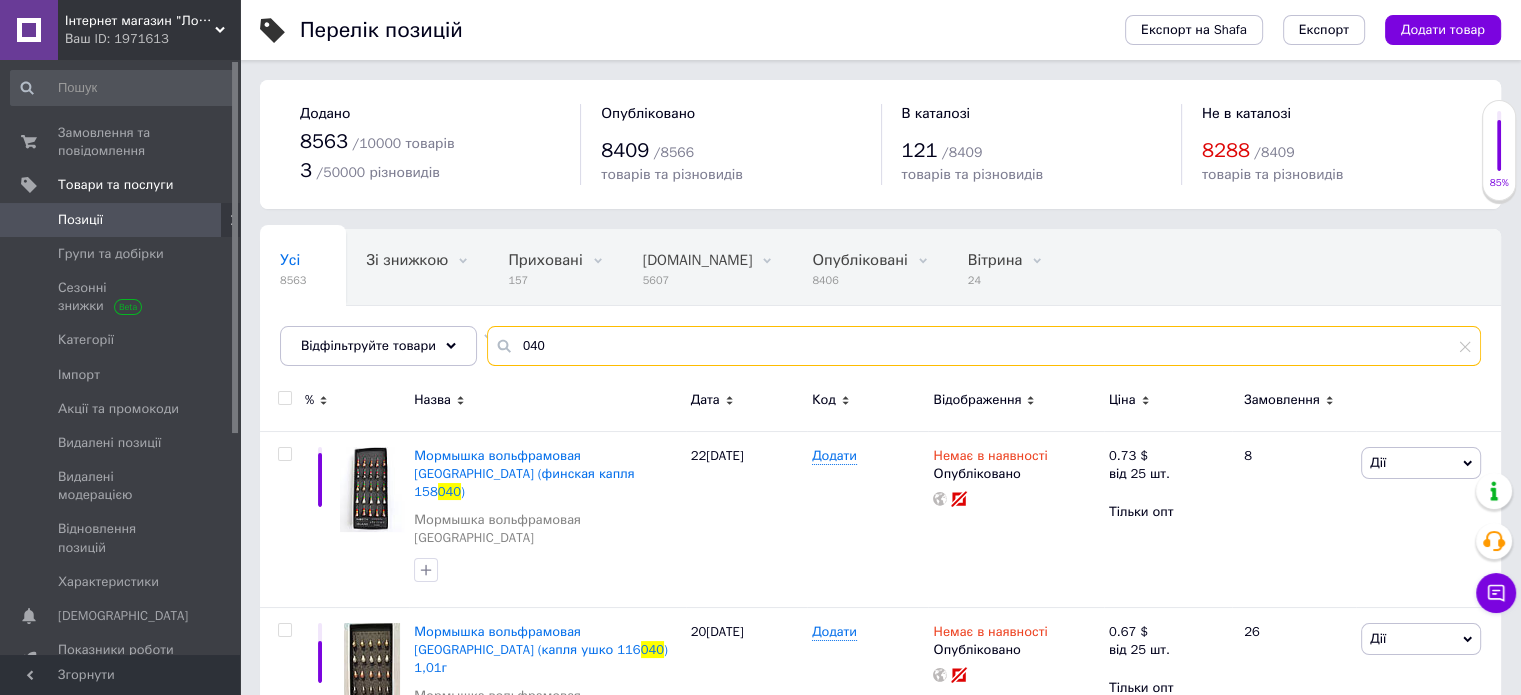 click on "040" at bounding box center (984, 346) 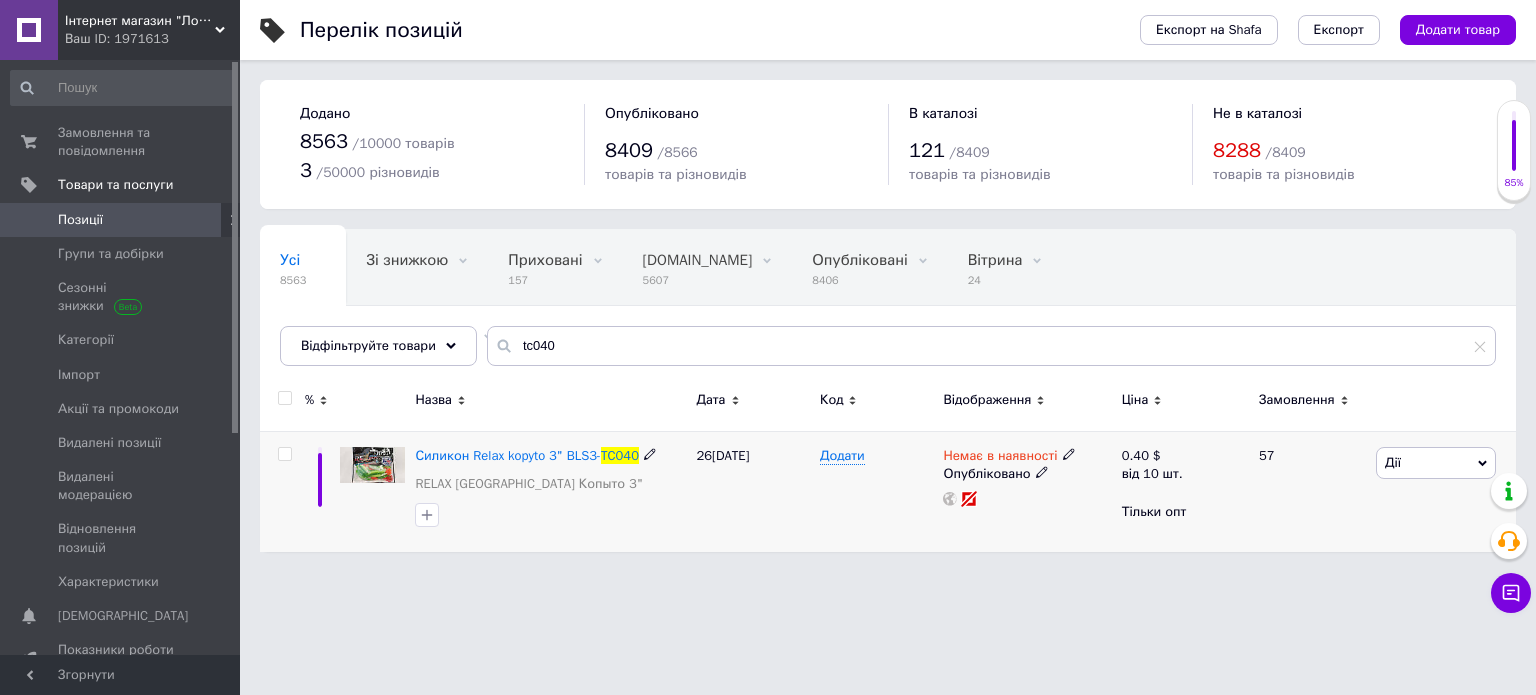 click 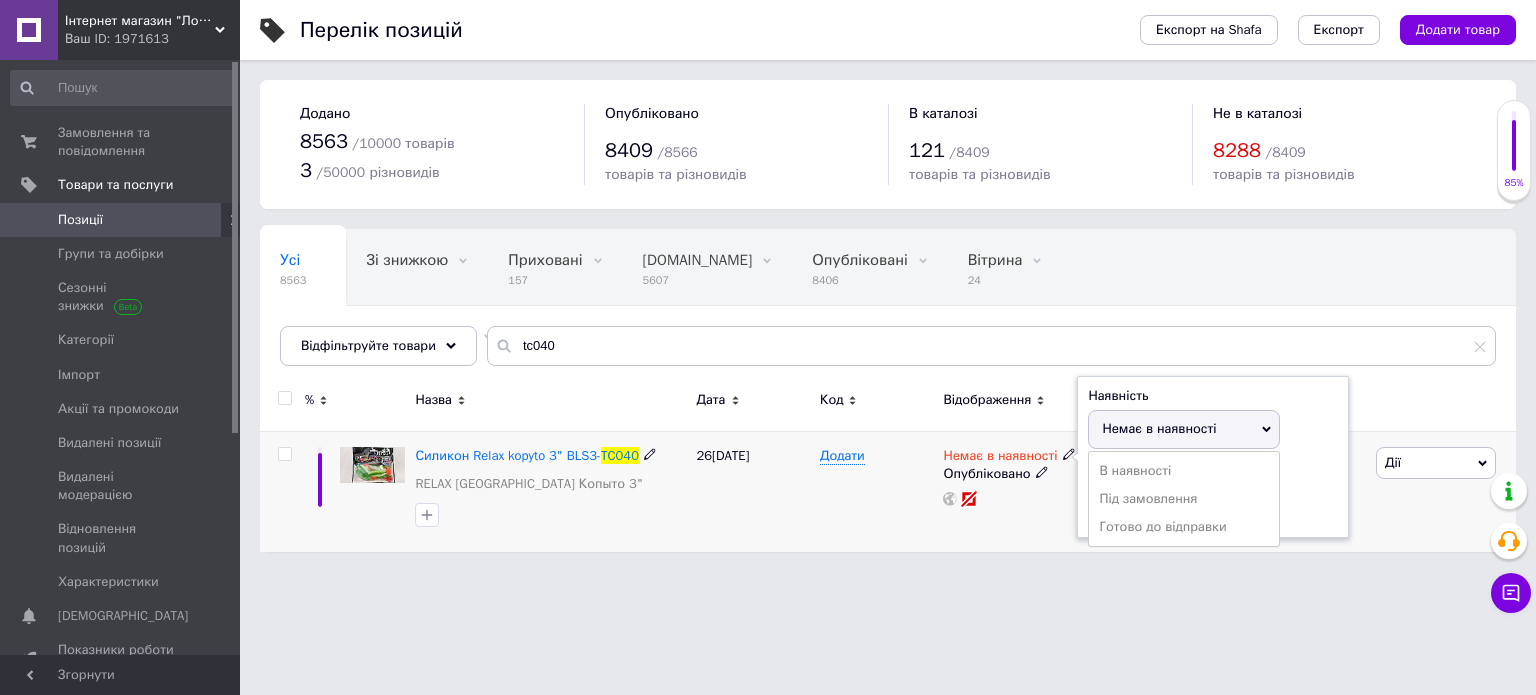 drag, startPoint x: 1126, startPoint y: 473, endPoint x: 1108, endPoint y: 477, distance: 18.439089 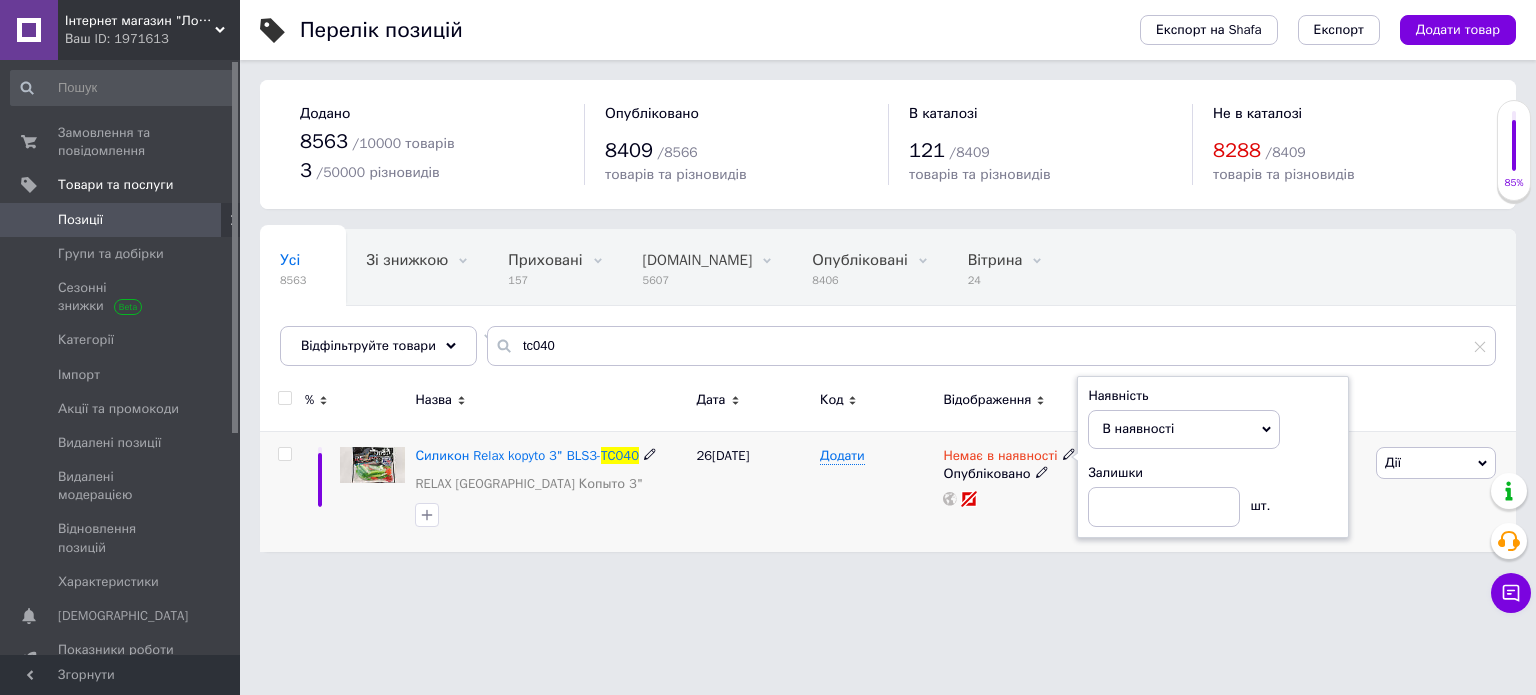 click on "Додати" at bounding box center (876, 491) 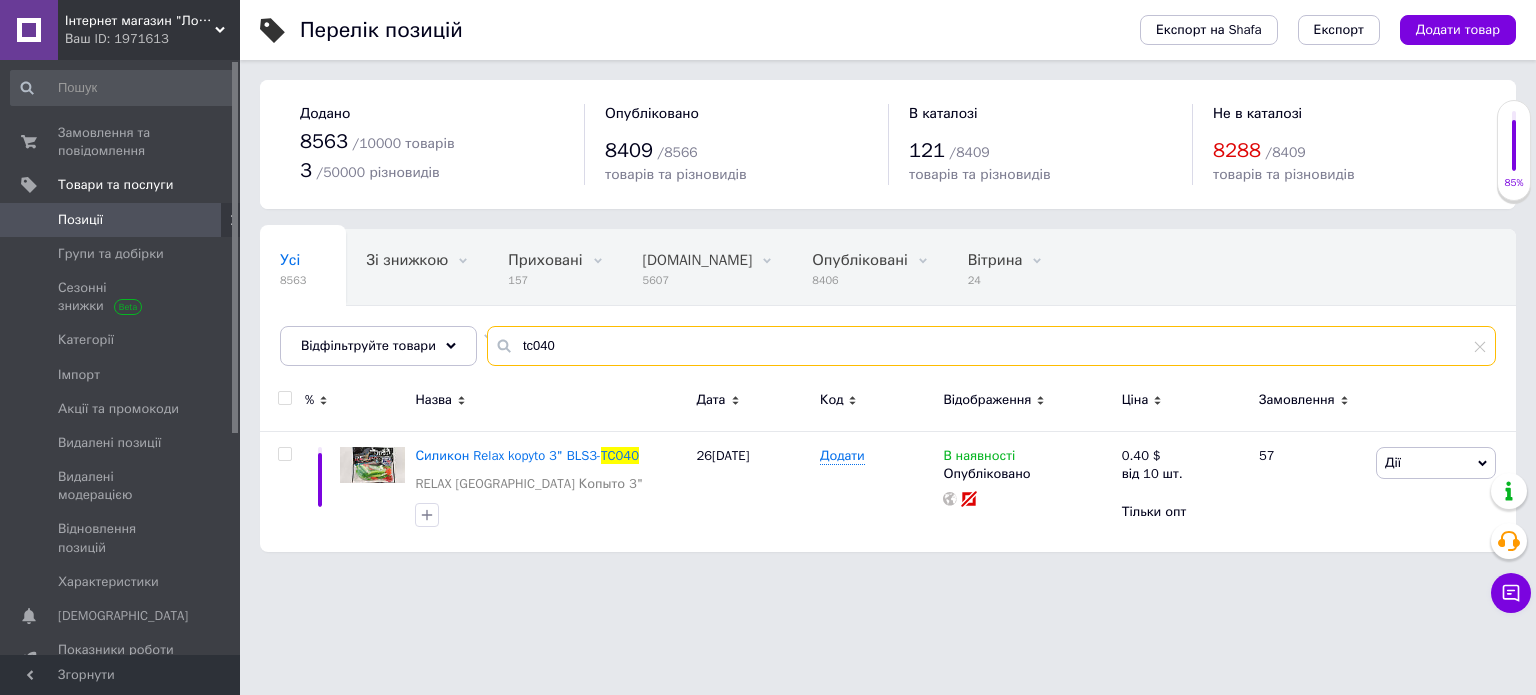 drag, startPoint x: 560, startPoint y: 343, endPoint x: 492, endPoint y: 328, distance: 69.63476 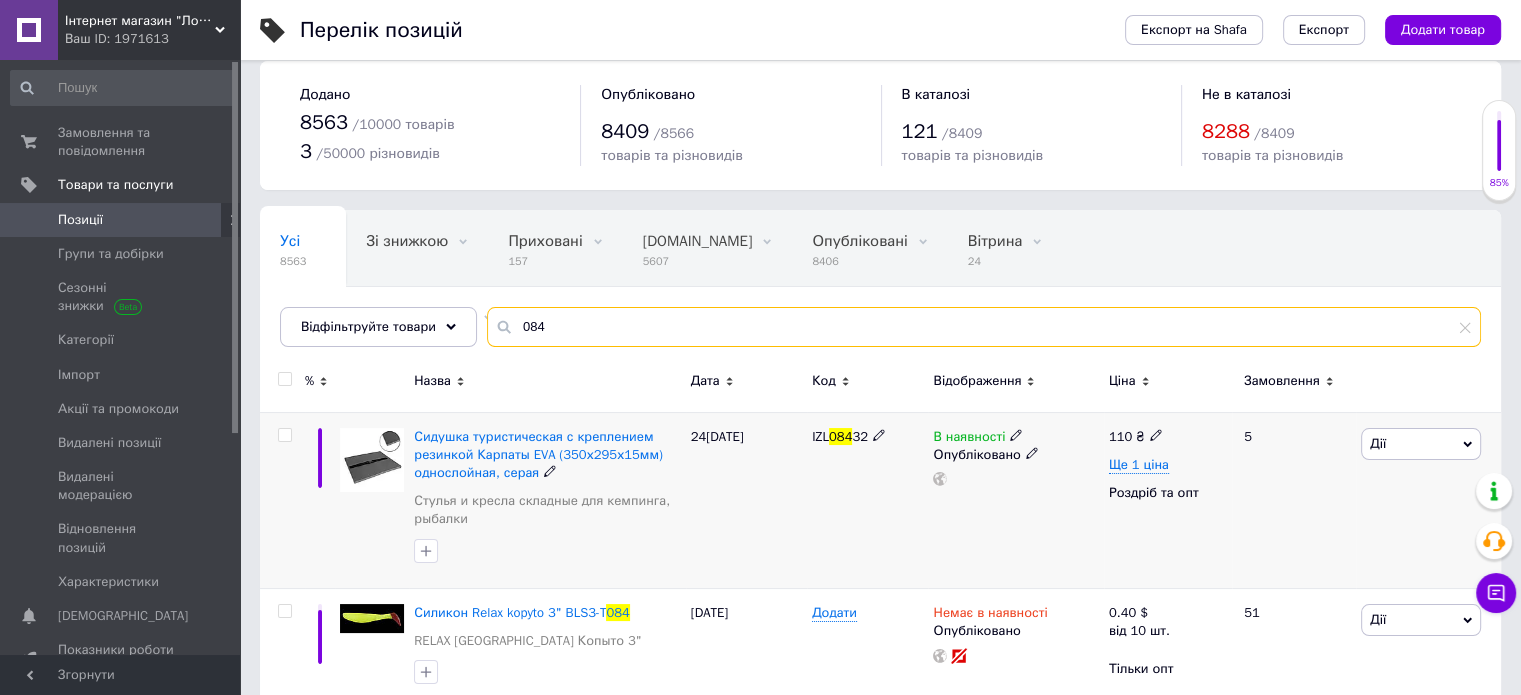 scroll, scrollTop: 52, scrollLeft: 0, axis: vertical 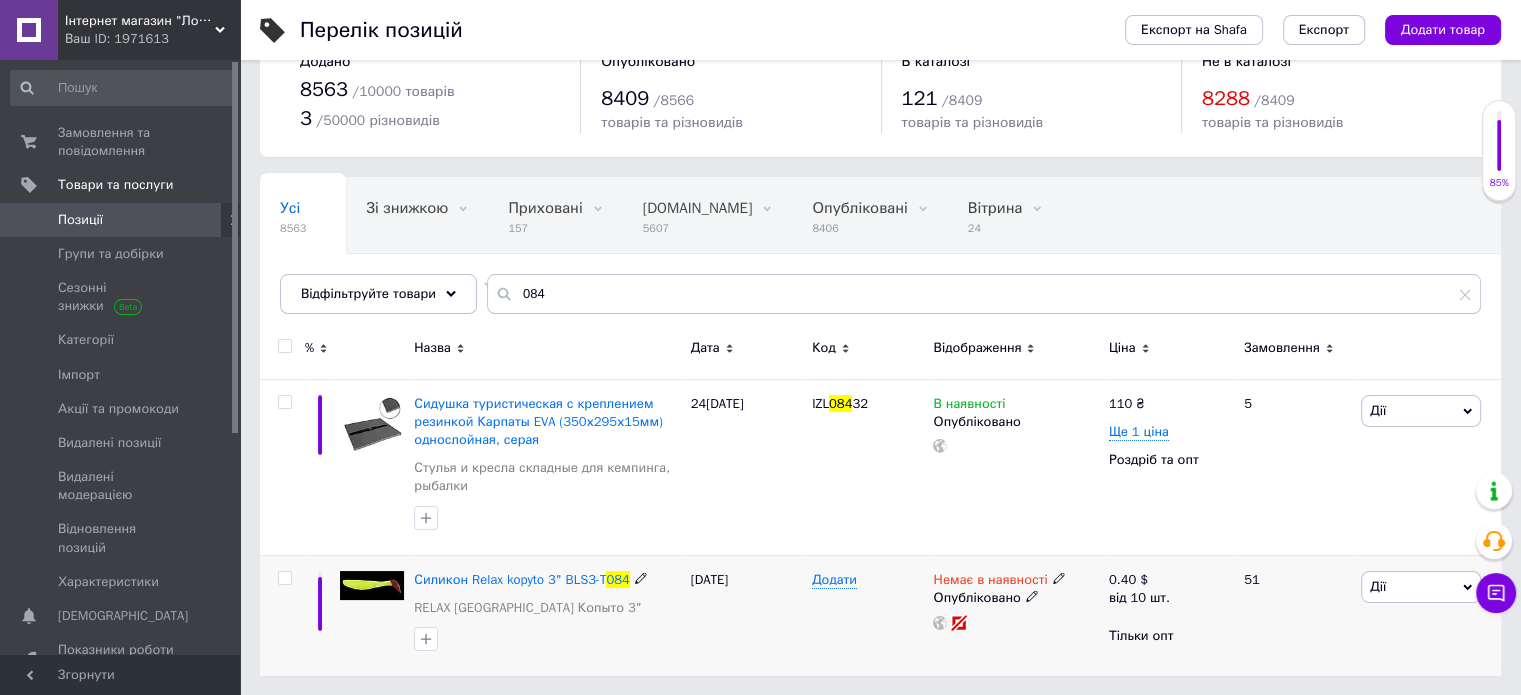 click 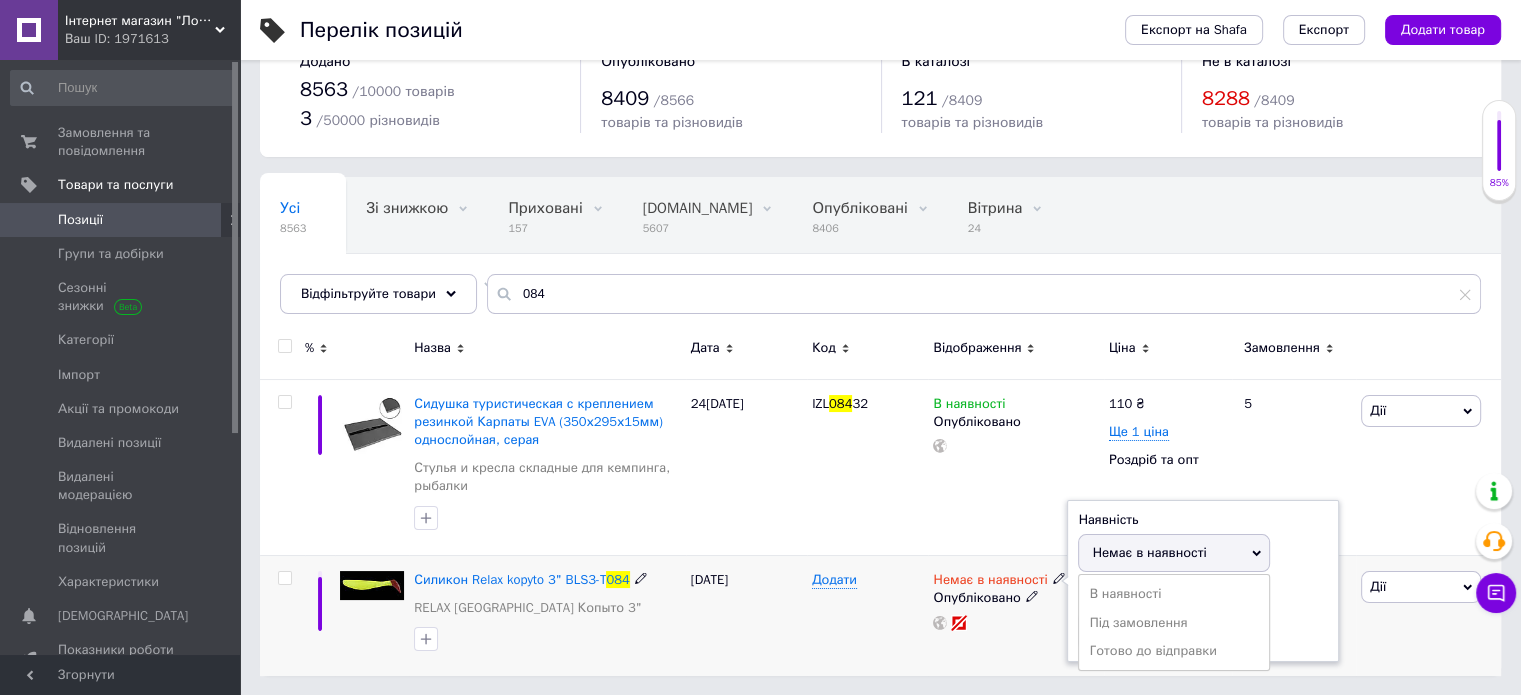 drag, startPoint x: 1103, startPoint y: 595, endPoint x: 1033, endPoint y: 615, distance: 72.8011 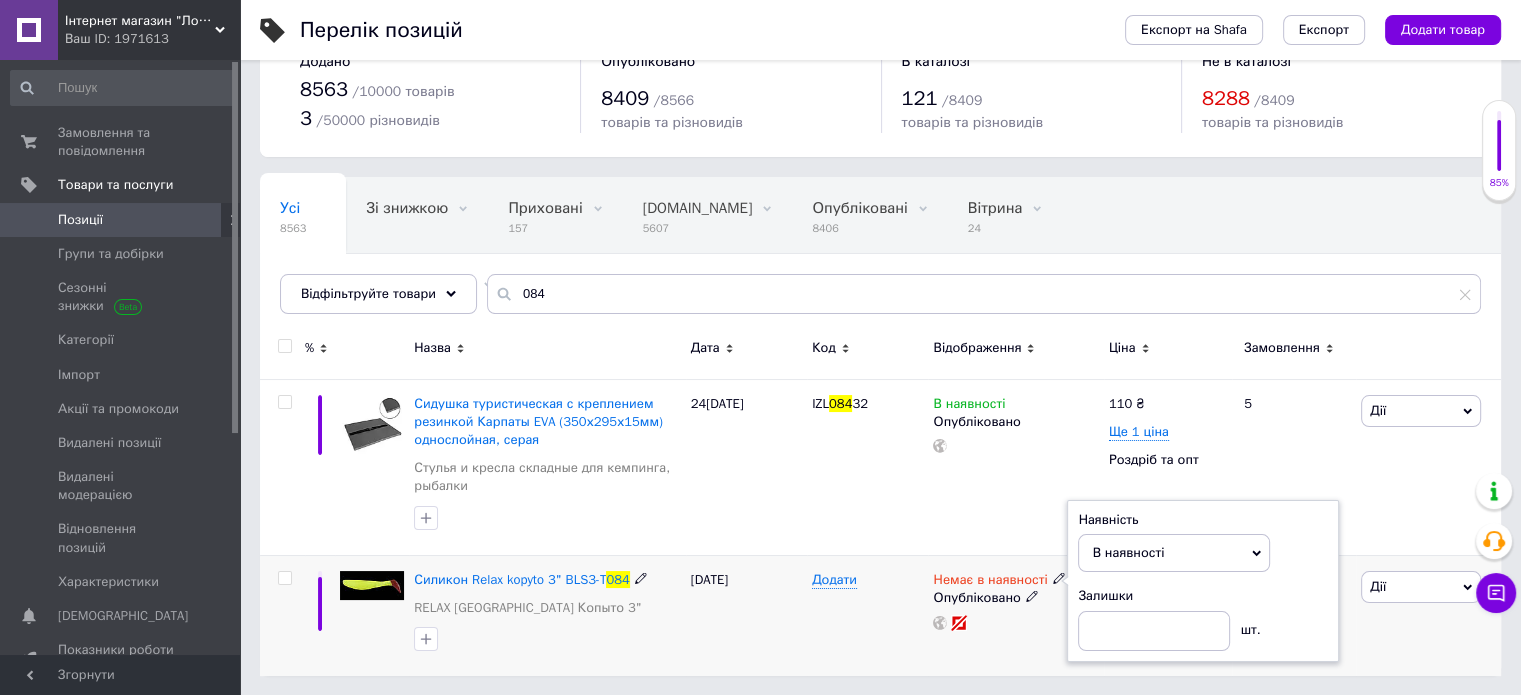 click at bounding box center [1015, 623] 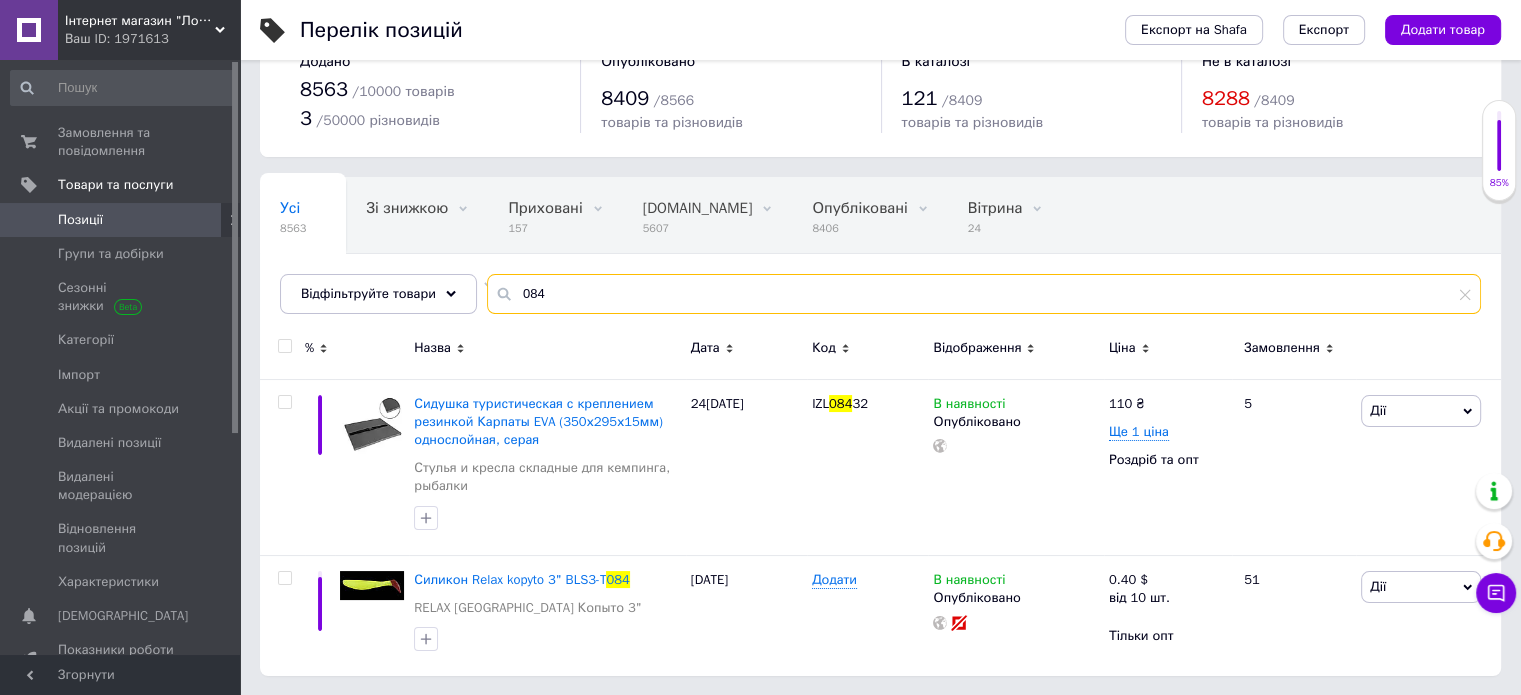 drag, startPoint x: 556, startPoint y: 294, endPoint x: 480, endPoint y: 291, distance: 76.05919 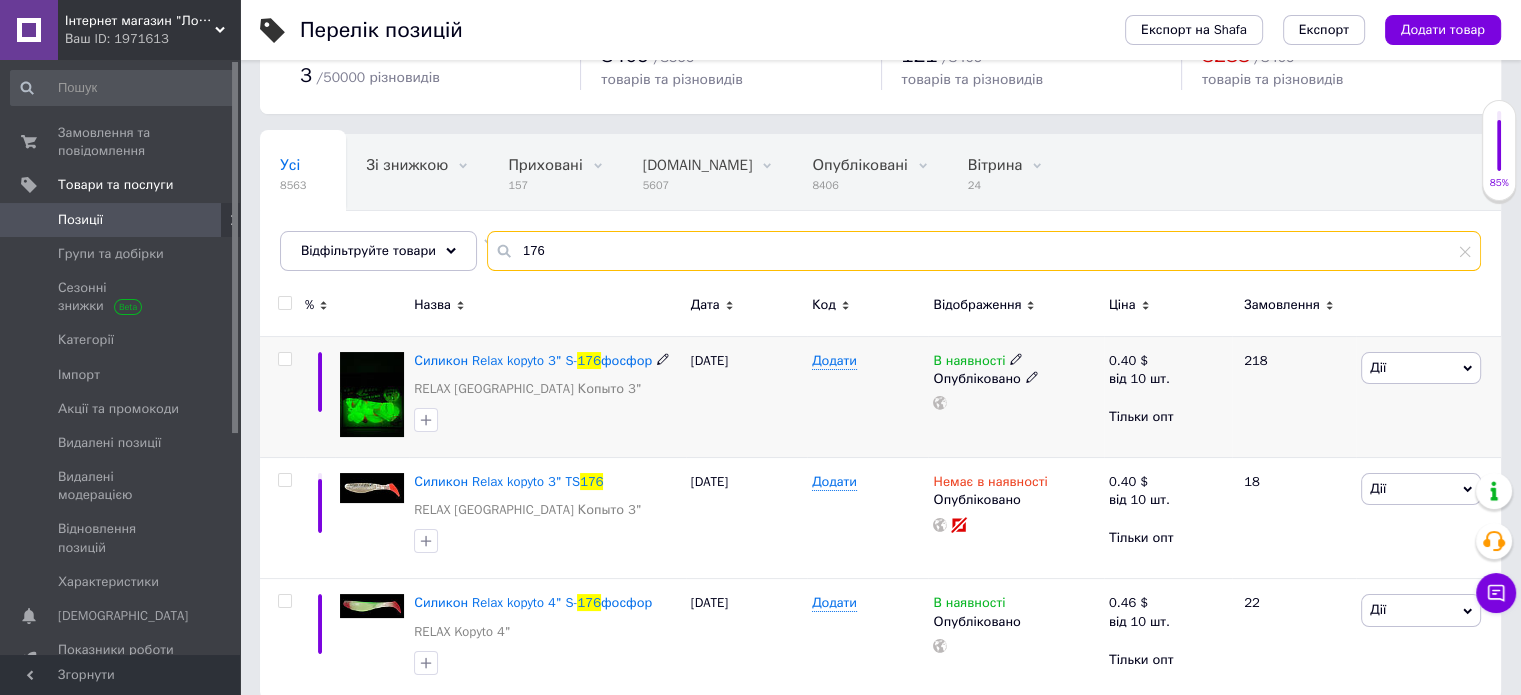 scroll, scrollTop: 118, scrollLeft: 0, axis: vertical 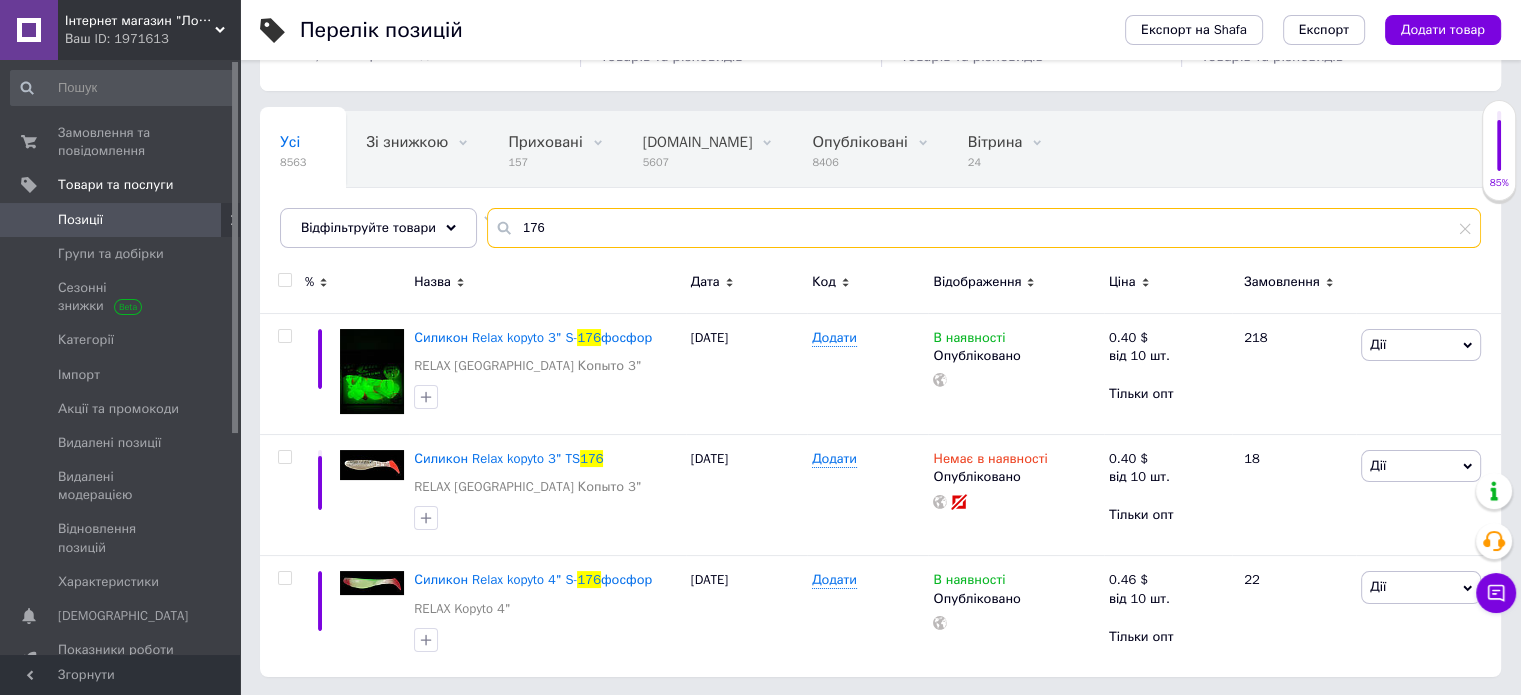 drag, startPoint x: 533, startPoint y: 226, endPoint x: 504, endPoint y: 225, distance: 29.017237 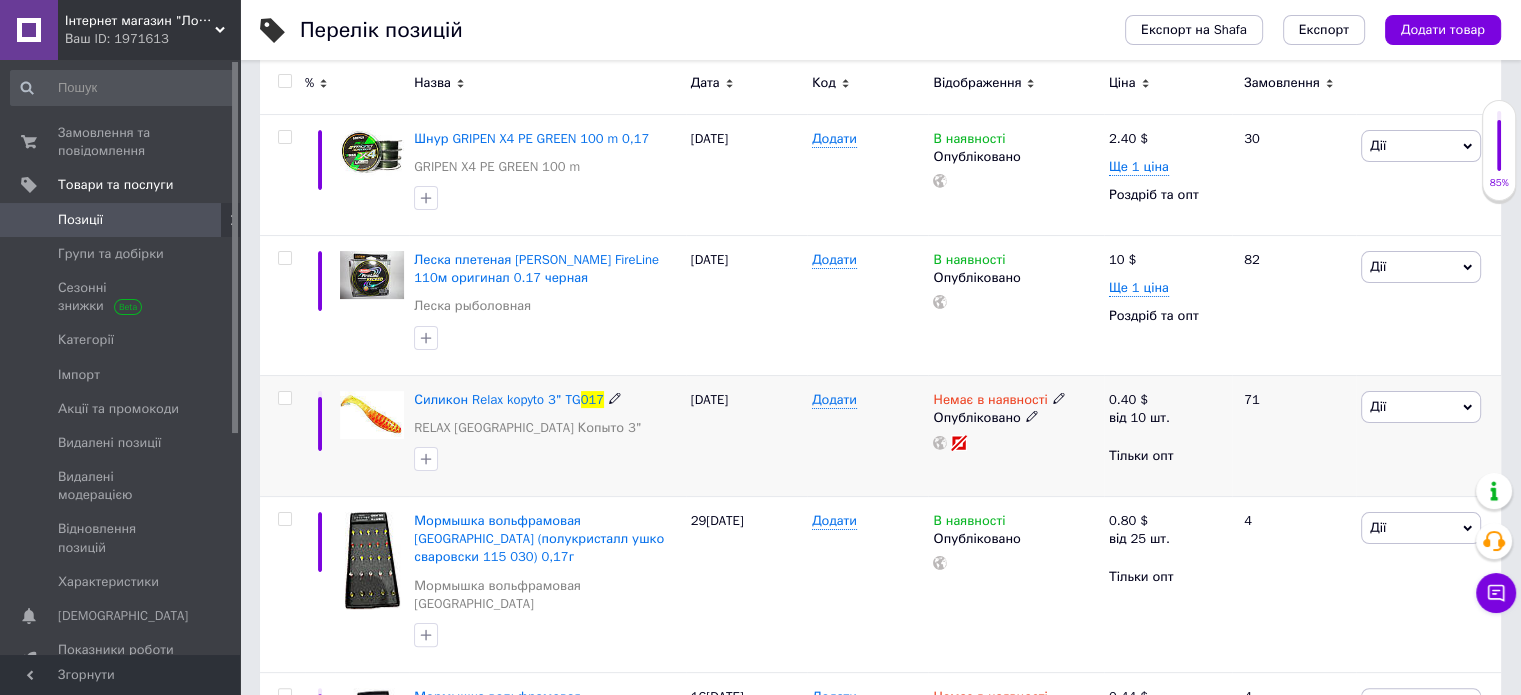 scroll, scrollTop: 318, scrollLeft: 0, axis: vertical 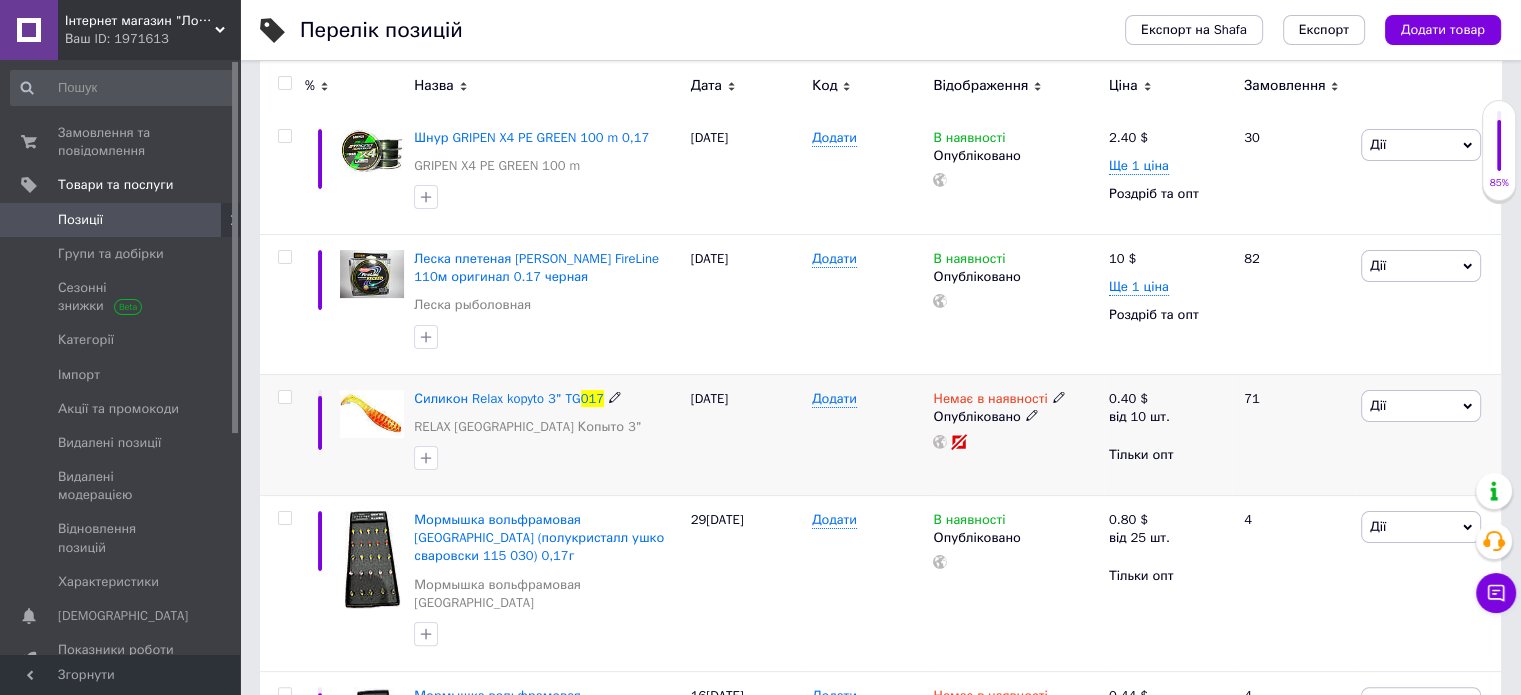 click 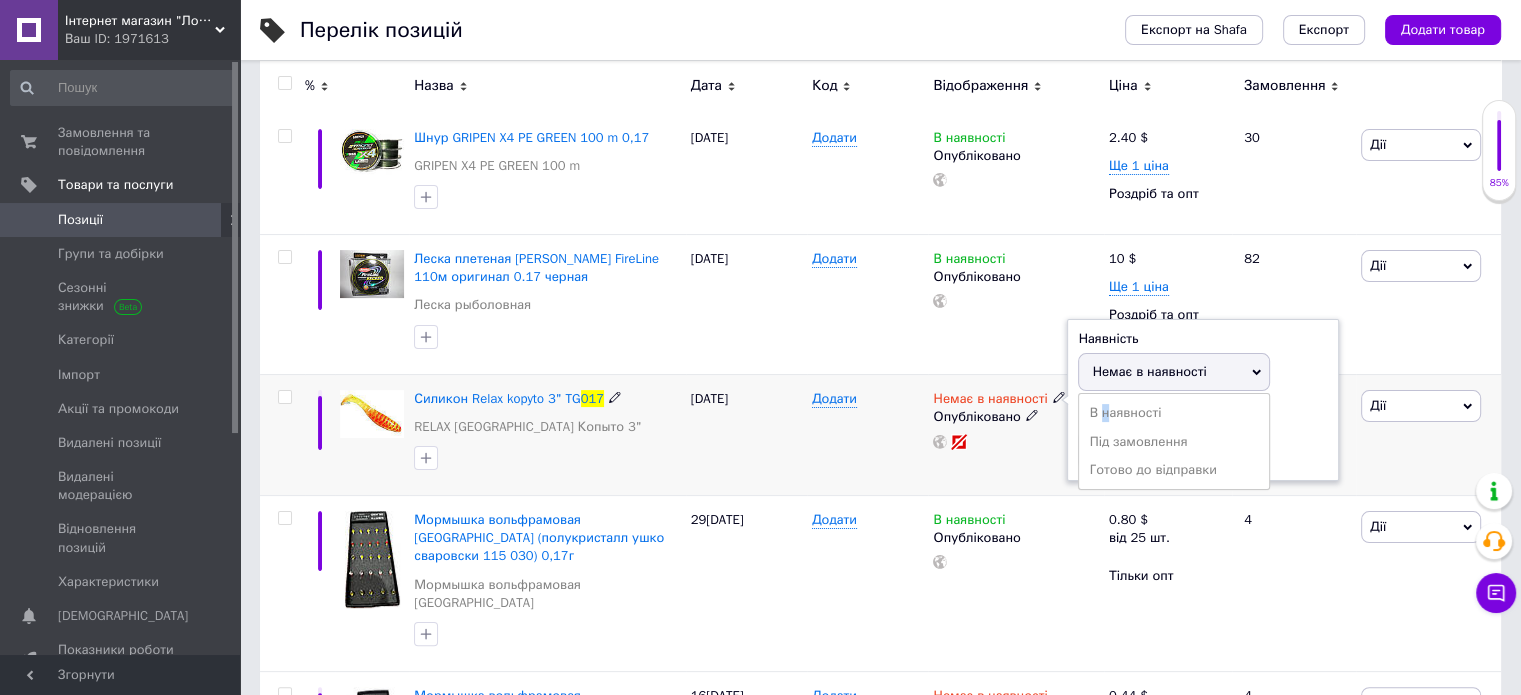 click on "В наявності" at bounding box center [1174, 413] 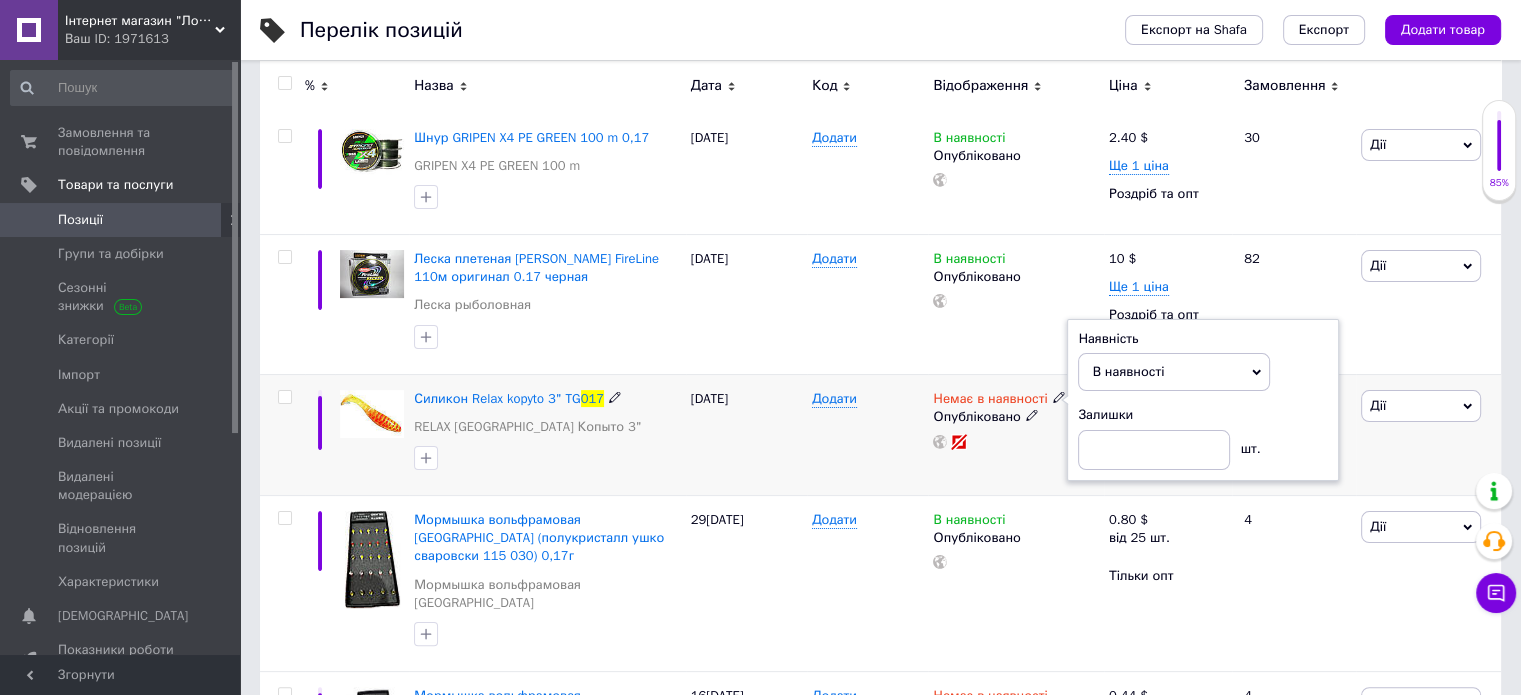click on "Немає в наявності Наявність В наявності Немає в наявності Під замовлення Готово до відправки Залишки шт. Опубліковано" at bounding box center (1015, 434) 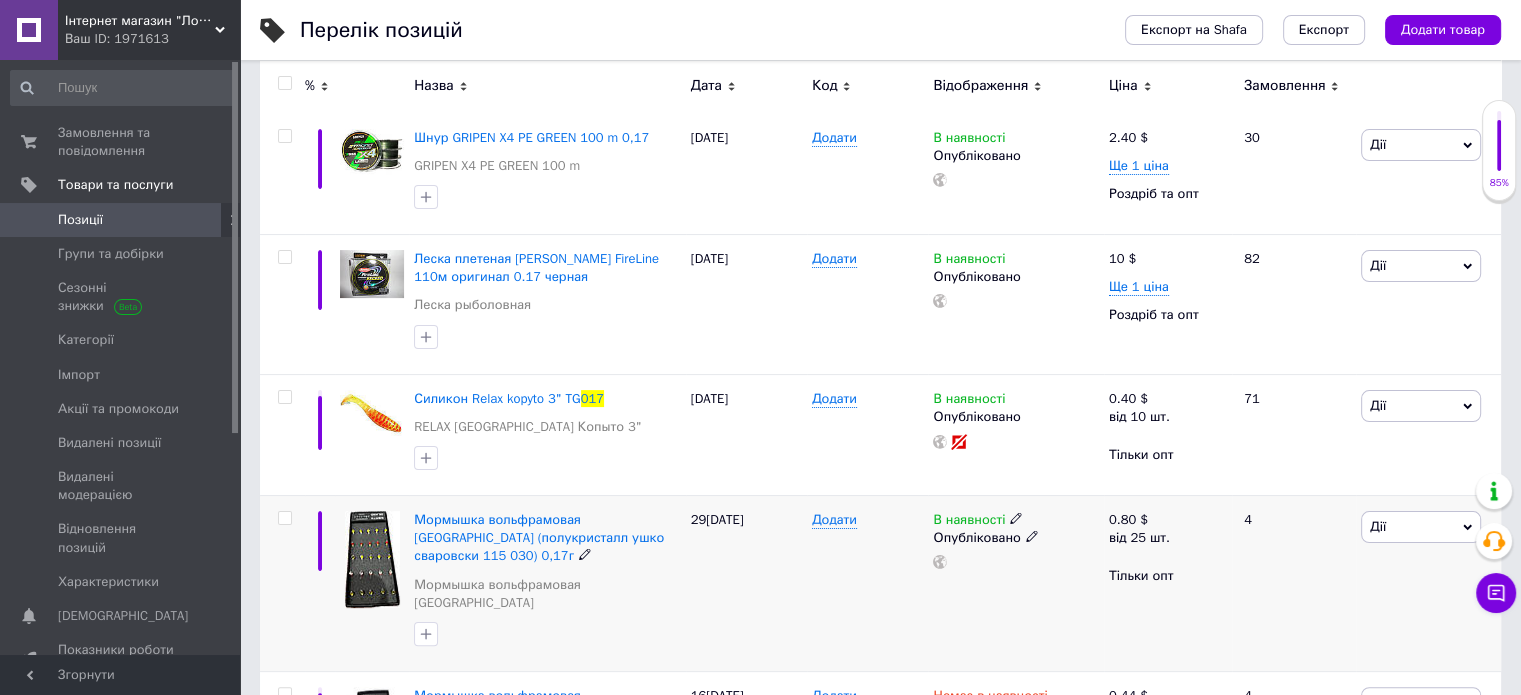 scroll, scrollTop: 0, scrollLeft: 0, axis: both 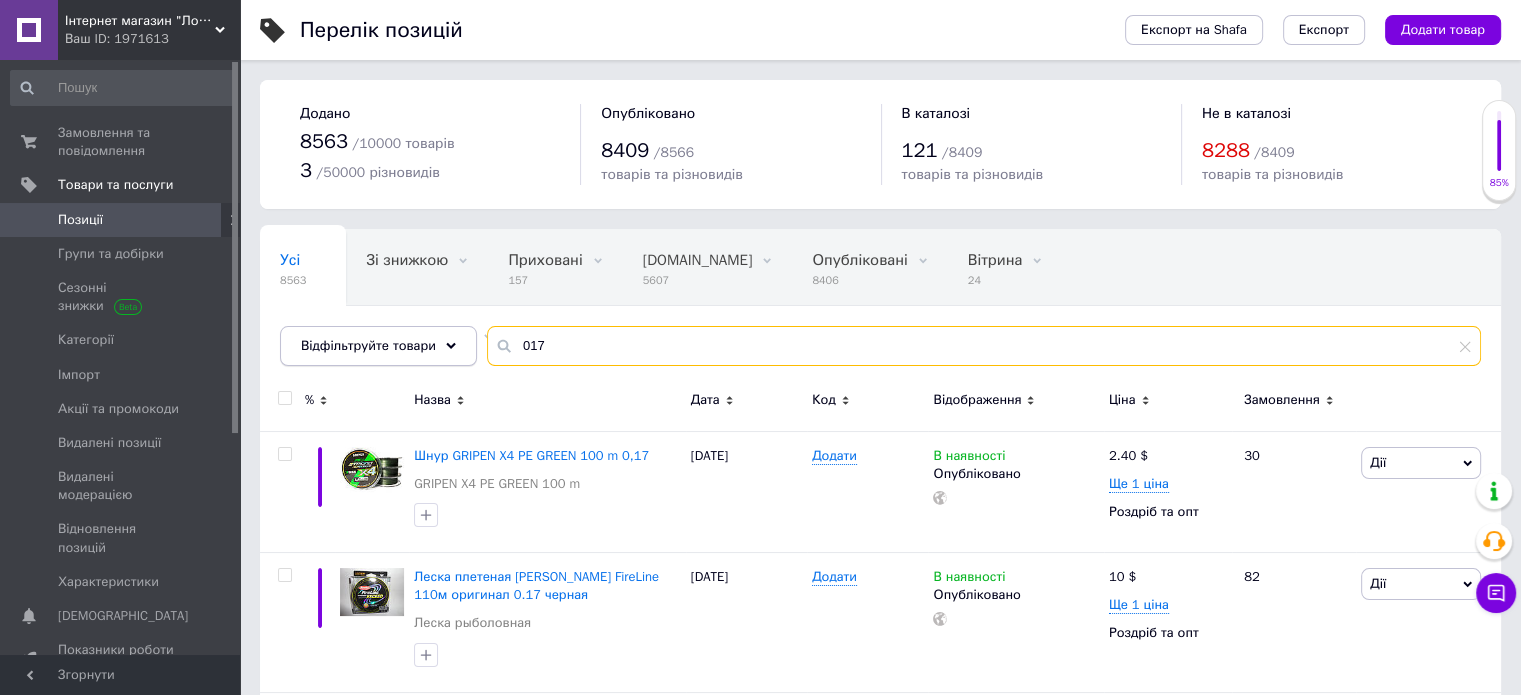 click on "Відфільтруйте товари 017" at bounding box center (880, 346) 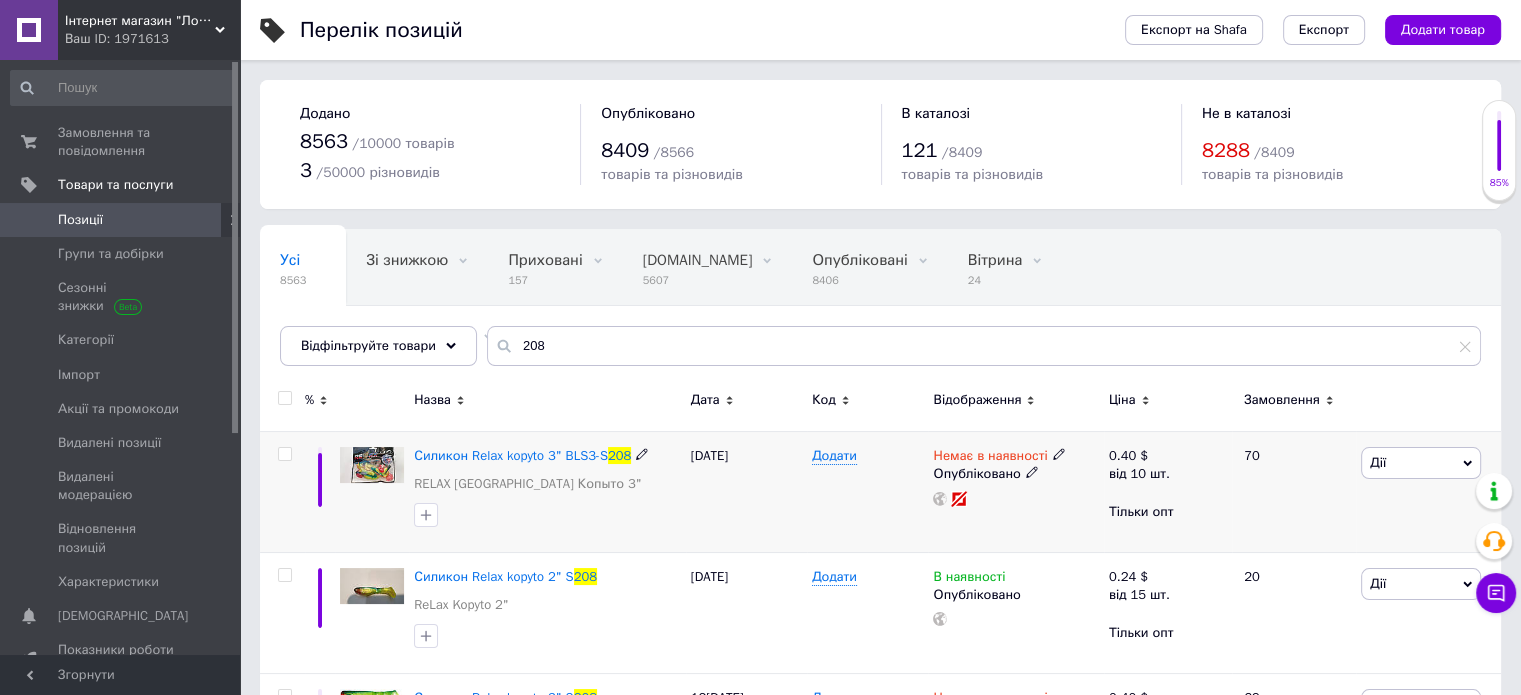 click 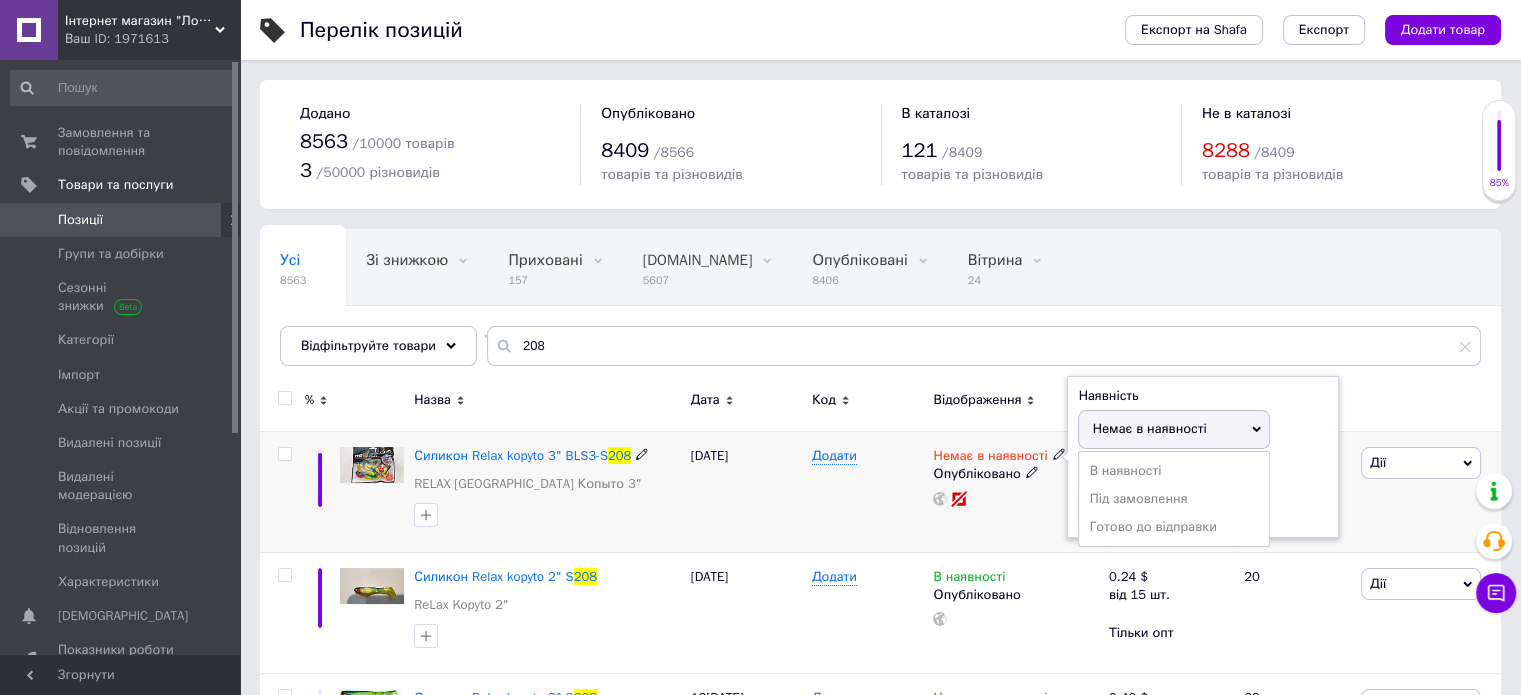 click on "В наявності" at bounding box center [1174, 471] 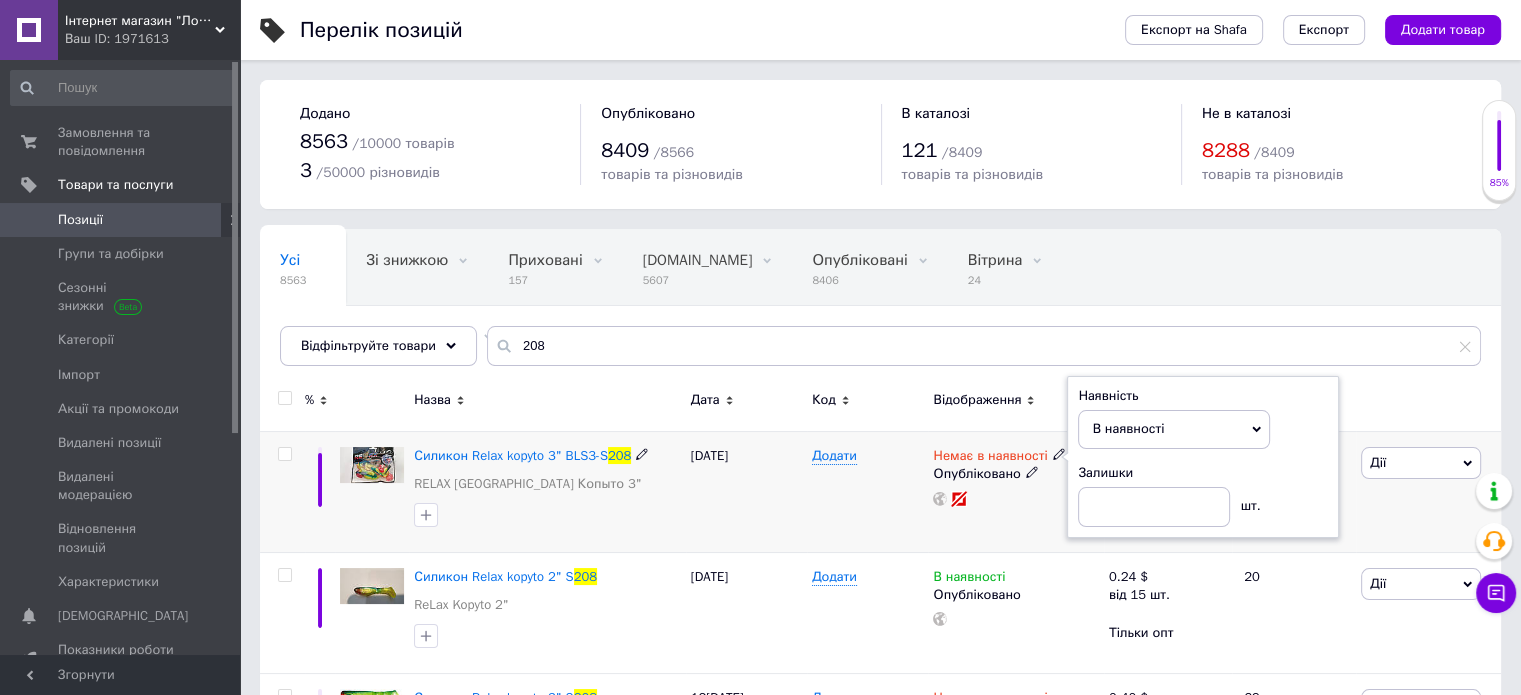click on "Додати" at bounding box center (867, 491) 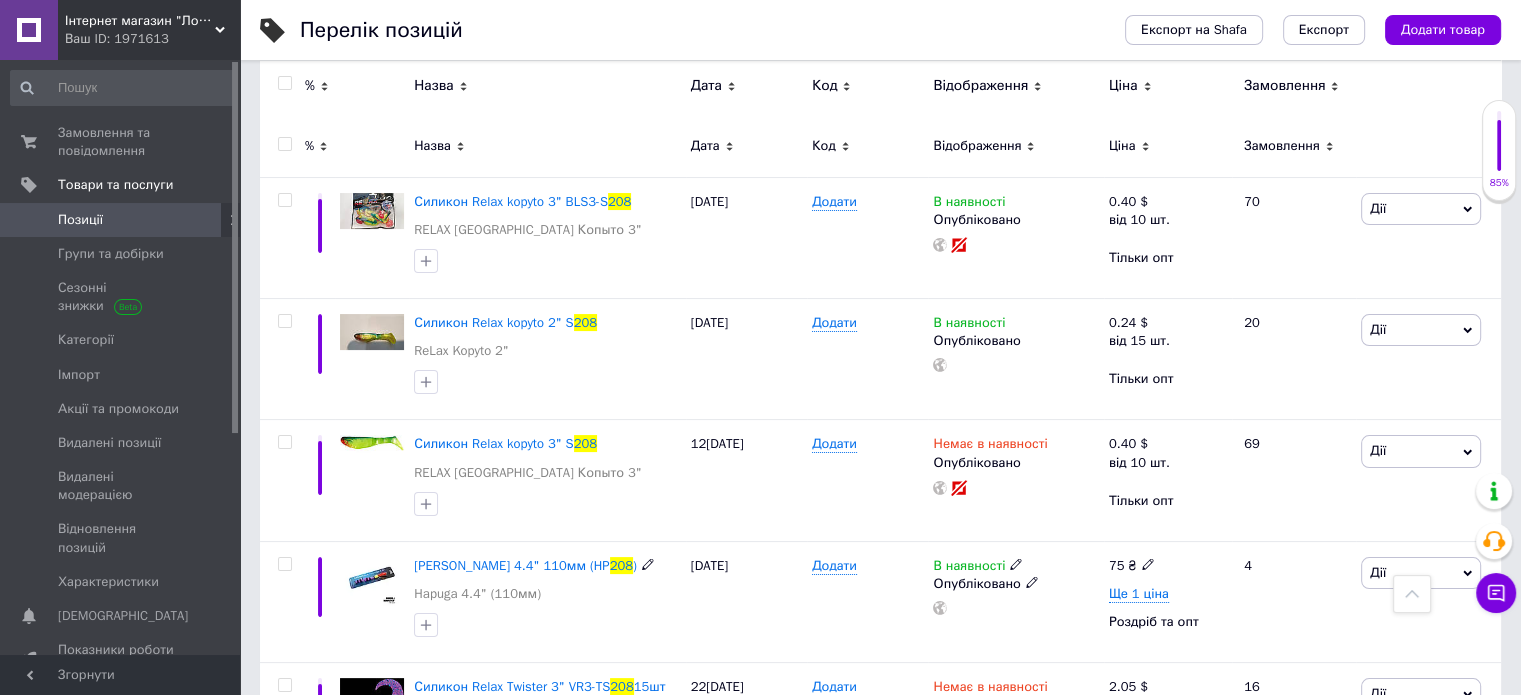scroll, scrollTop: 0, scrollLeft: 0, axis: both 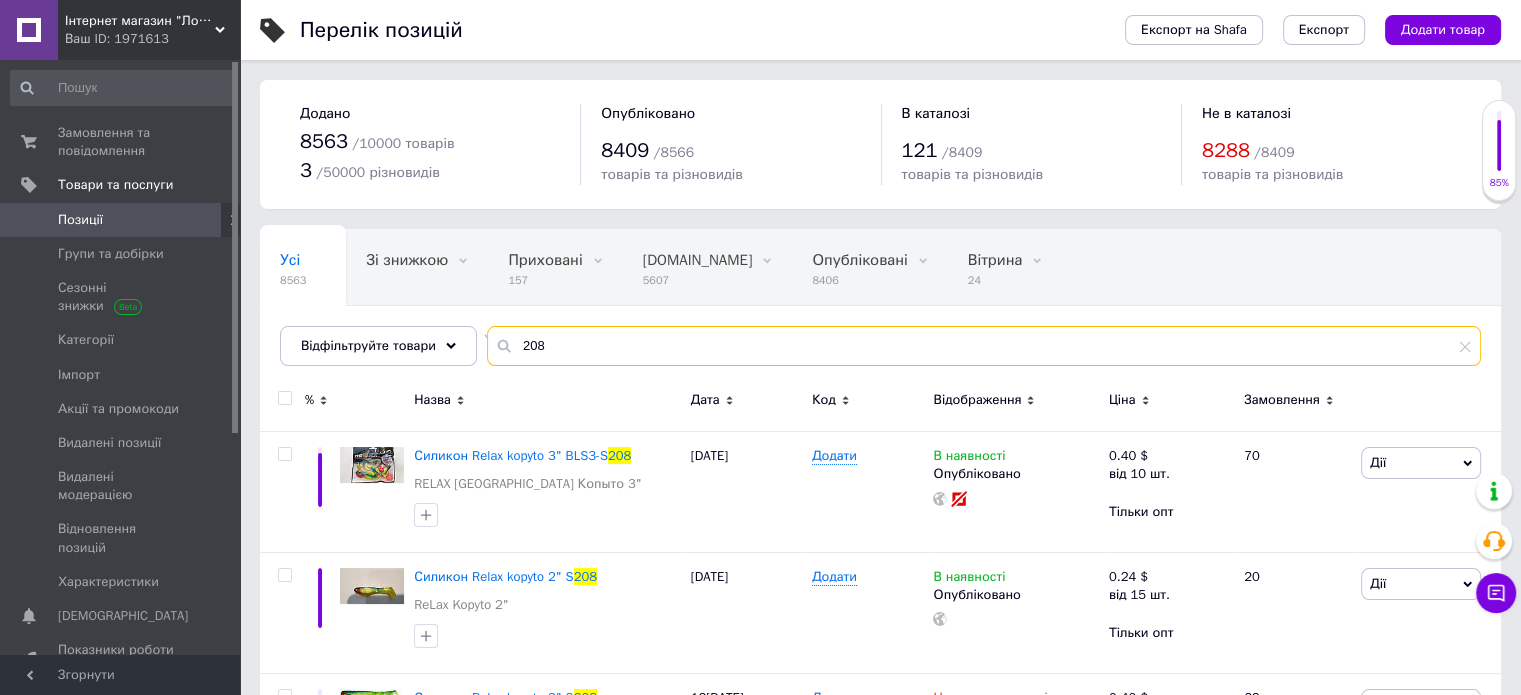 drag, startPoint x: 556, startPoint y: 351, endPoint x: 497, endPoint y: 335, distance: 61.13101 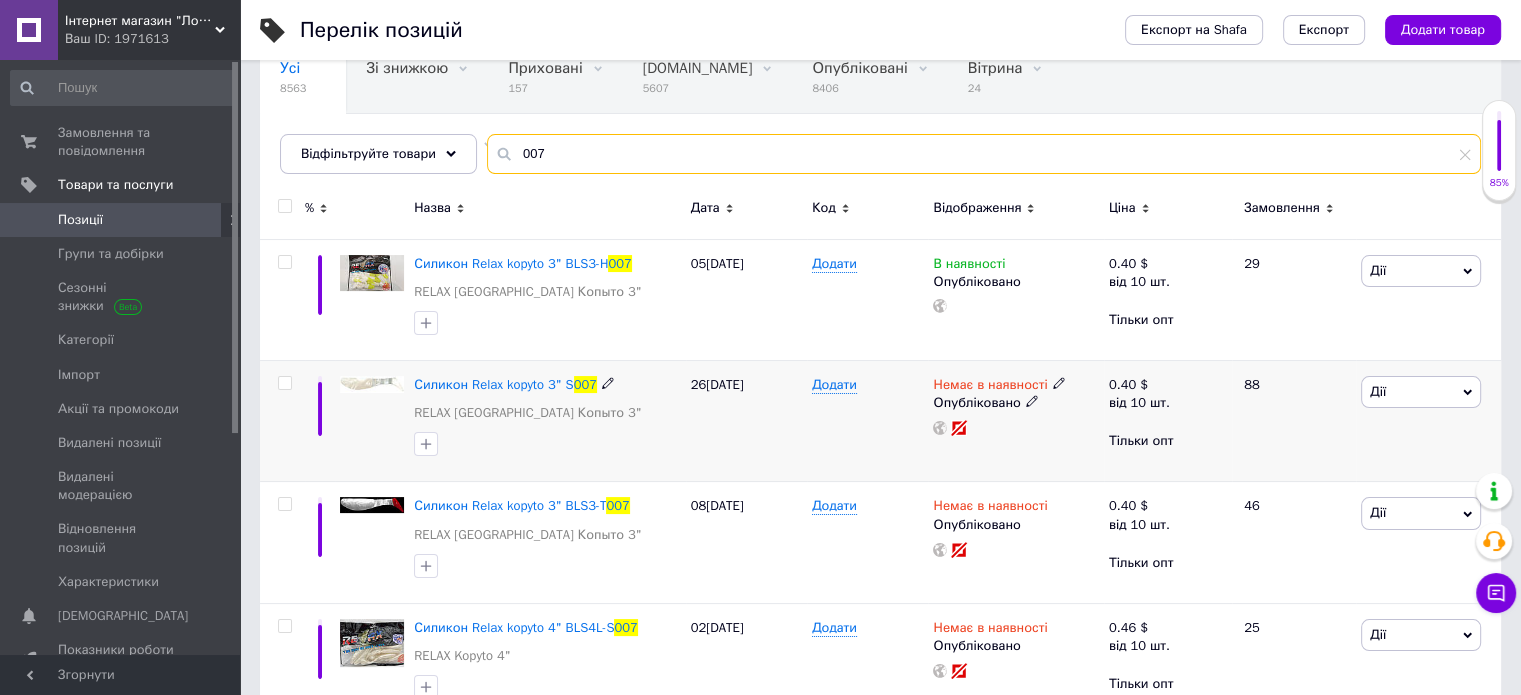 scroll, scrollTop: 200, scrollLeft: 0, axis: vertical 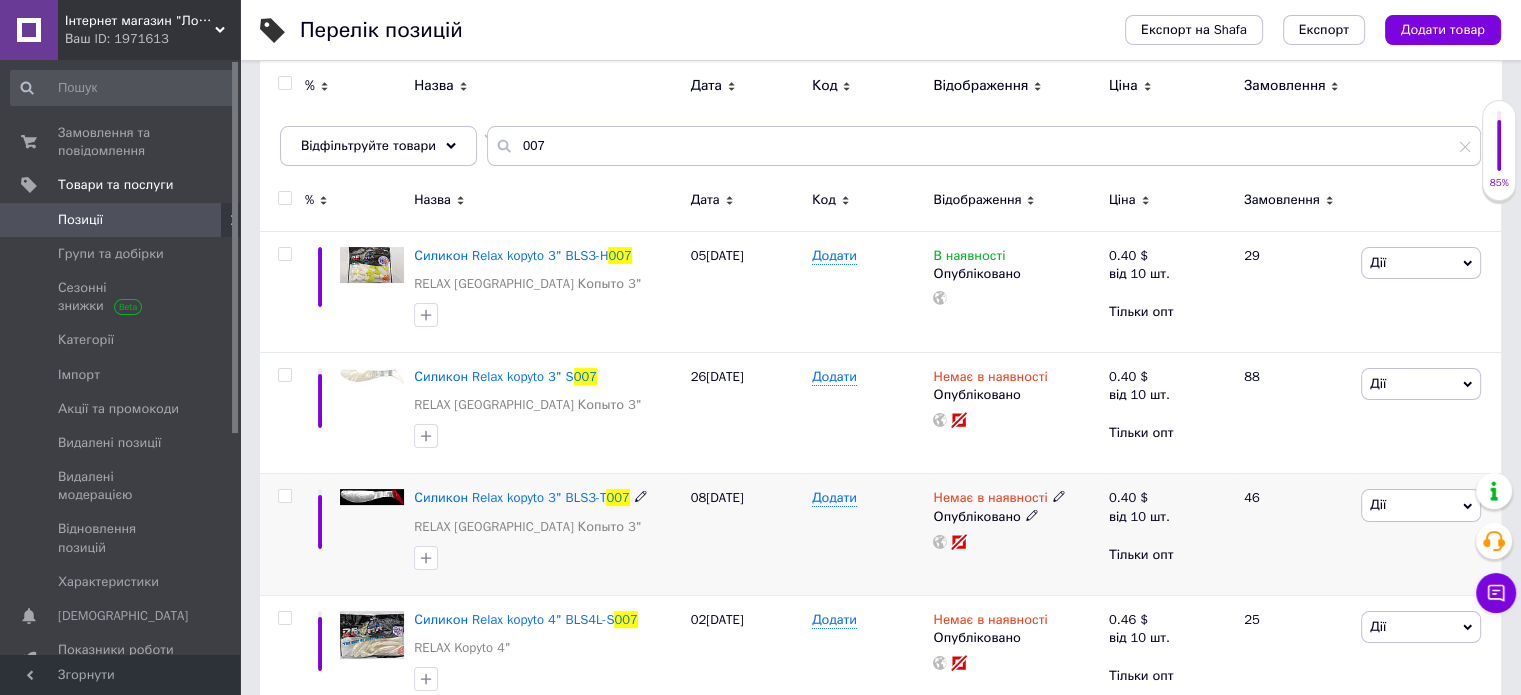 click on "Немає в наявності Опубліковано" at bounding box center [1015, 534] 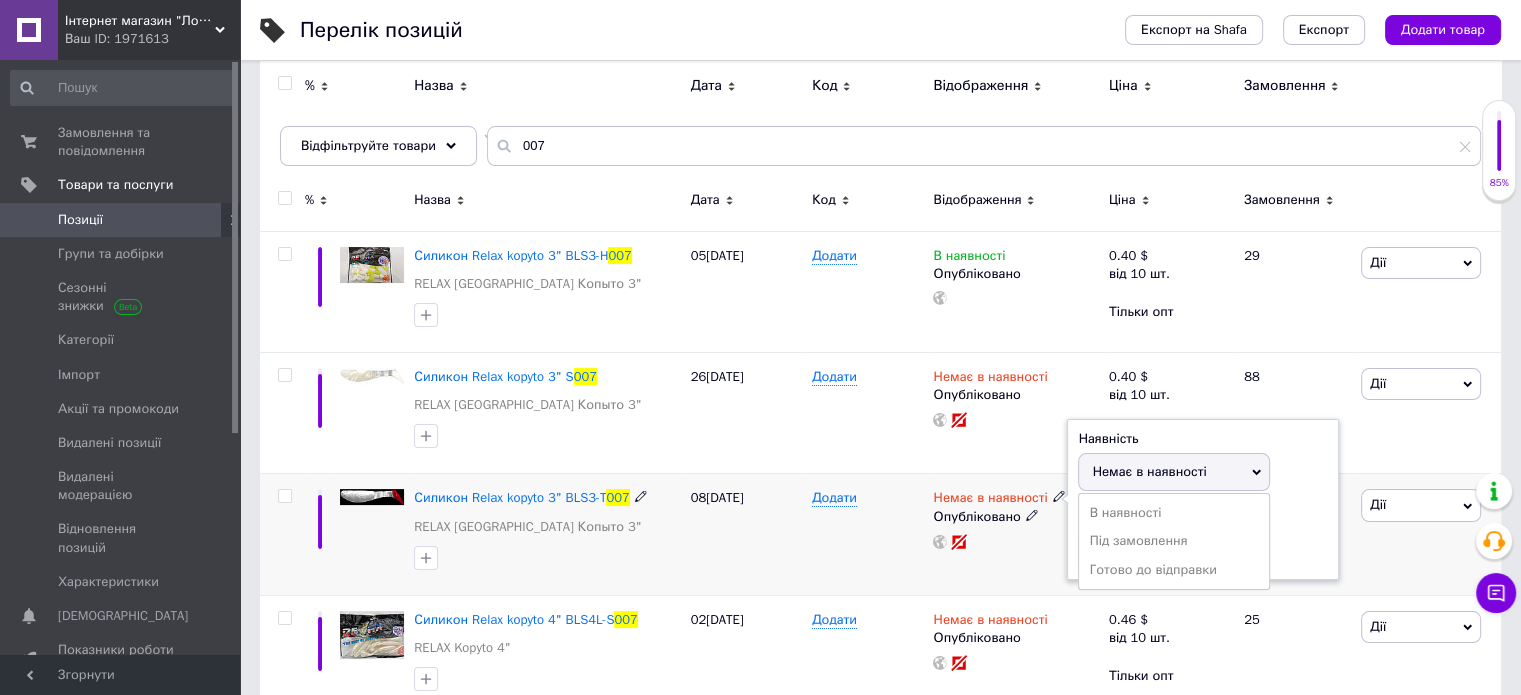 click on "В наявності" at bounding box center (1174, 513) 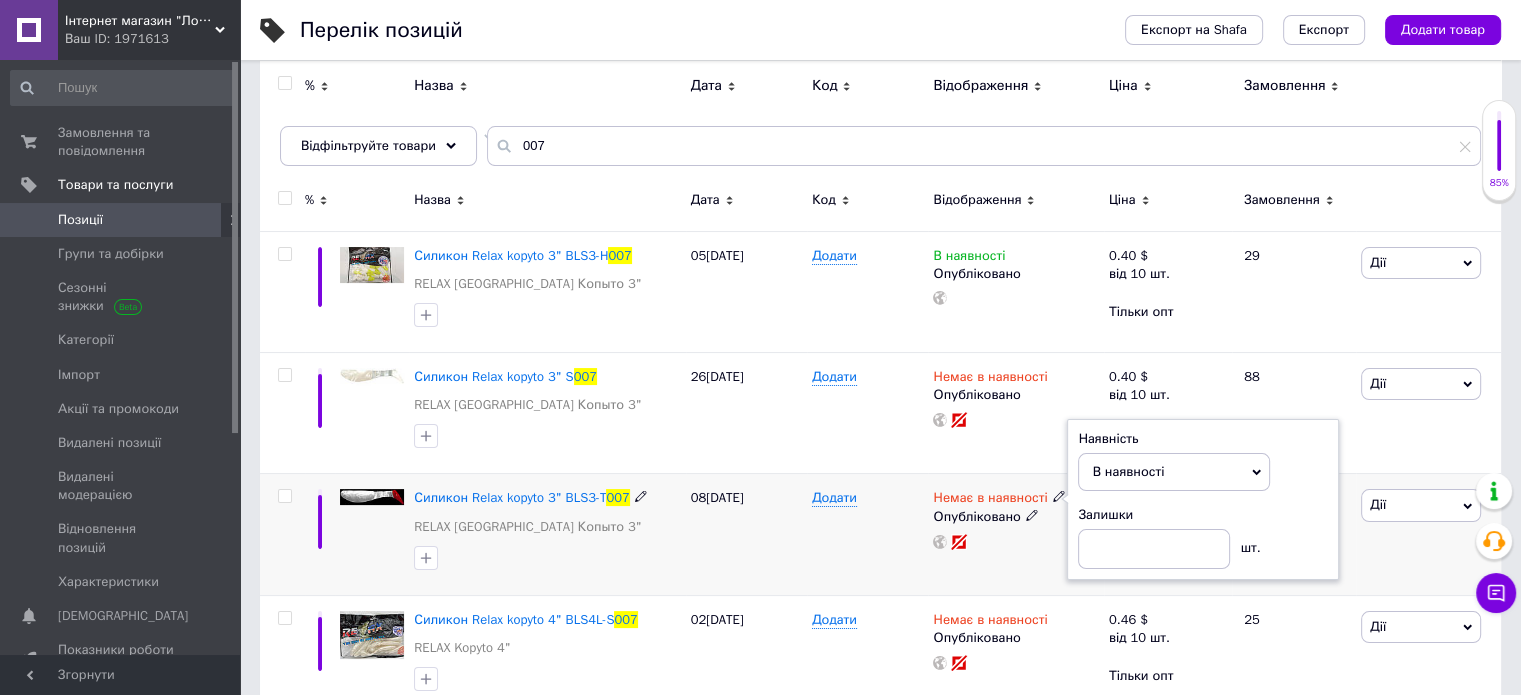 click on "Додати" at bounding box center [867, 534] 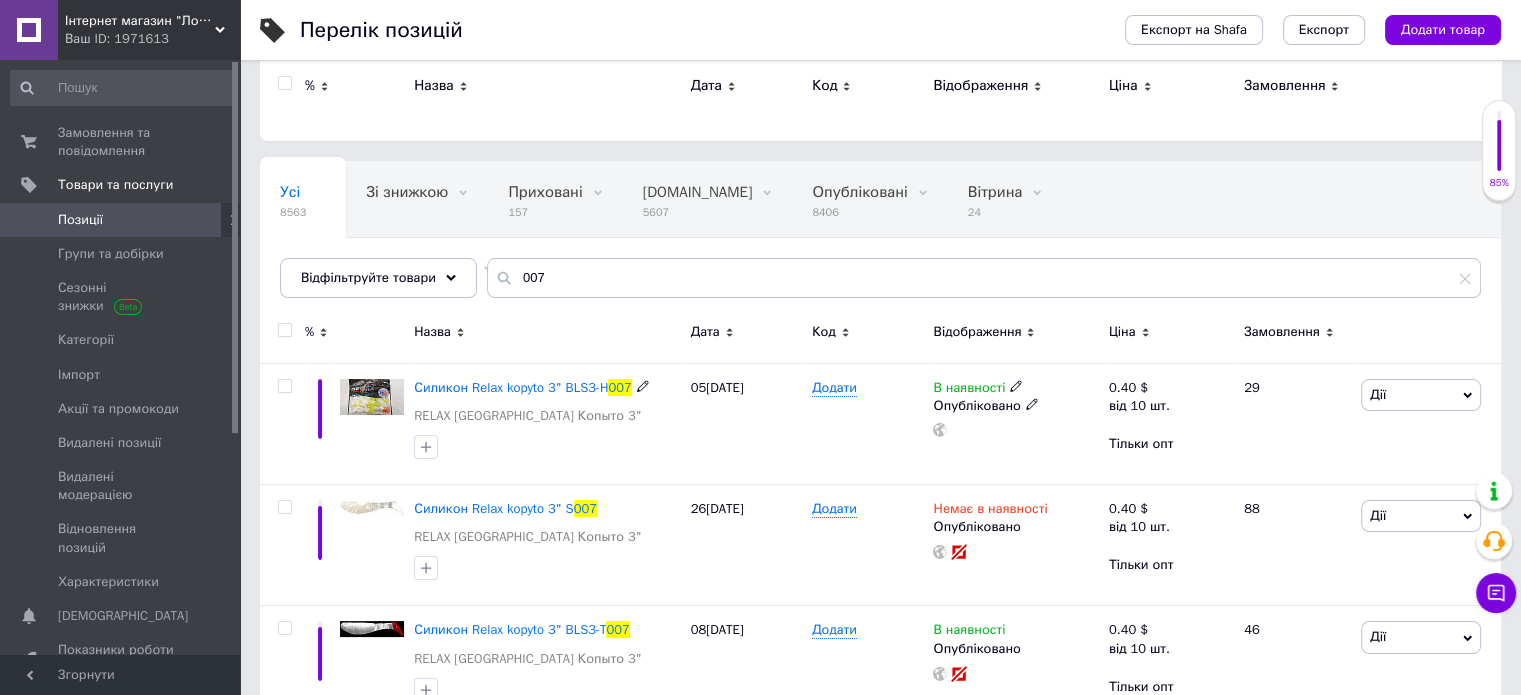 scroll, scrollTop: 0, scrollLeft: 0, axis: both 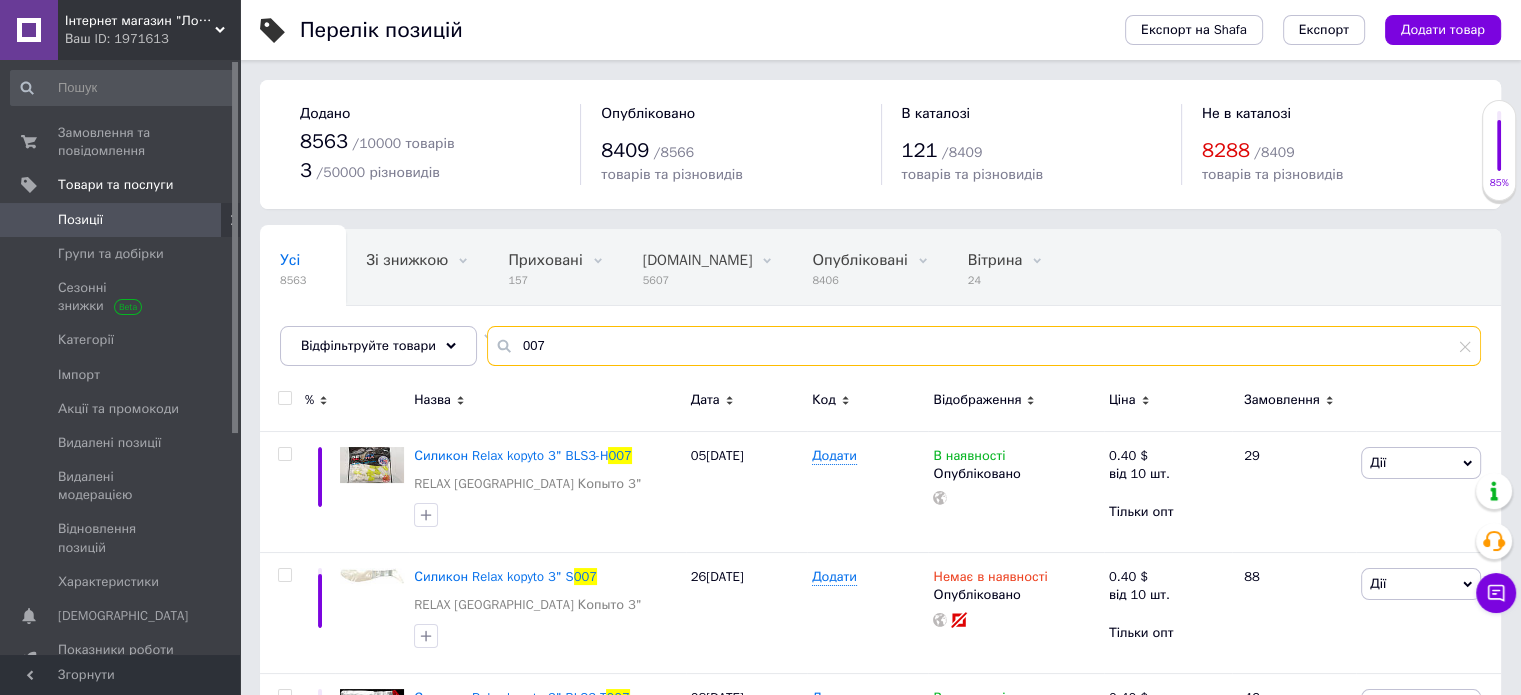 drag, startPoint x: 565, startPoint y: 356, endPoint x: 508, endPoint y: 336, distance: 60.40695 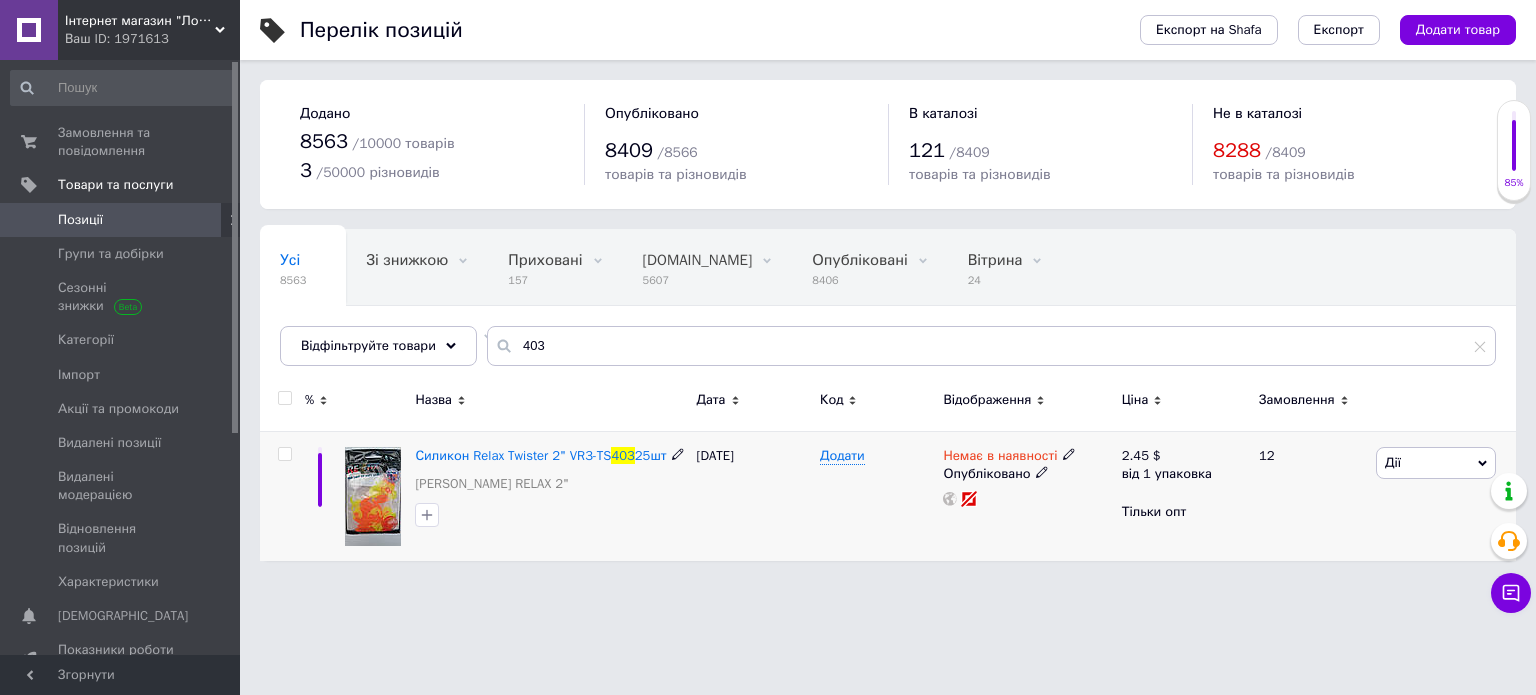 click 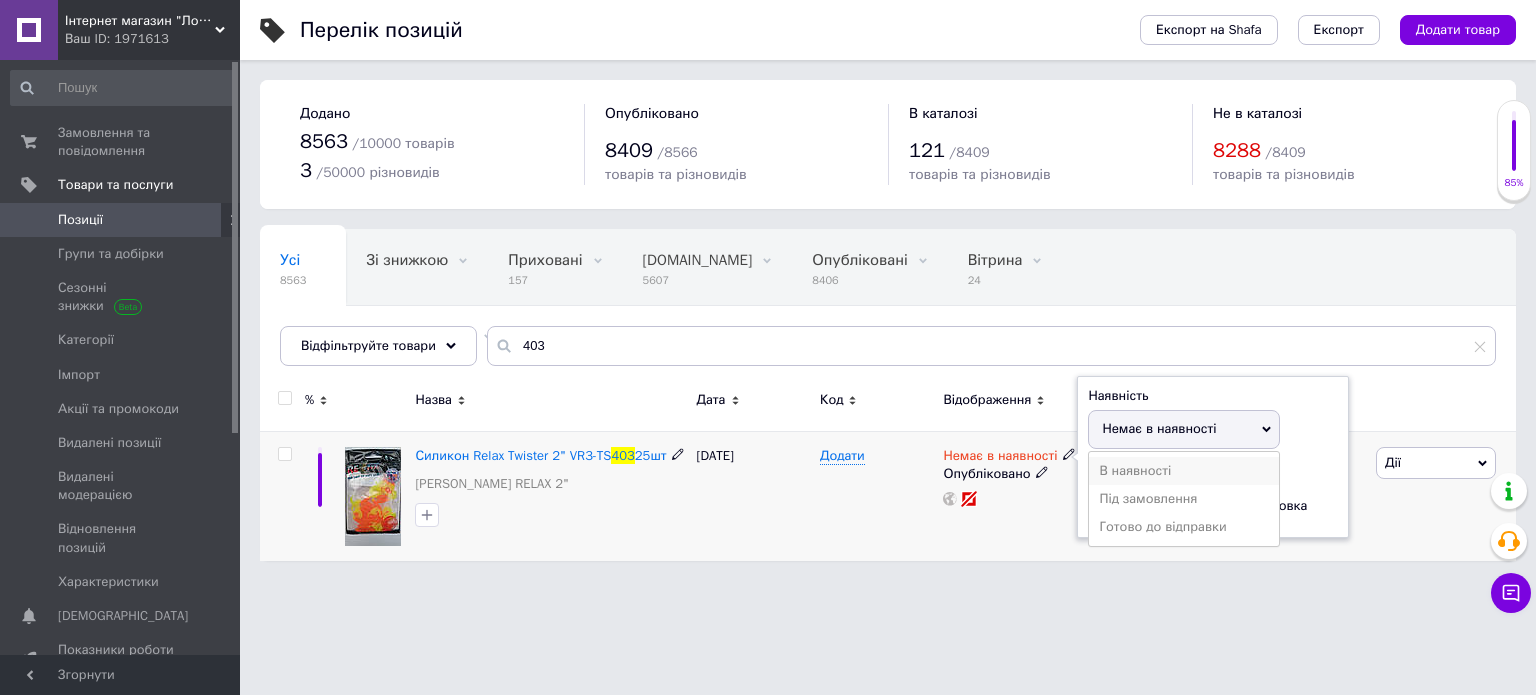 click on "В наявності" at bounding box center [1184, 471] 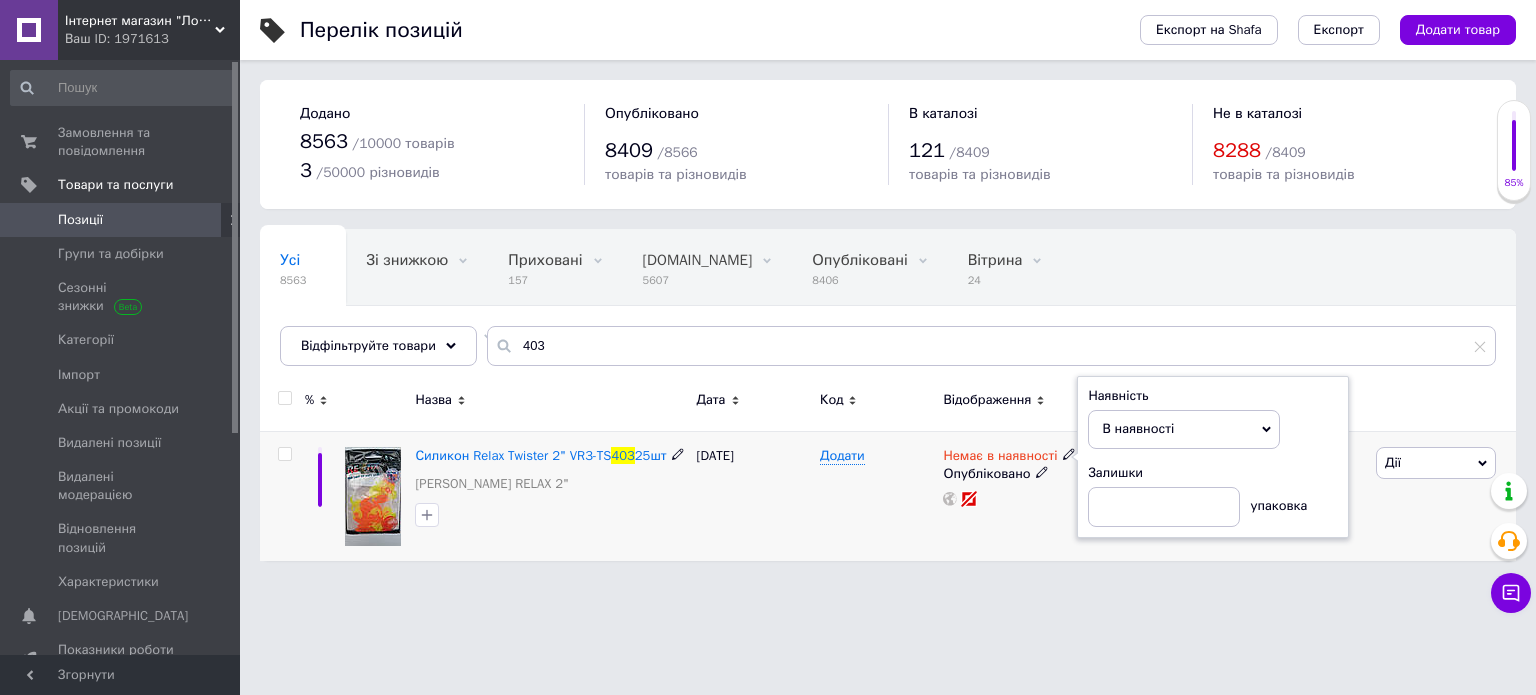 click on "Немає в наявності Наявність В наявності Немає в наявності Під замовлення Готово до відправки Залишки упаковка Опубліковано" at bounding box center [1027, 496] 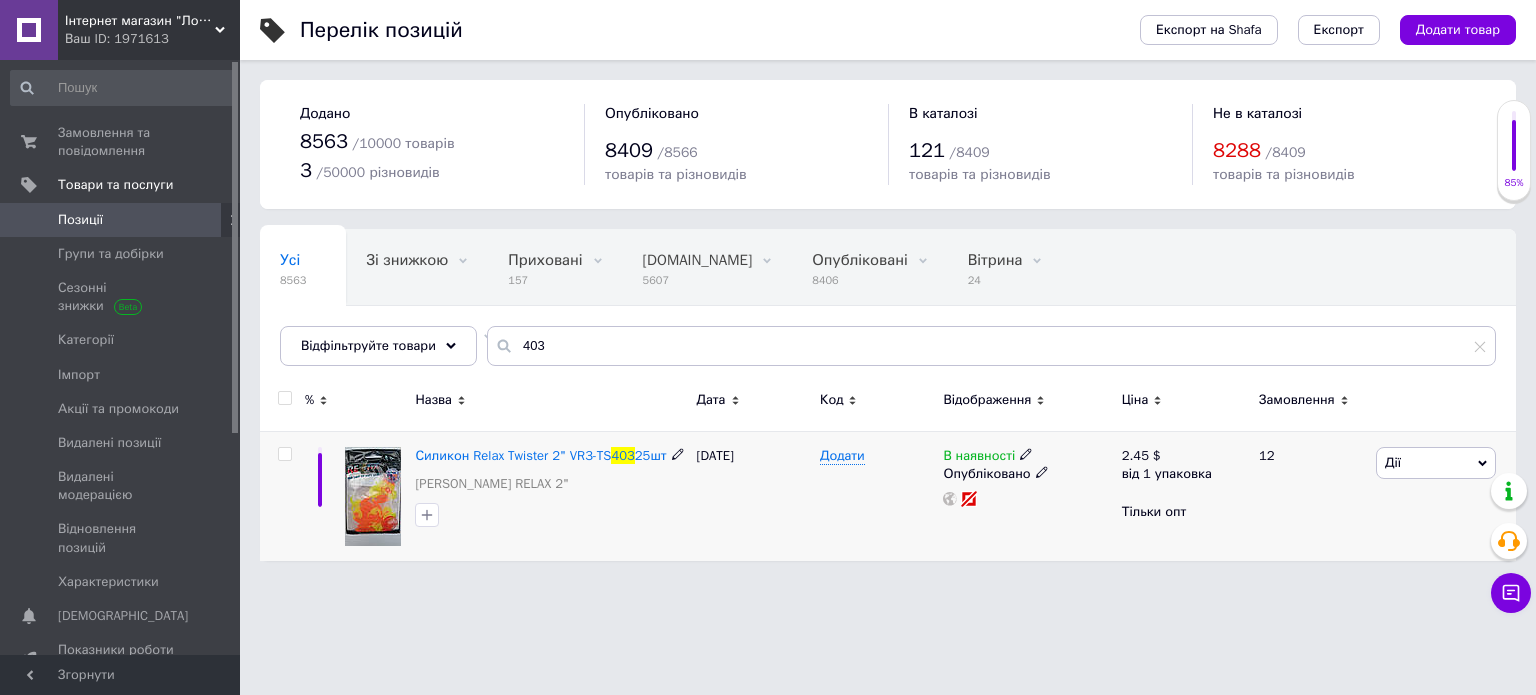 click on "11.11.2023" at bounding box center [753, 496] 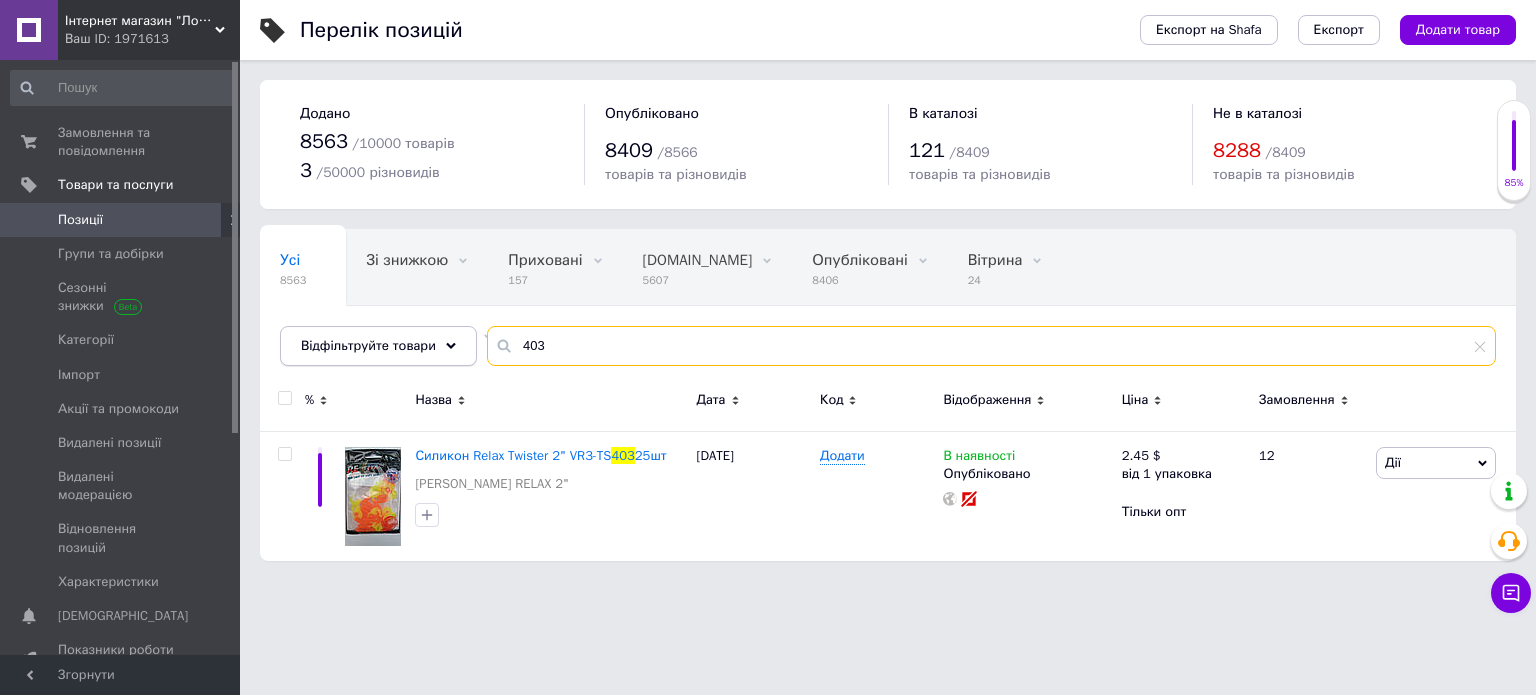 drag, startPoint x: 536, startPoint y: 343, endPoint x: 456, endPoint y: 343, distance: 80 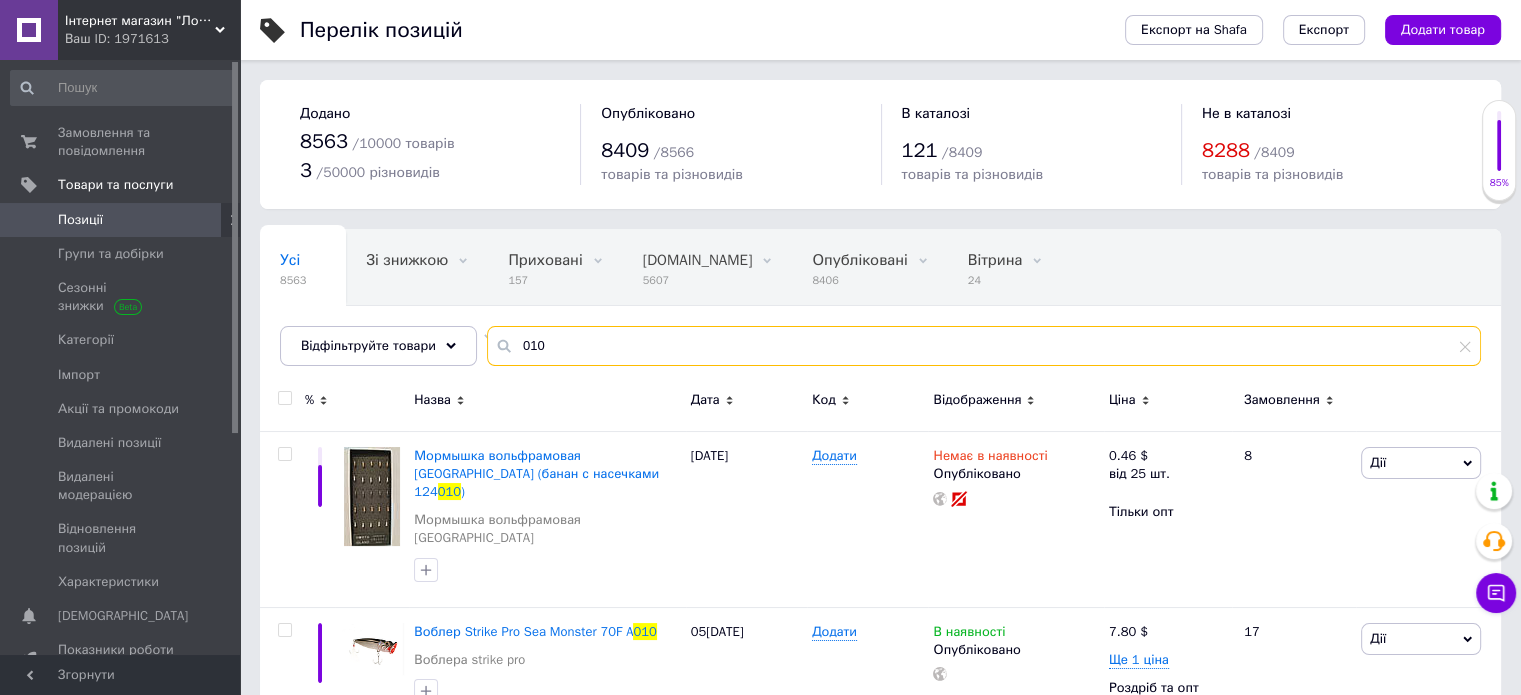 click on "010" at bounding box center [984, 346] 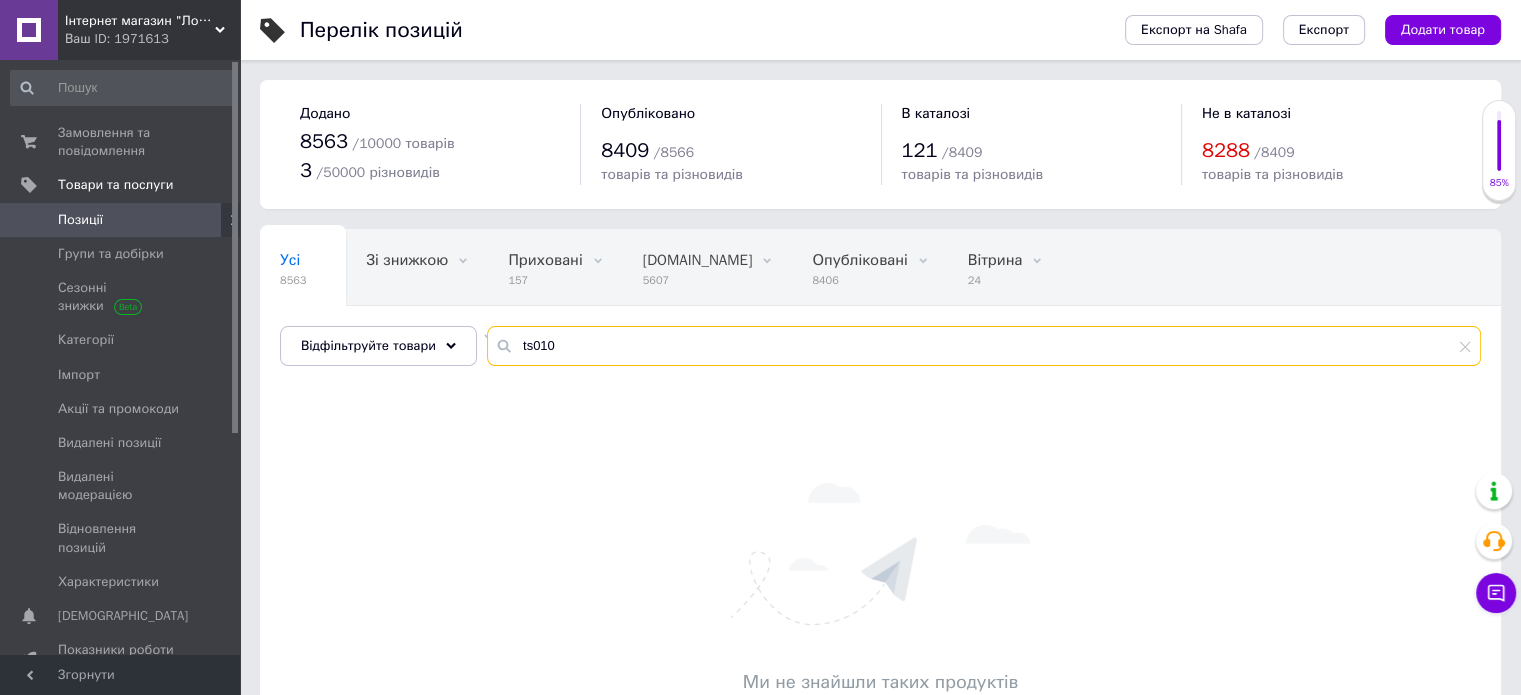 drag, startPoint x: 568, startPoint y: 349, endPoint x: 493, endPoint y: 325, distance: 78.74643 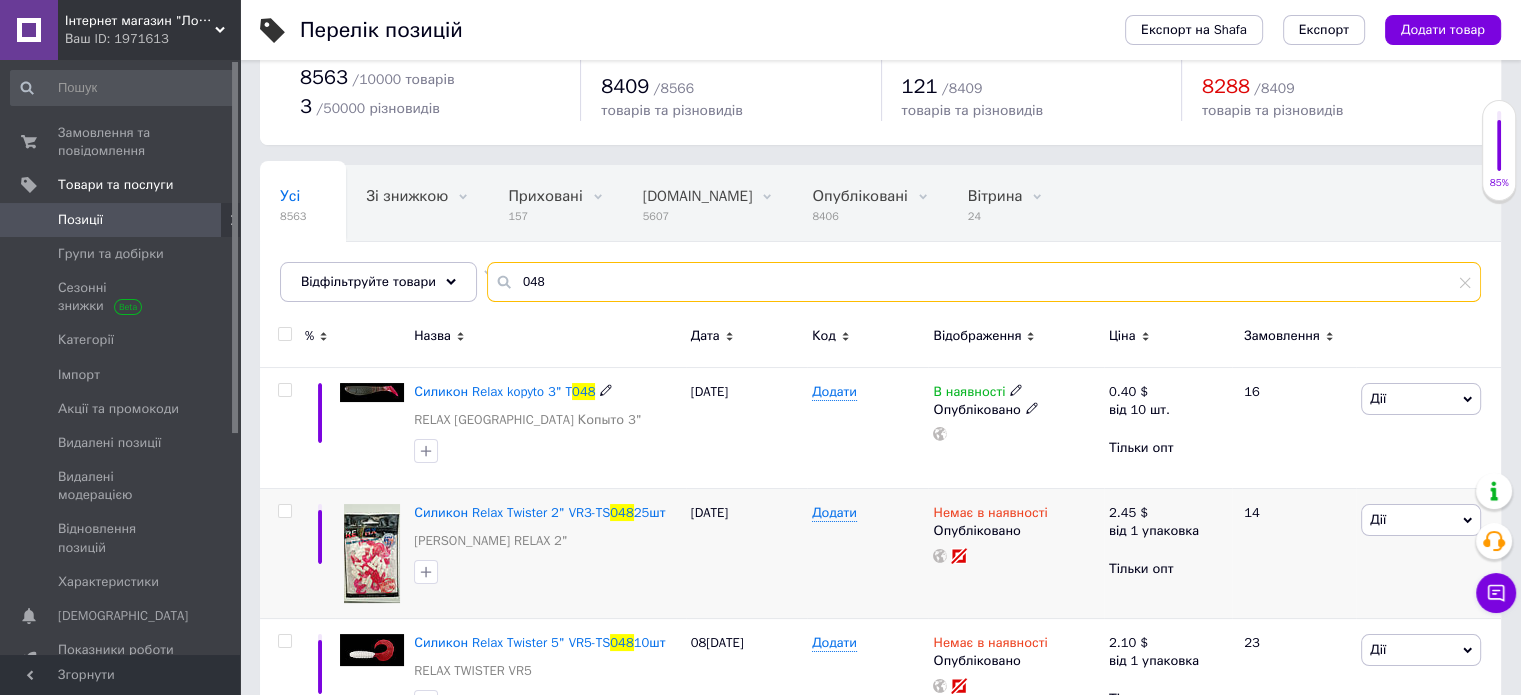 scroll, scrollTop: 100, scrollLeft: 0, axis: vertical 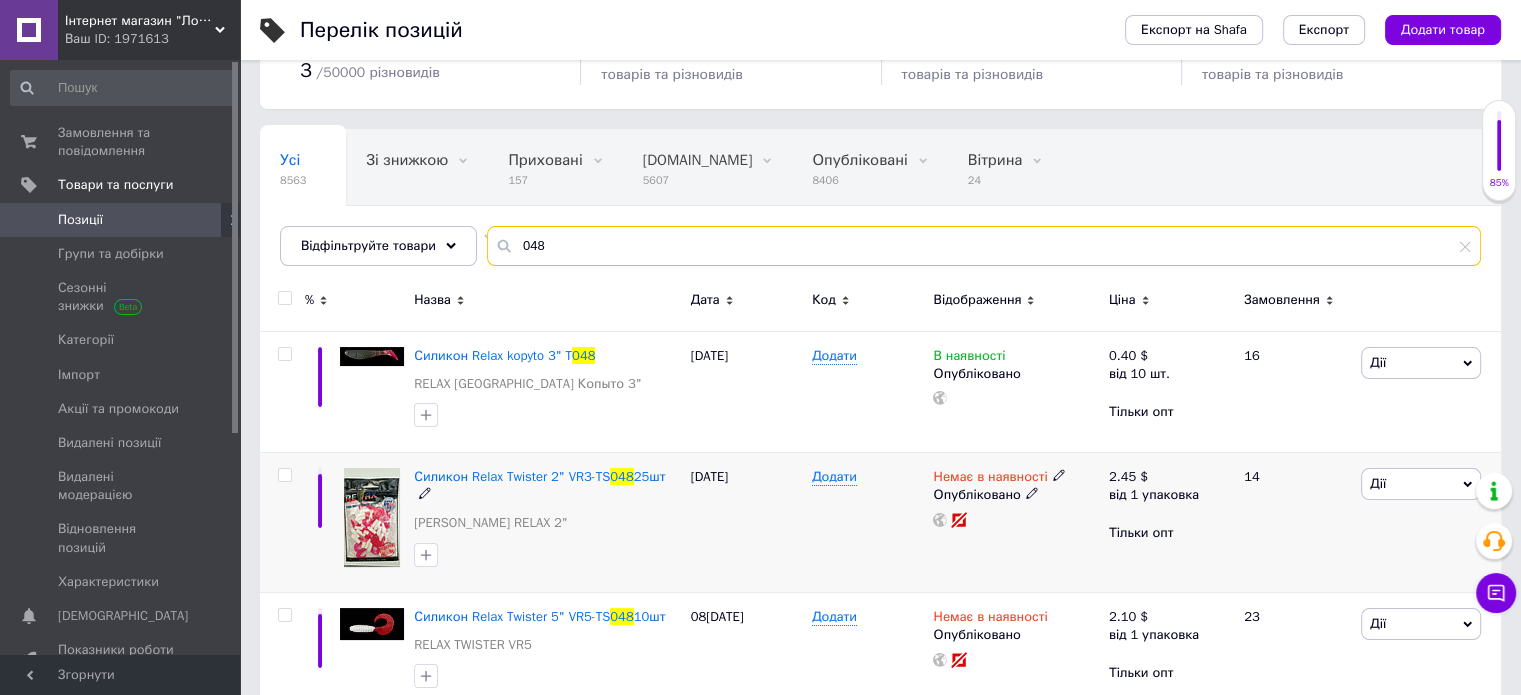 type on "048" 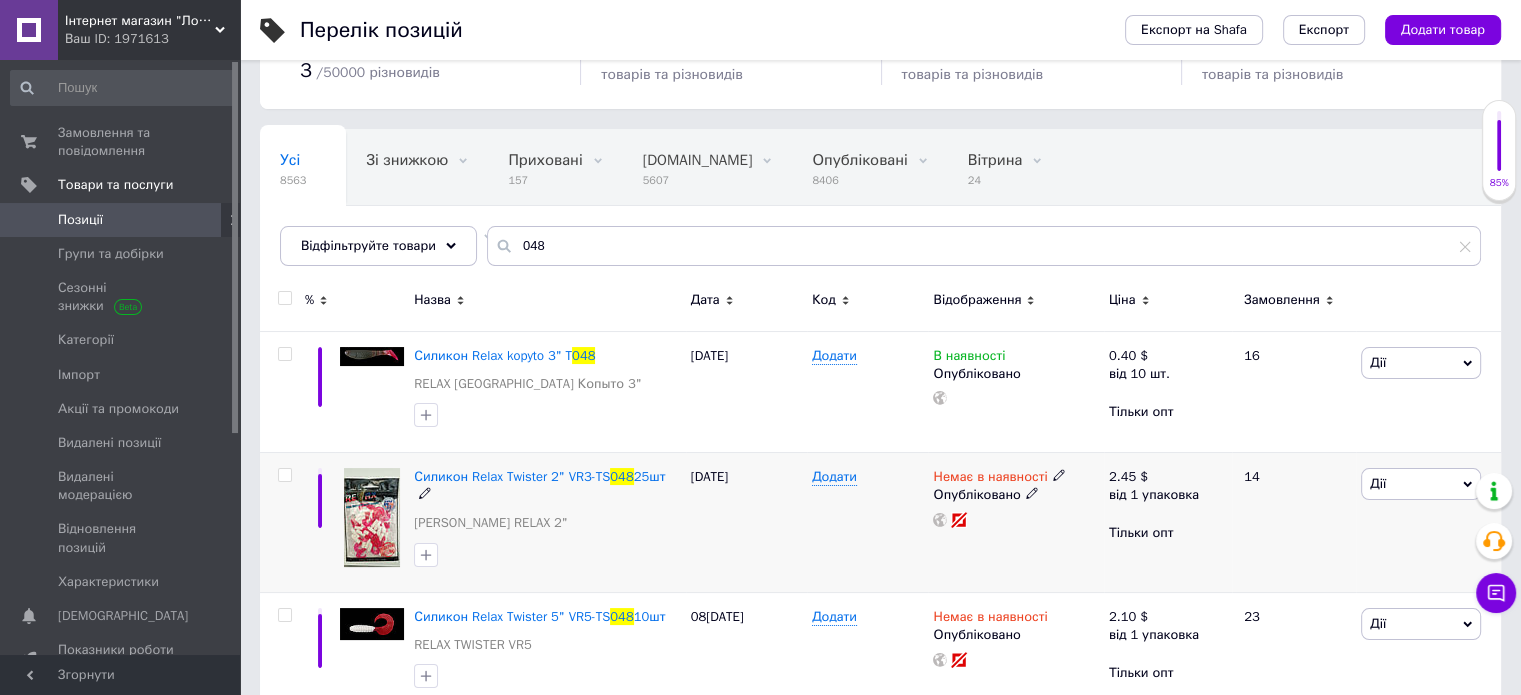 click 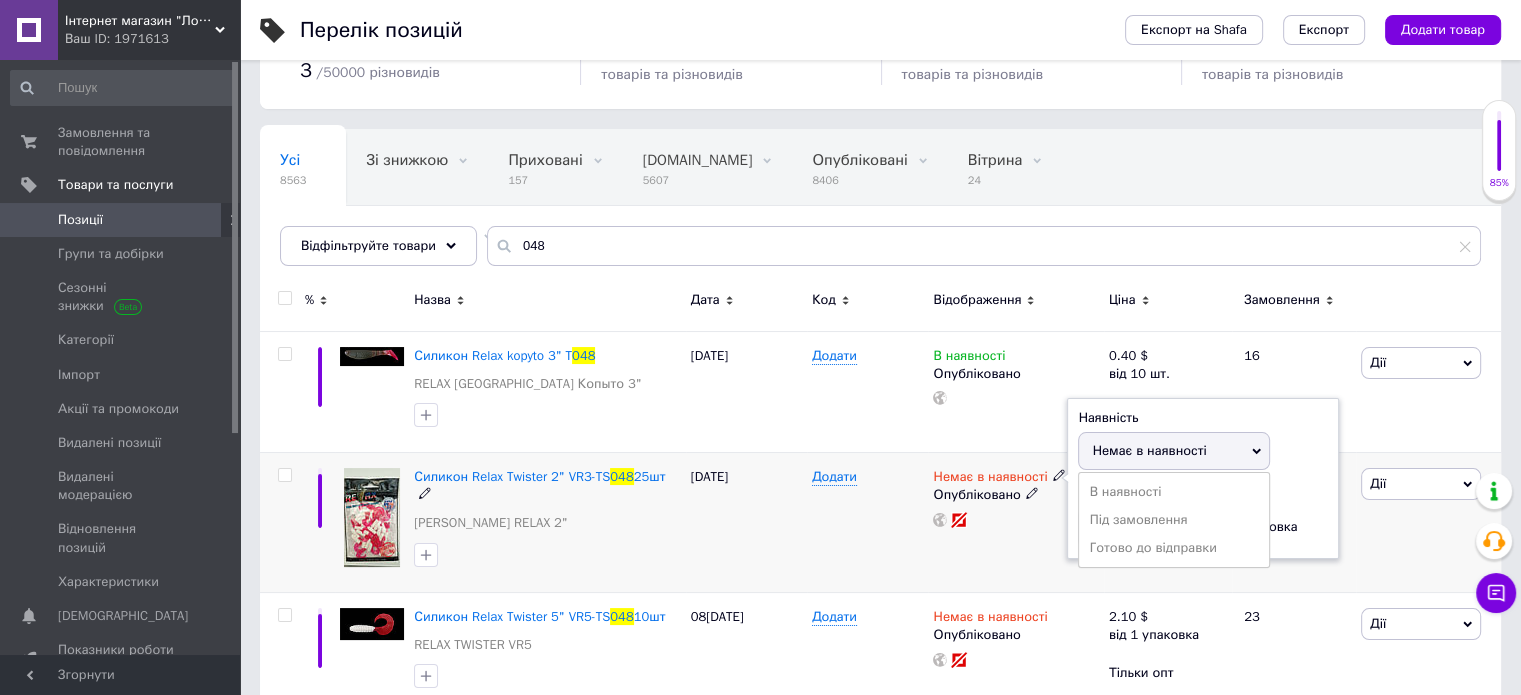 click on "В наявності" at bounding box center [1174, 492] 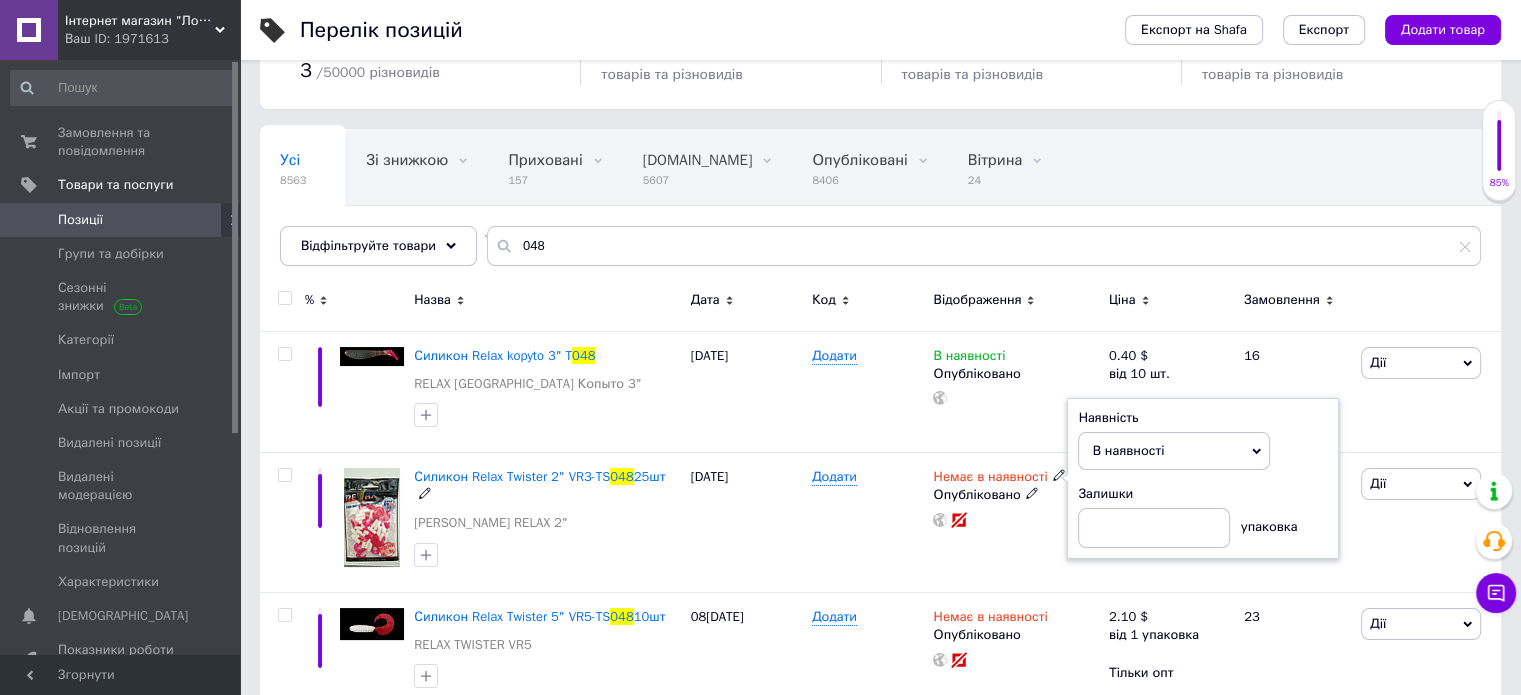click on "Додати" at bounding box center (867, 523) 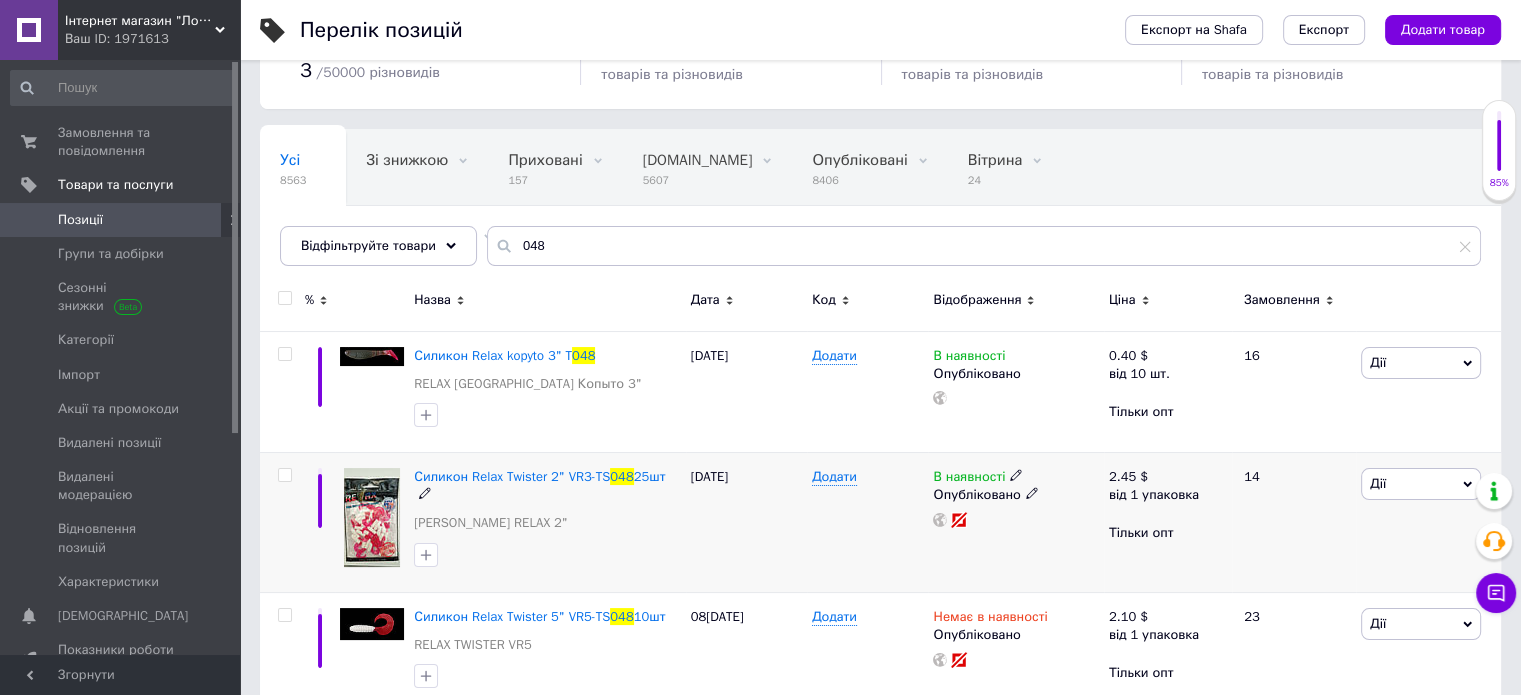 click on "16.10.2024" at bounding box center [746, 523] 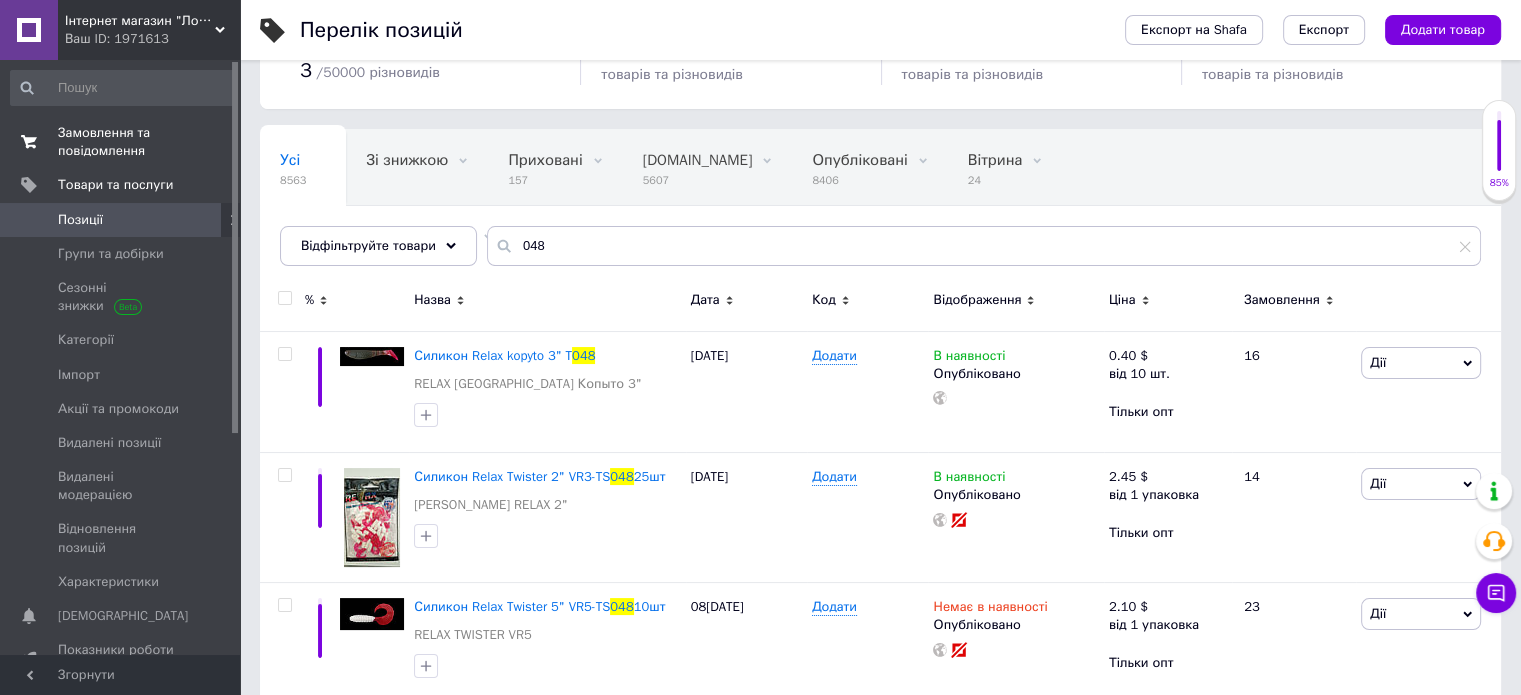 click on "Замовлення та повідомлення" at bounding box center (121, 142) 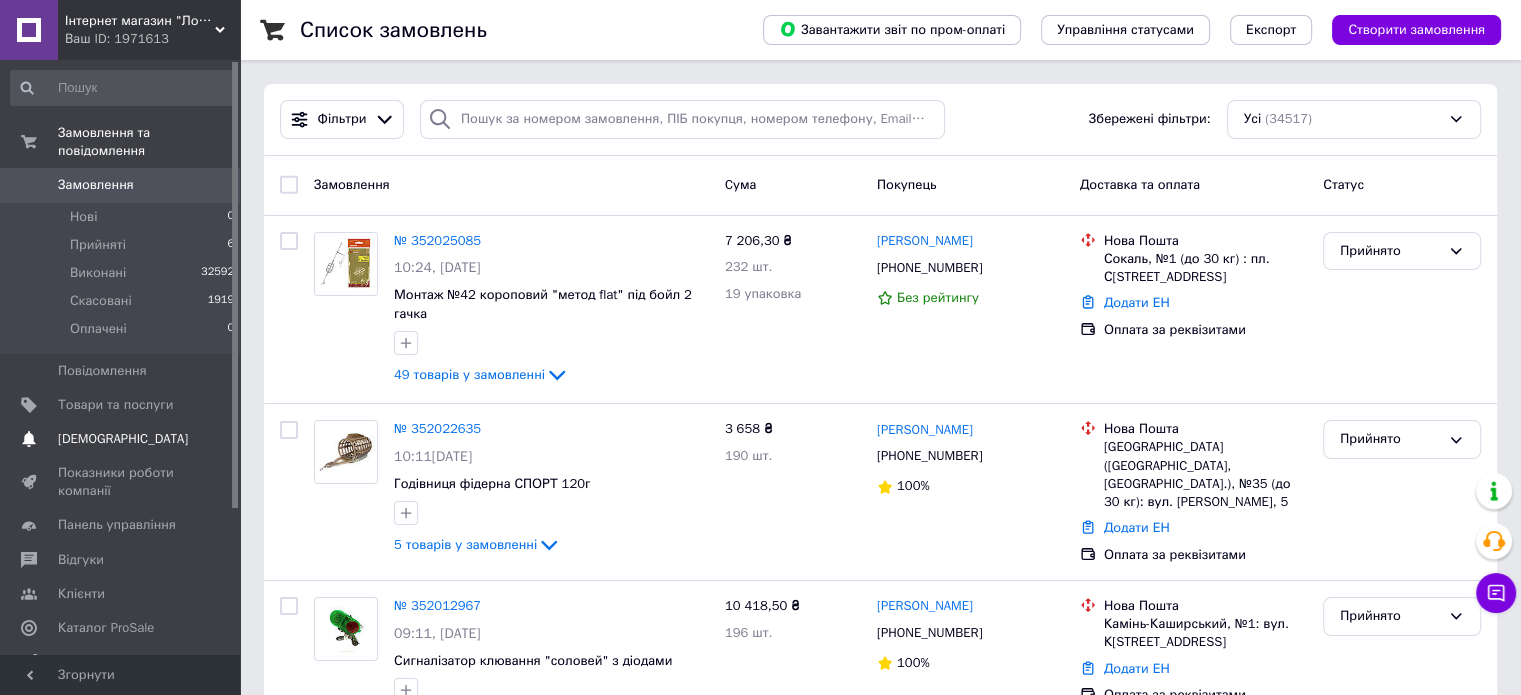 click on "[DEMOGRAPHIC_DATA]" at bounding box center (123, 439) 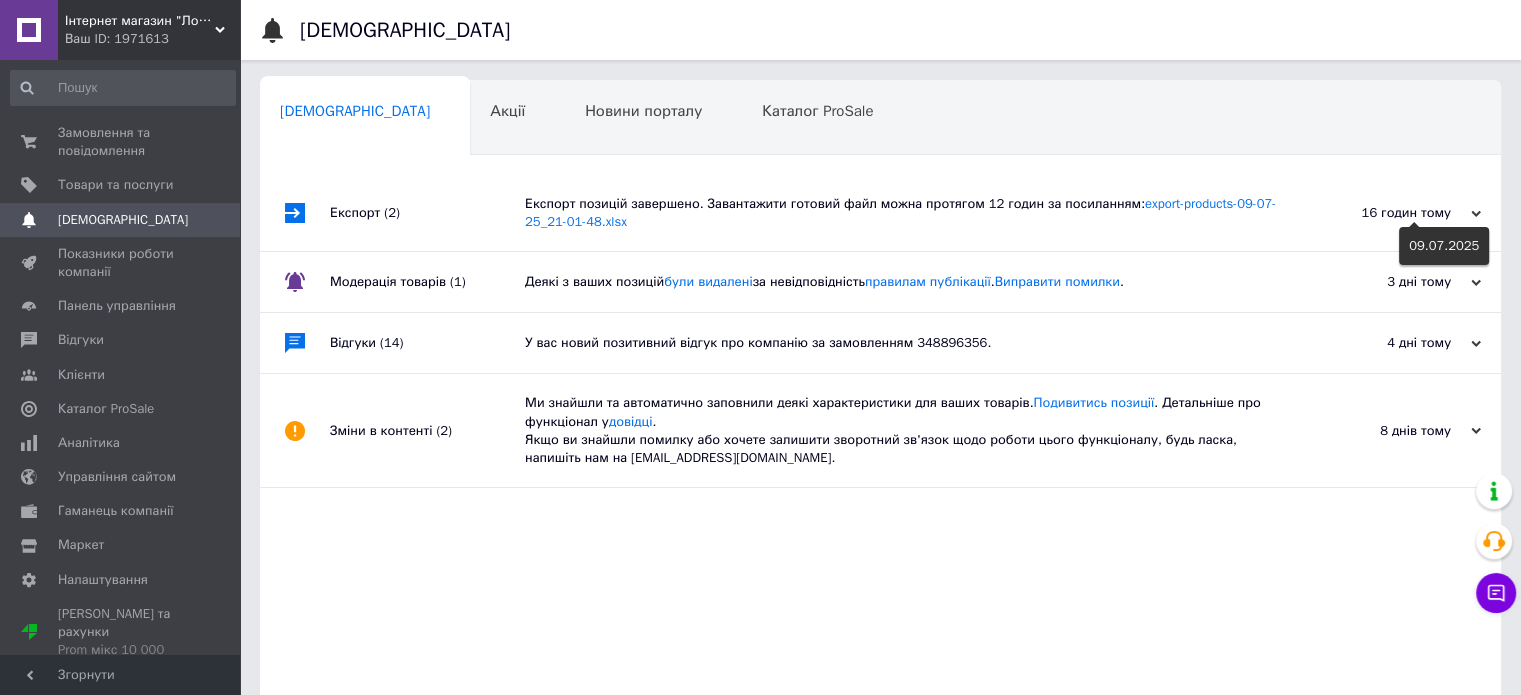 click 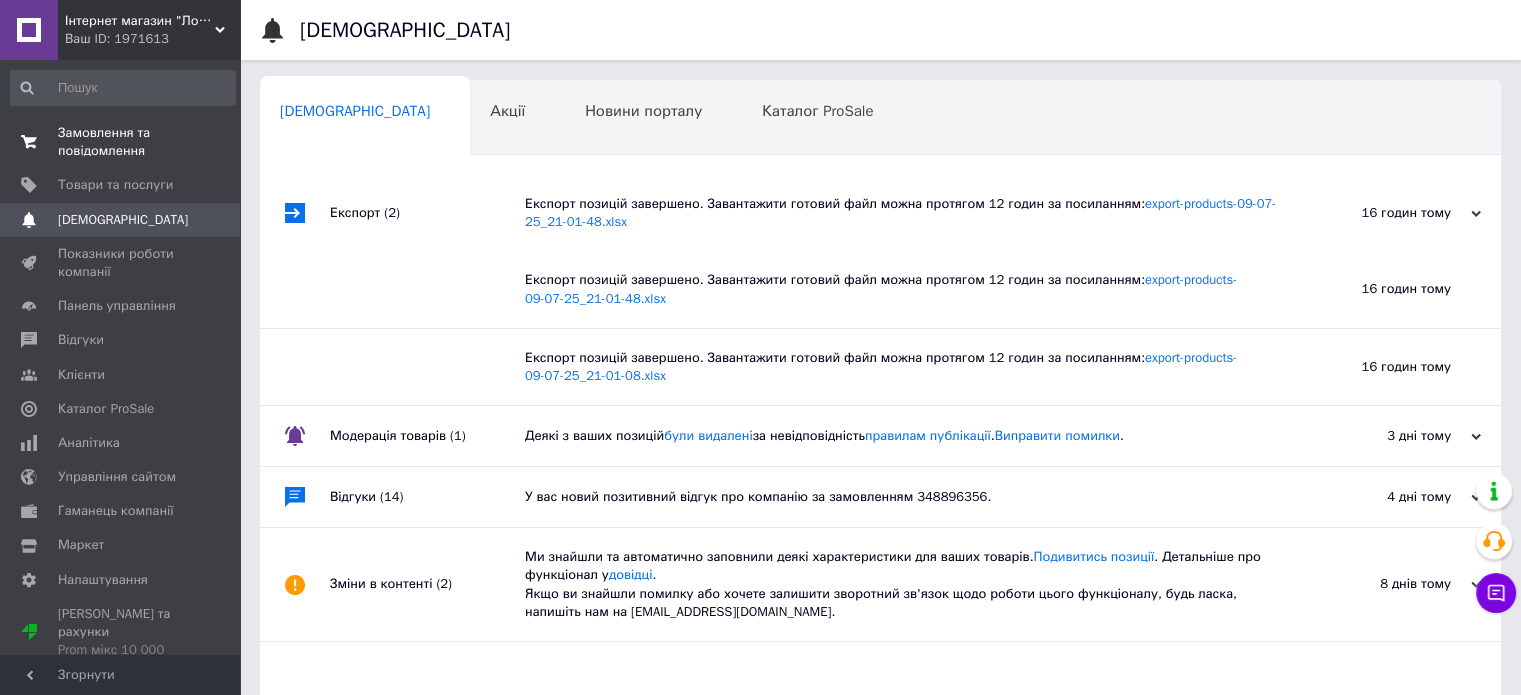 drag, startPoint x: 80, startPoint y: 102, endPoint x: 77, endPoint y: 141, distance: 39.115215 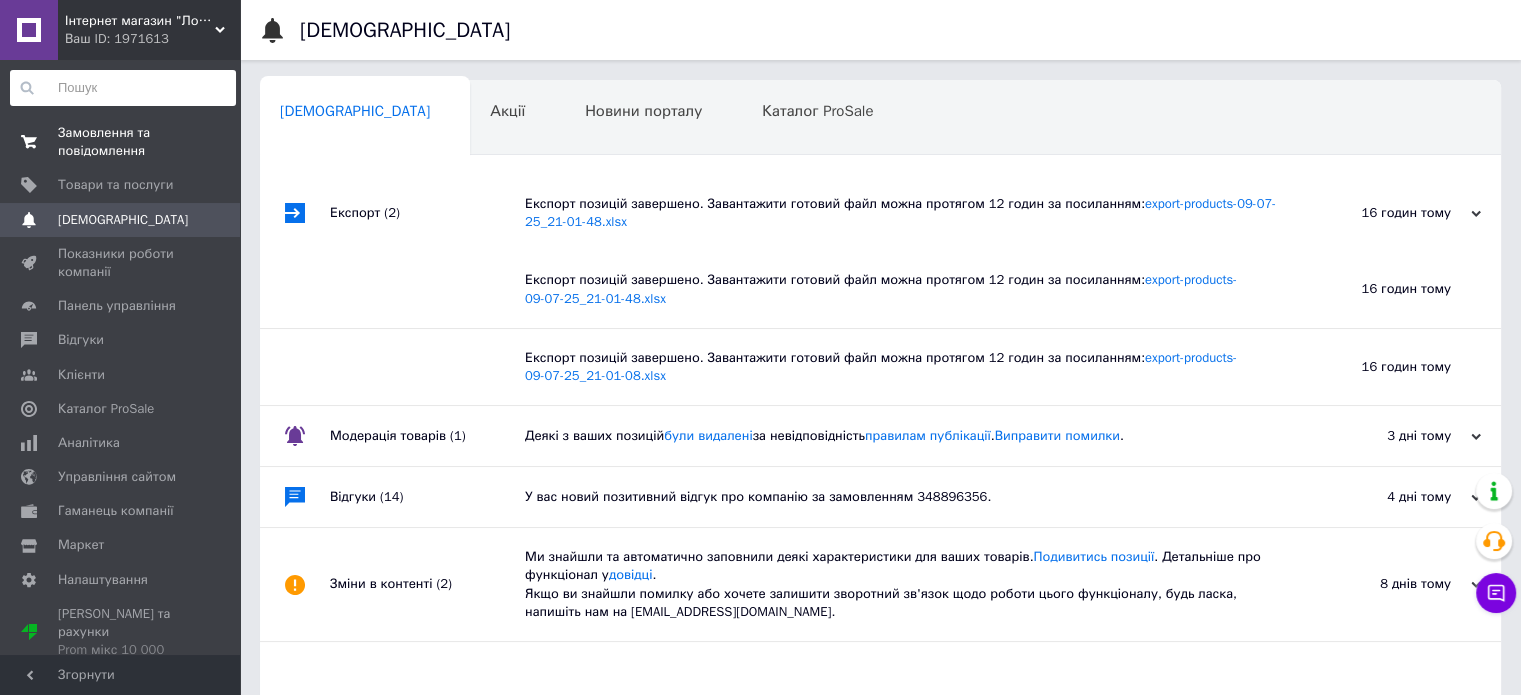 click on "Замовлення та повідомлення" at bounding box center (121, 142) 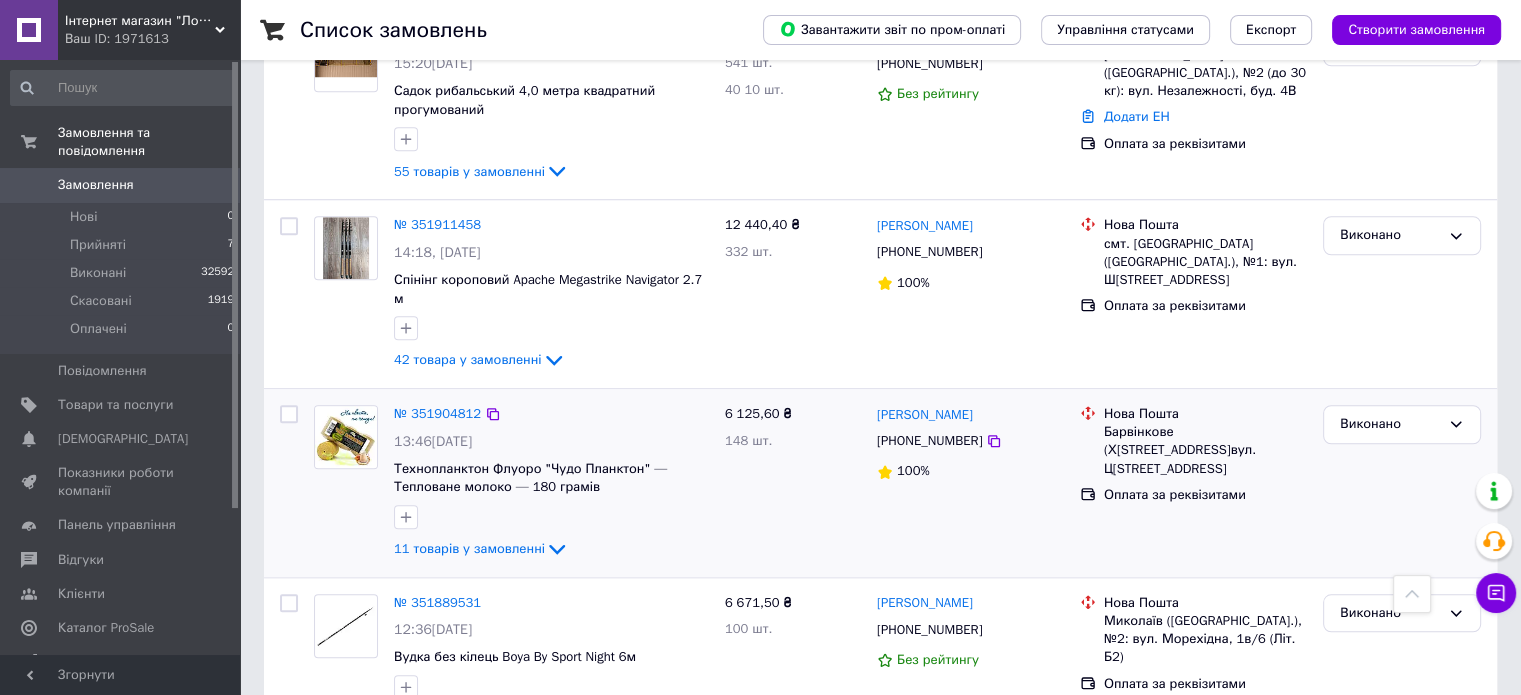 scroll, scrollTop: 1400, scrollLeft: 0, axis: vertical 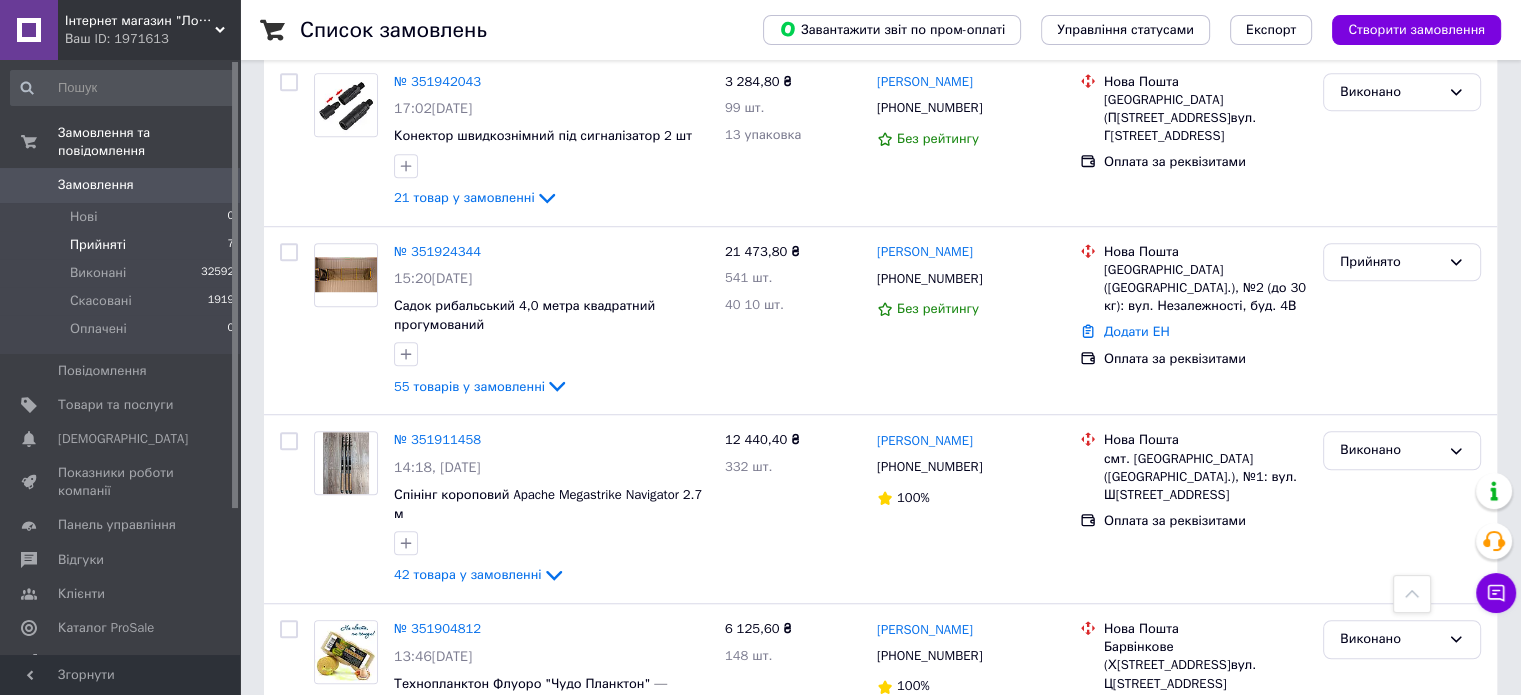click on "Прийняті" at bounding box center [98, 245] 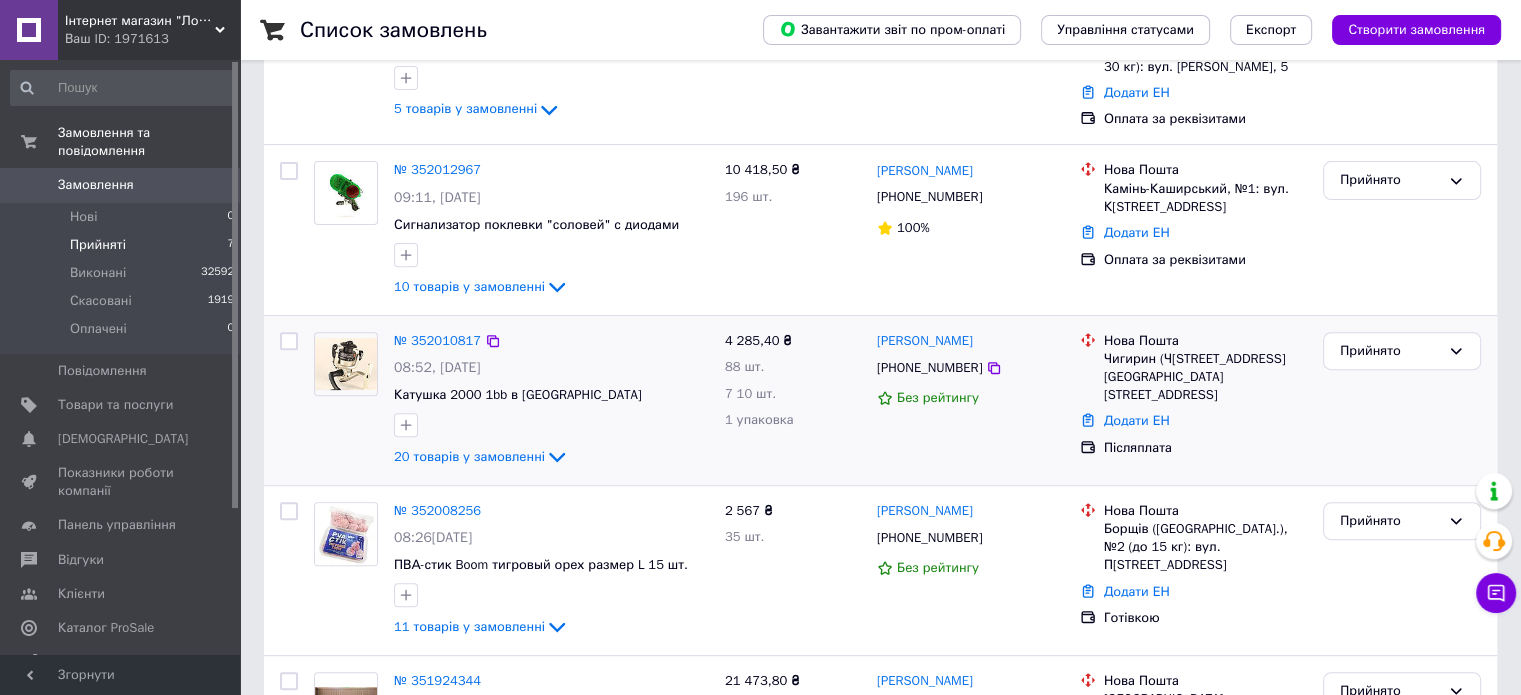 scroll, scrollTop: 847, scrollLeft: 0, axis: vertical 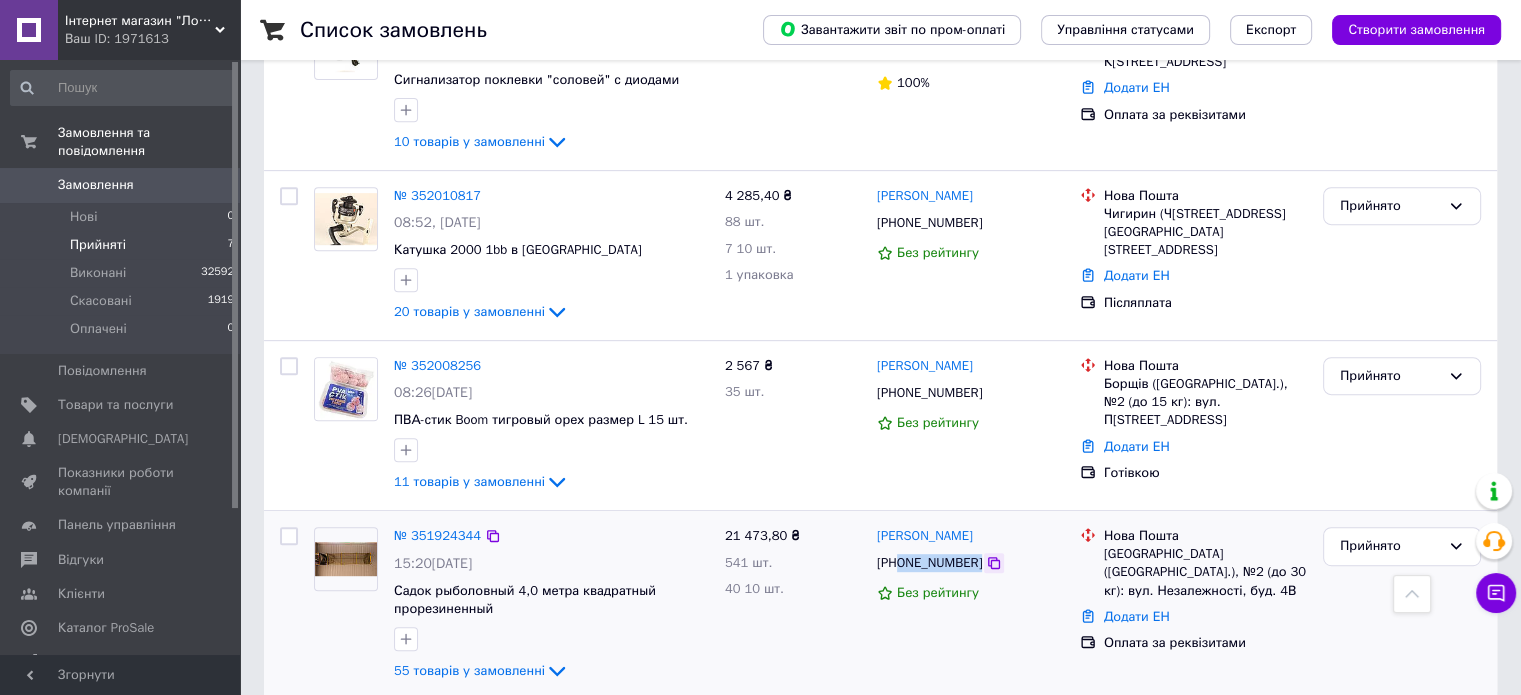 drag, startPoint x: 900, startPoint y: 536, endPoint x: 987, endPoint y: 530, distance: 87.20665 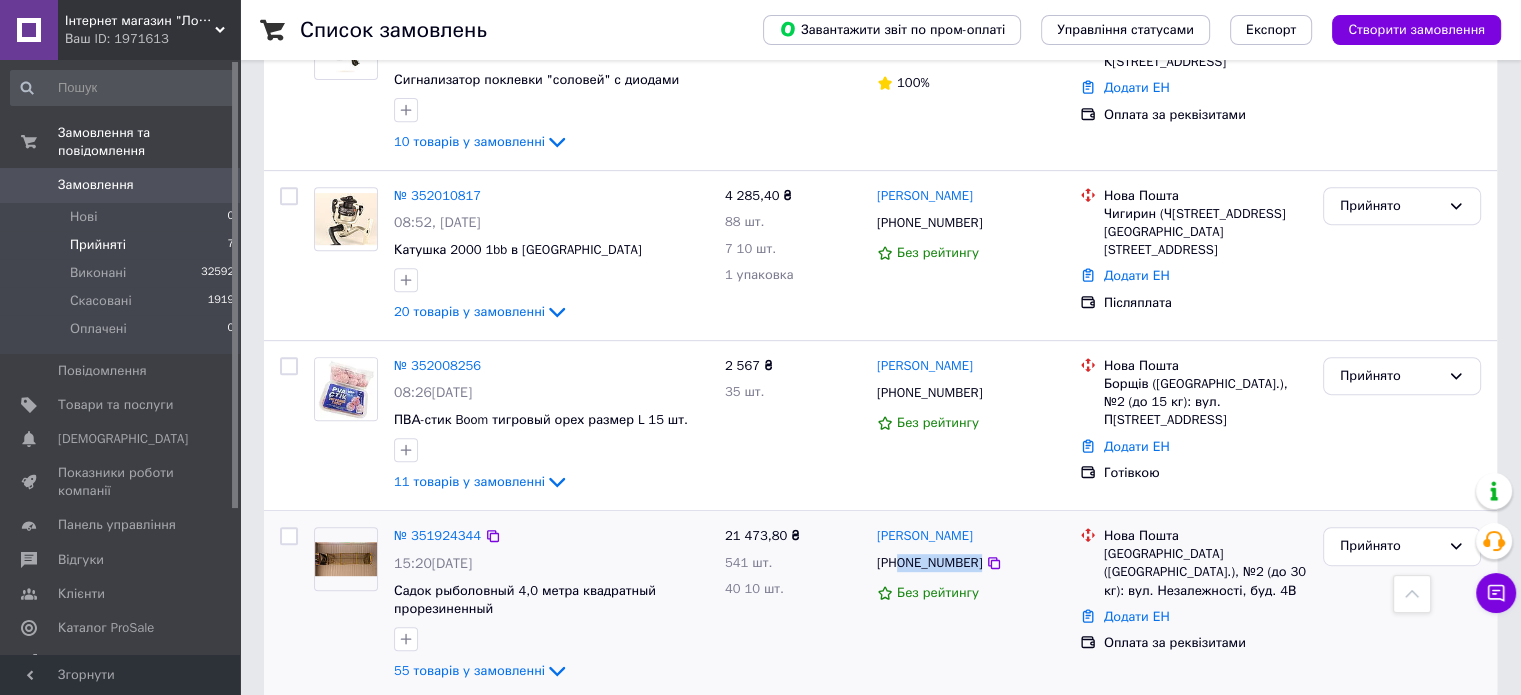 copy on "0953239222" 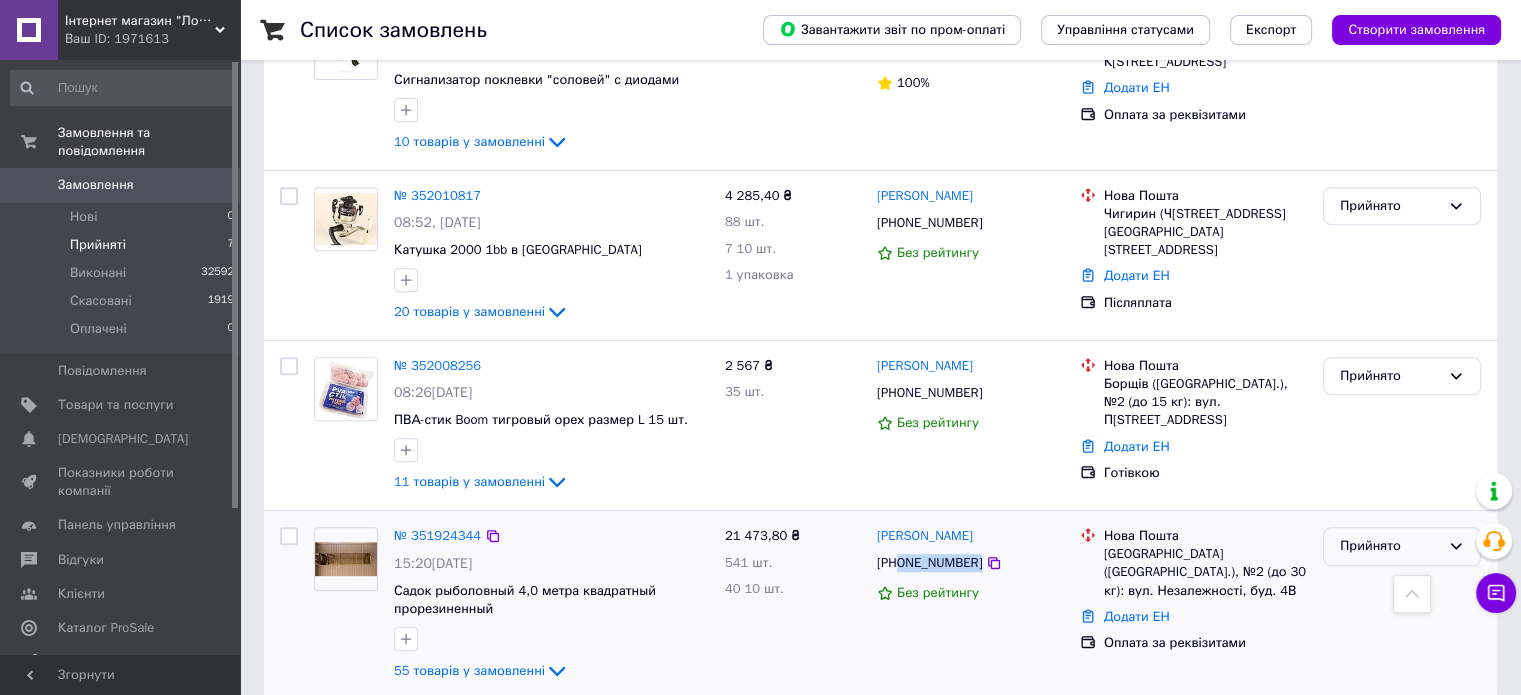 click on "Прийнято" at bounding box center (1390, 546) 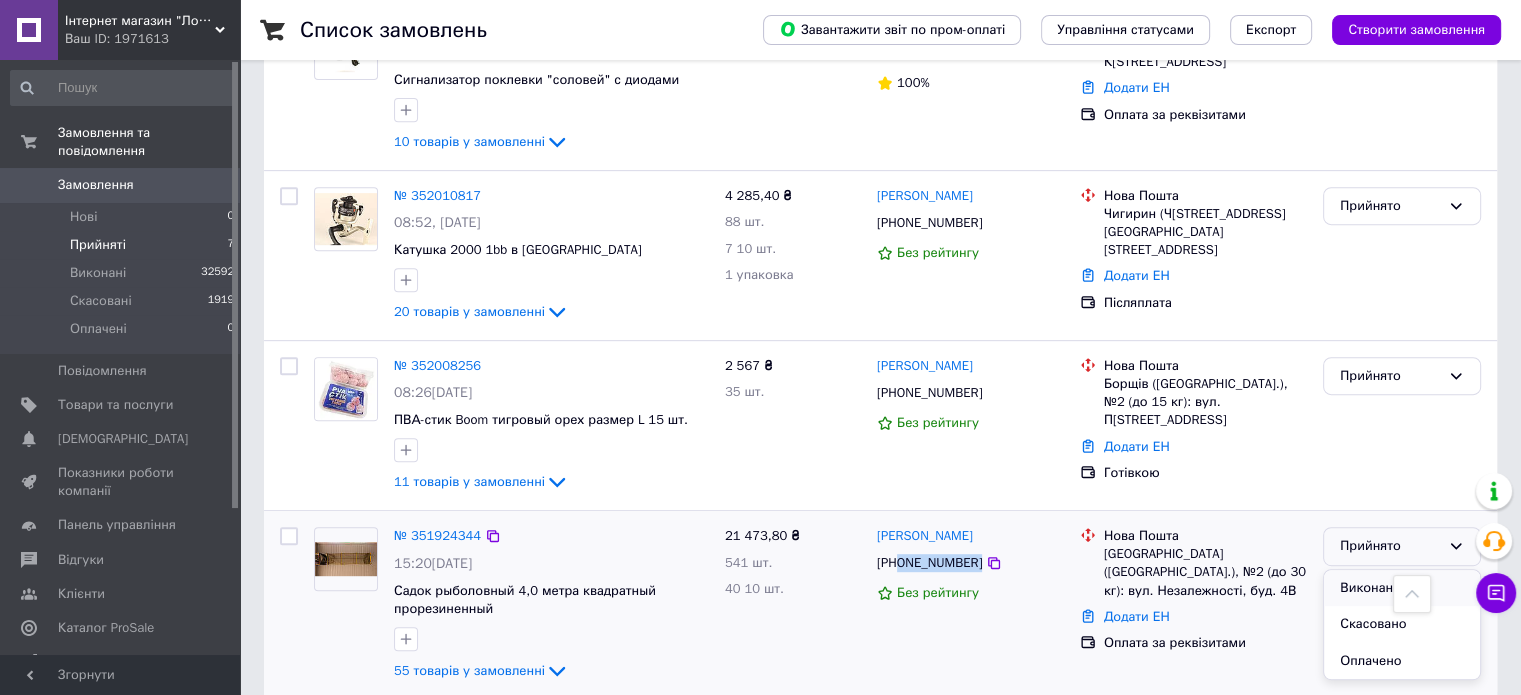 click on "Виконано" at bounding box center [1402, 588] 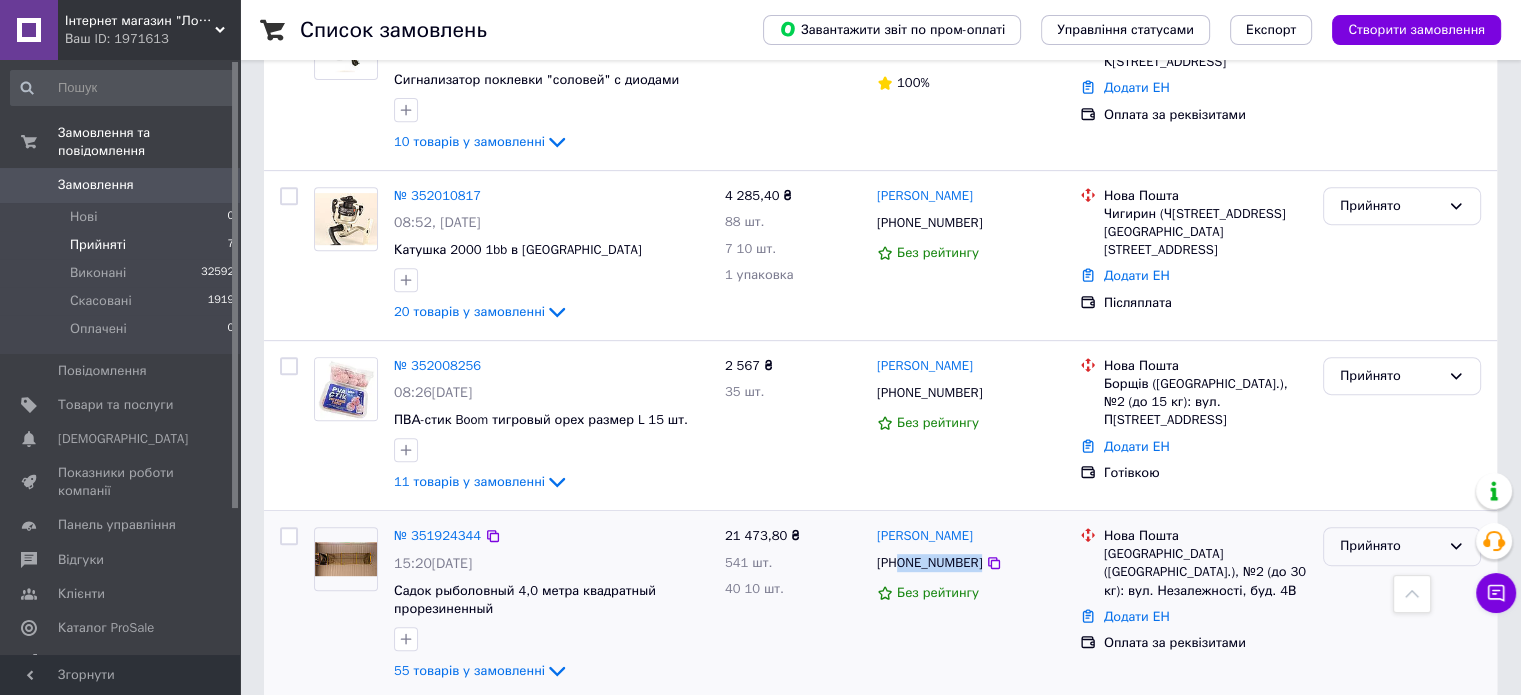 click on "Прийнято" at bounding box center [1390, 546] 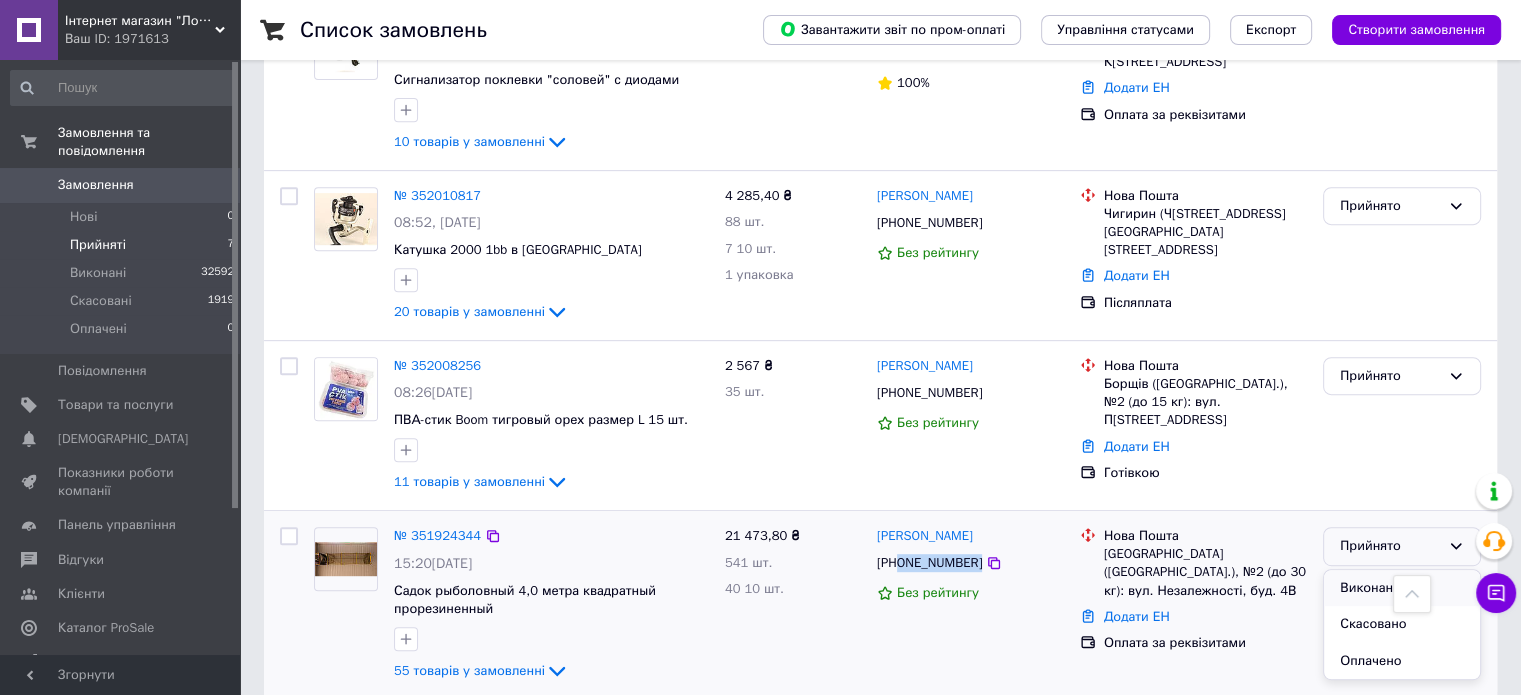 click on "Виконано" at bounding box center (1402, 588) 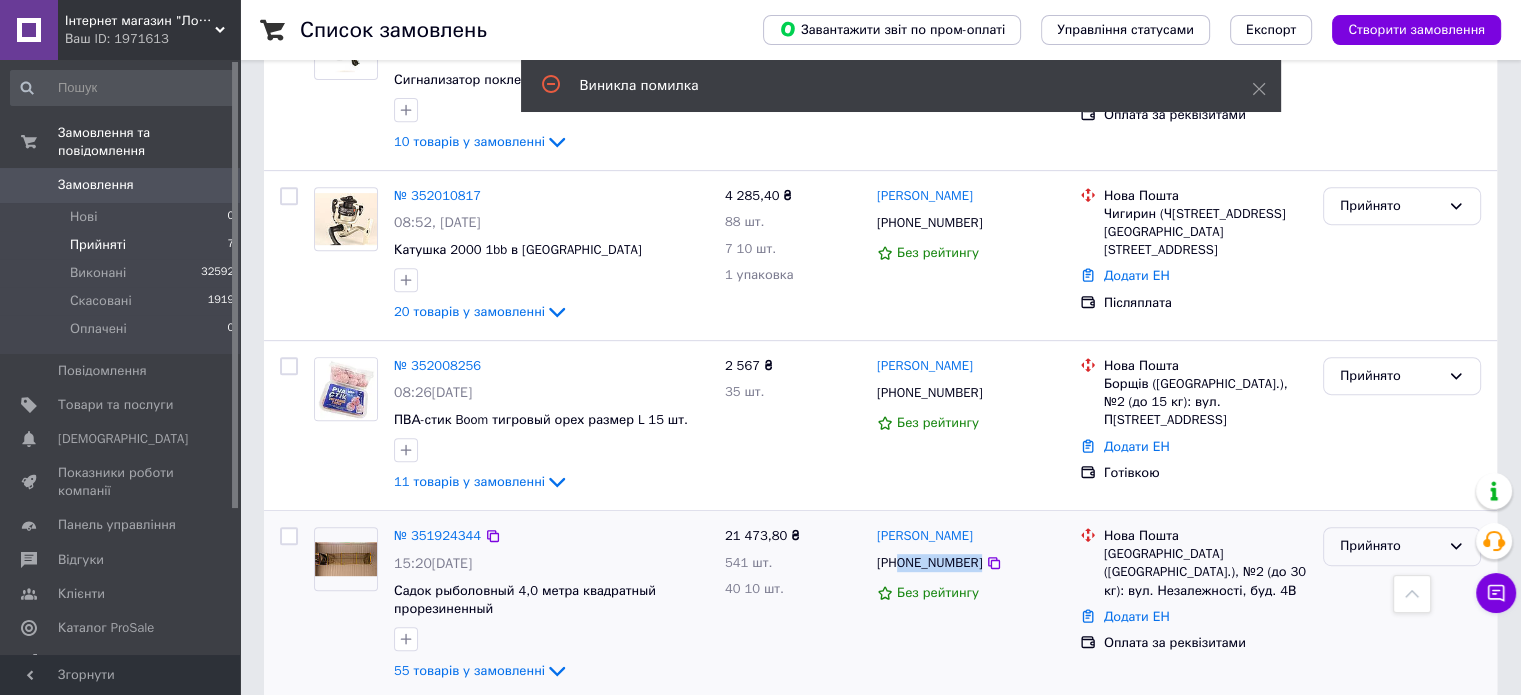 click on "Прийнято" at bounding box center (1390, 546) 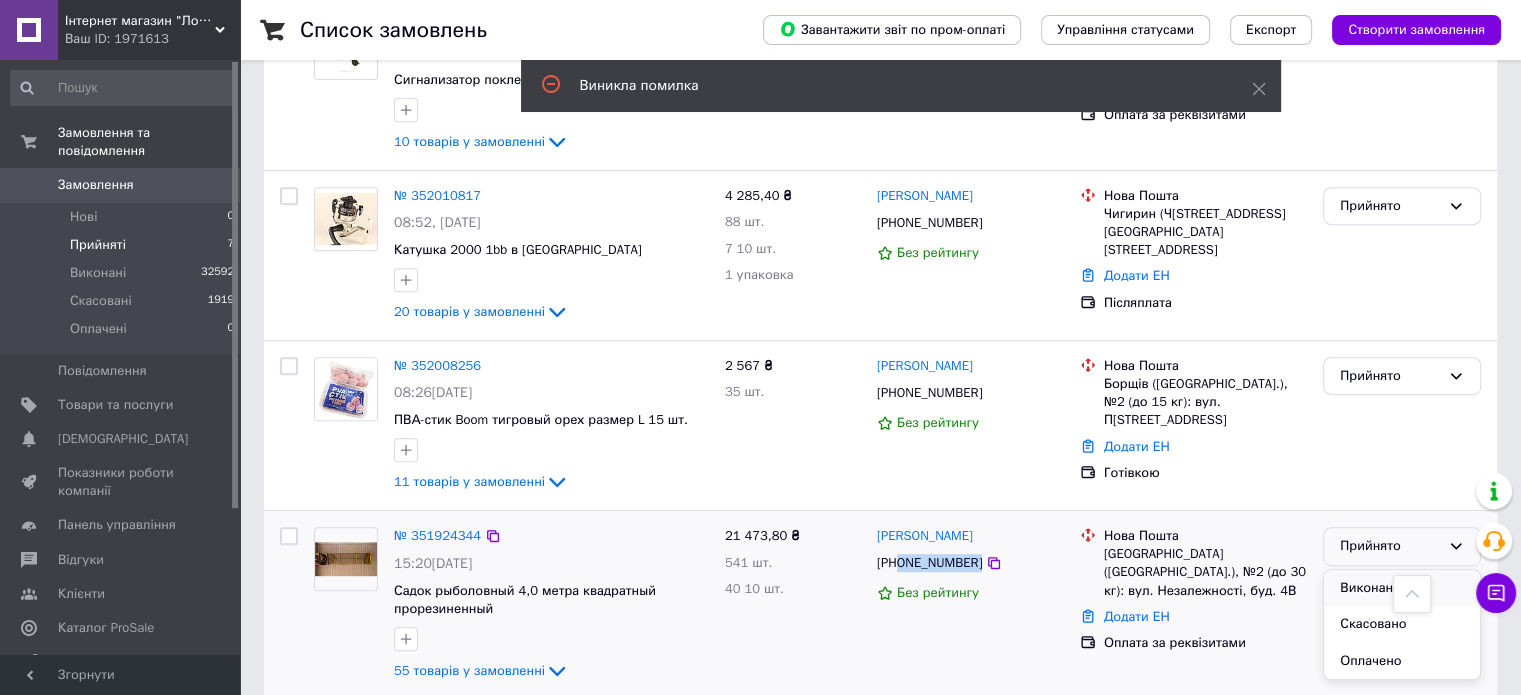 click on "Виконано" at bounding box center [1402, 588] 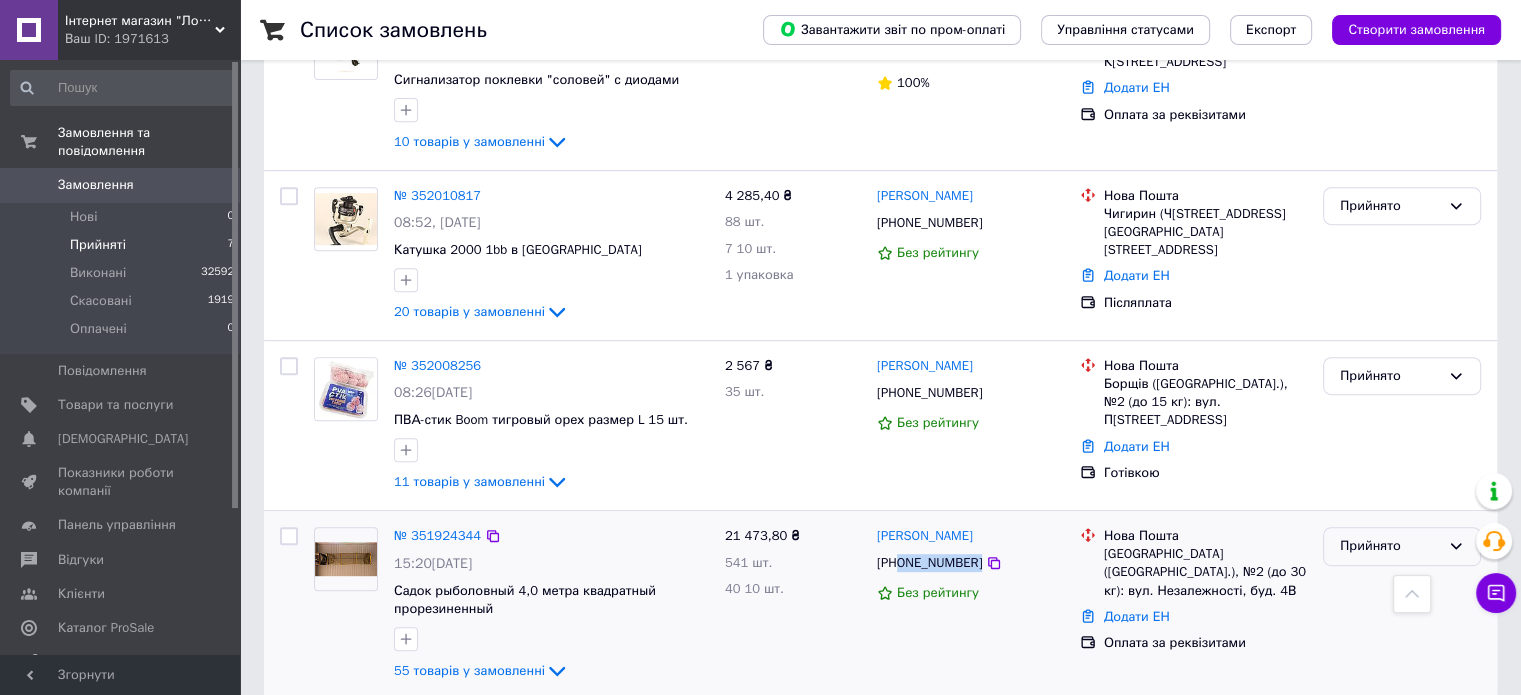click on "Прийнято" at bounding box center (1390, 546) 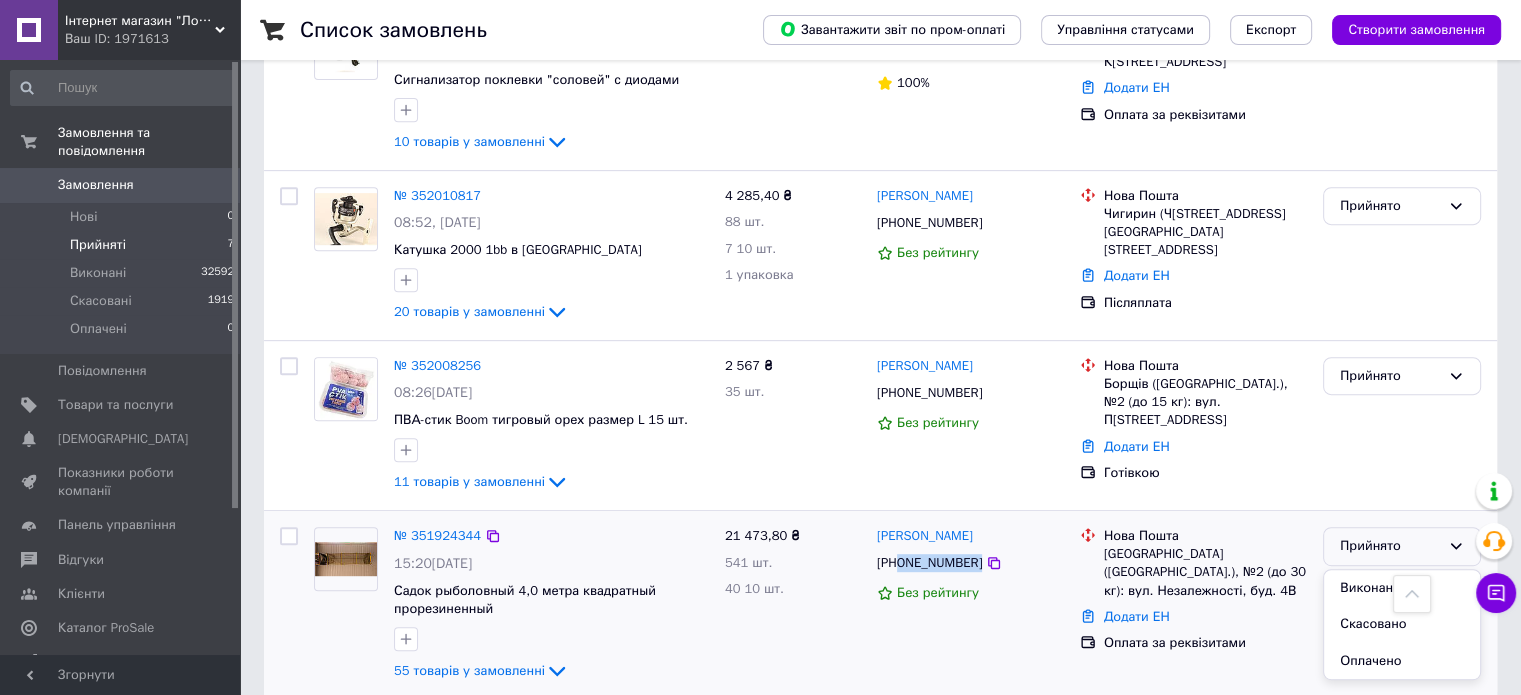 click on "Виконано" at bounding box center (1402, 588) 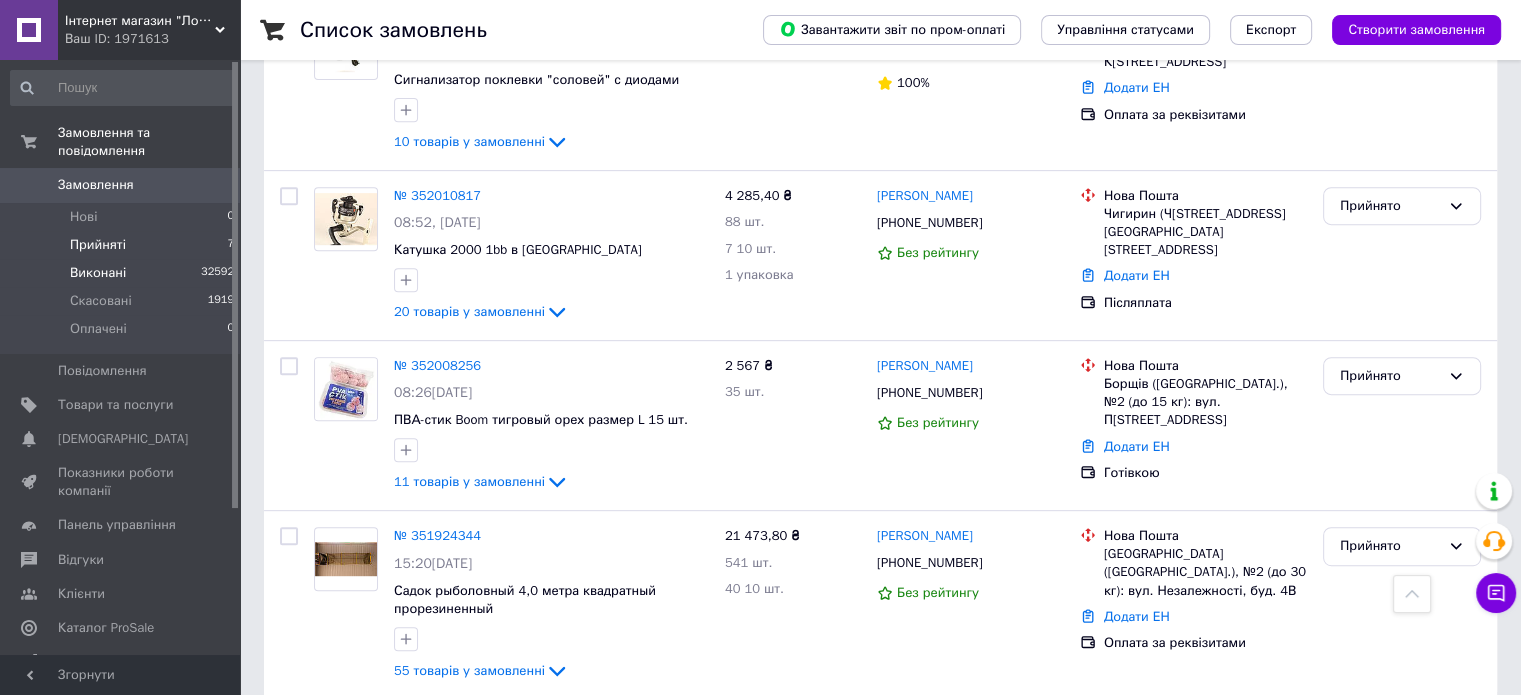 click on "Виконані 32592" at bounding box center (123, 273) 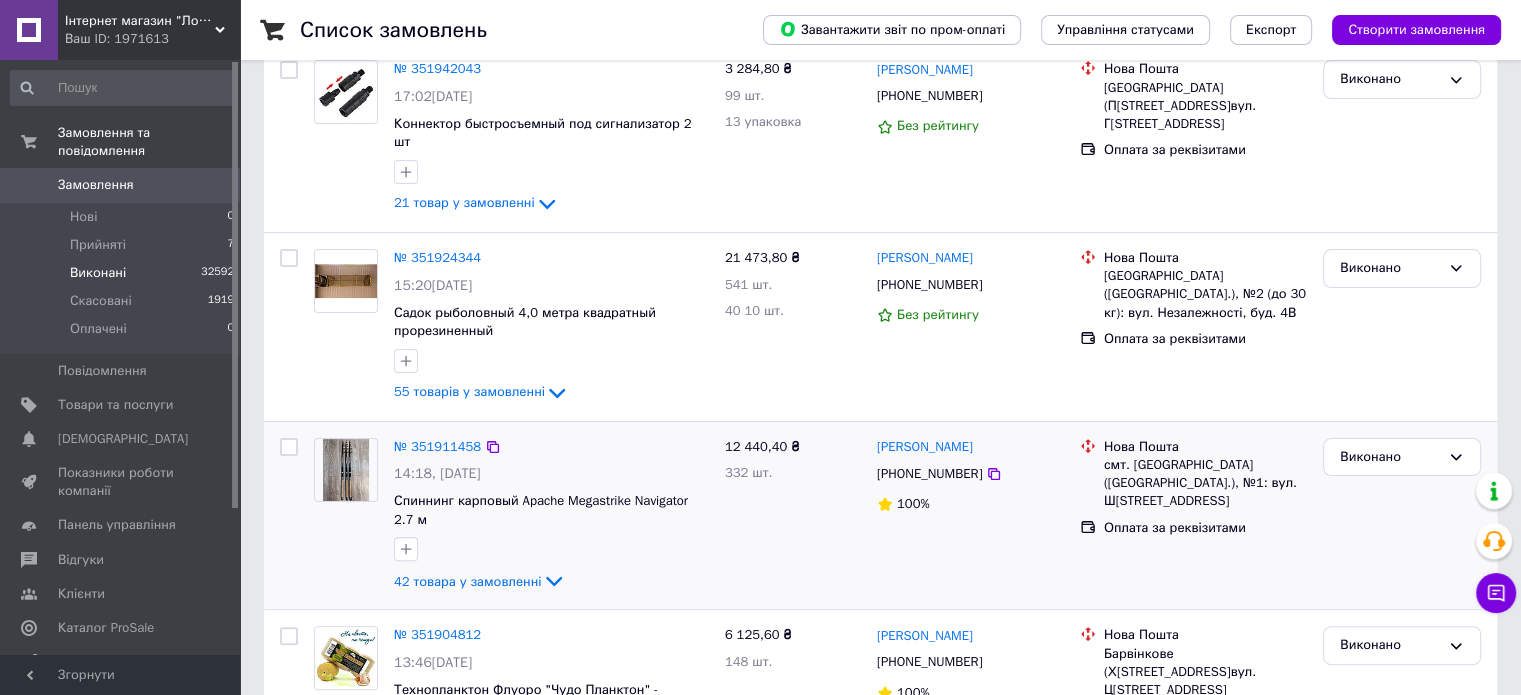 scroll, scrollTop: 600, scrollLeft: 0, axis: vertical 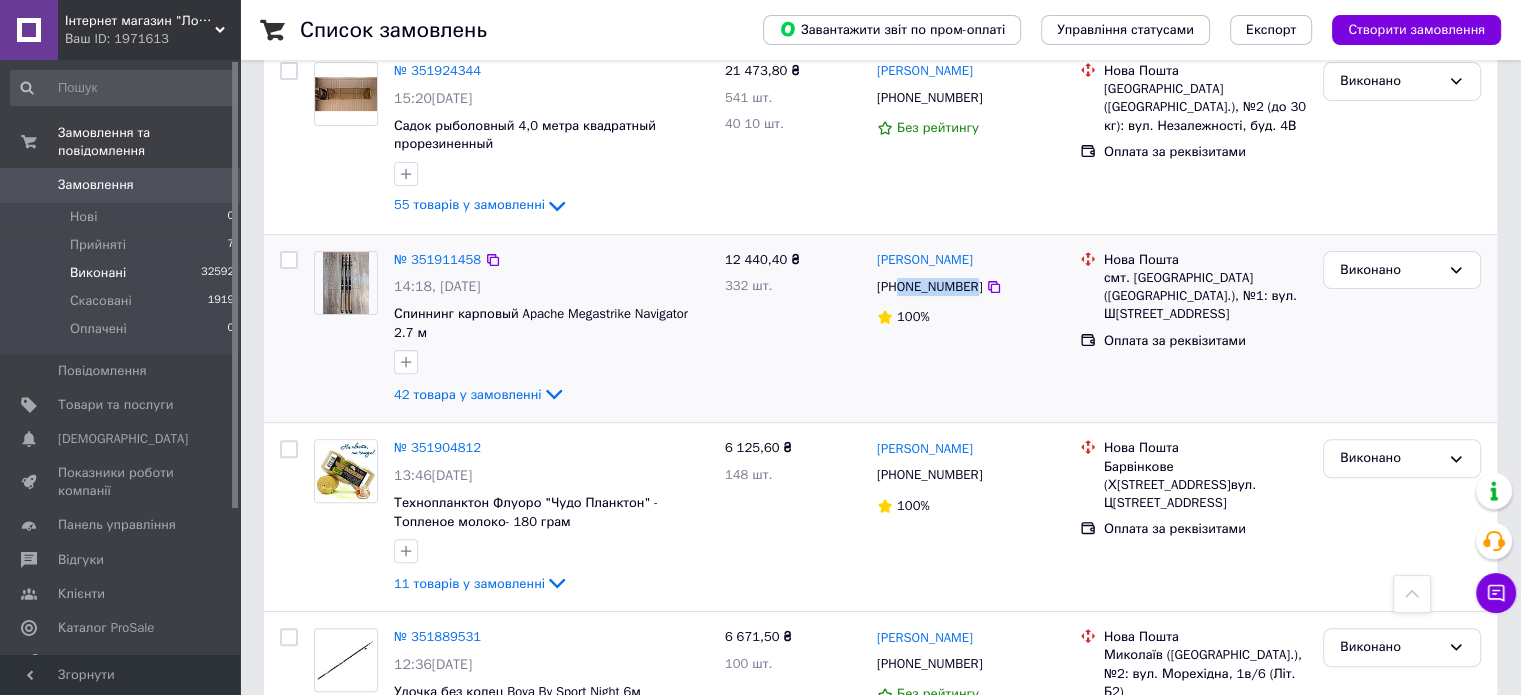drag, startPoint x: 970, startPoint y: 263, endPoint x: 897, endPoint y: 265, distance: 73.02739 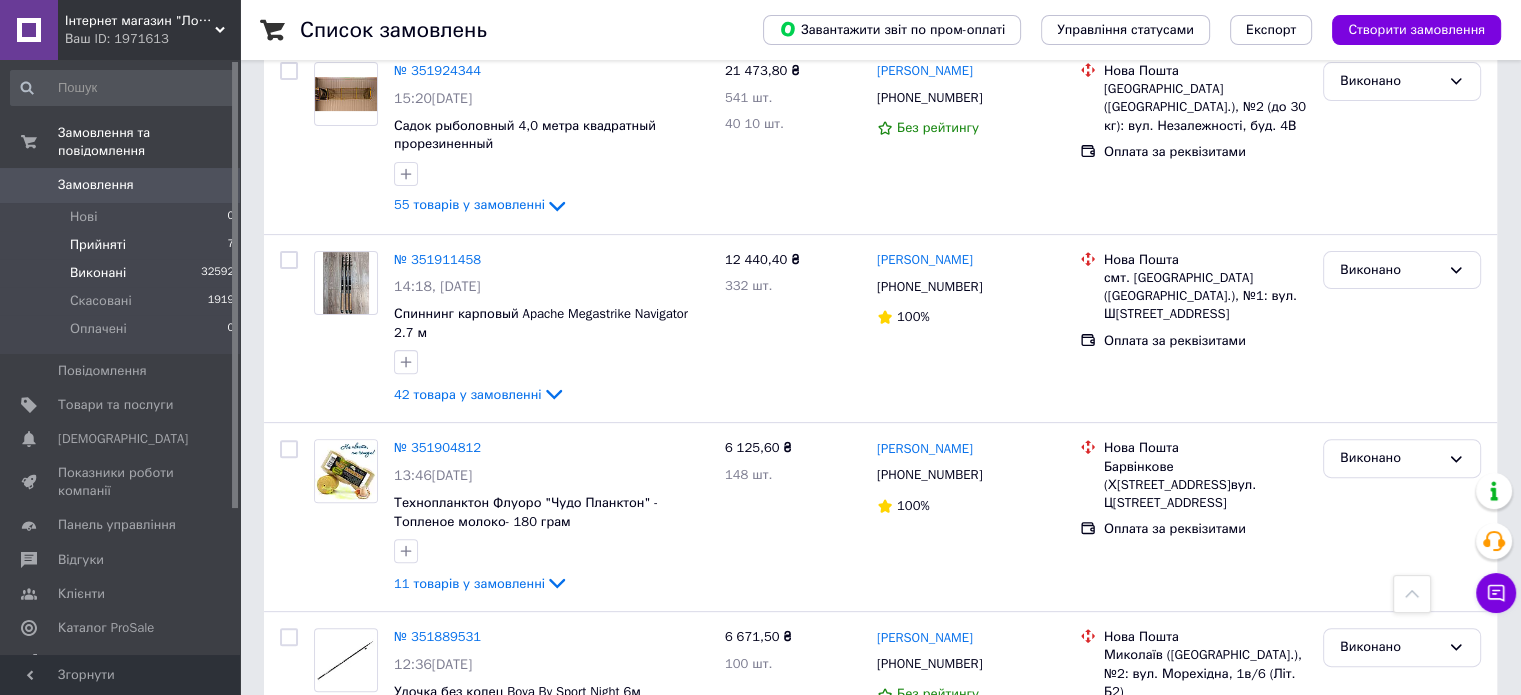 click on "Прийняті" at bounding box center [98, 245] 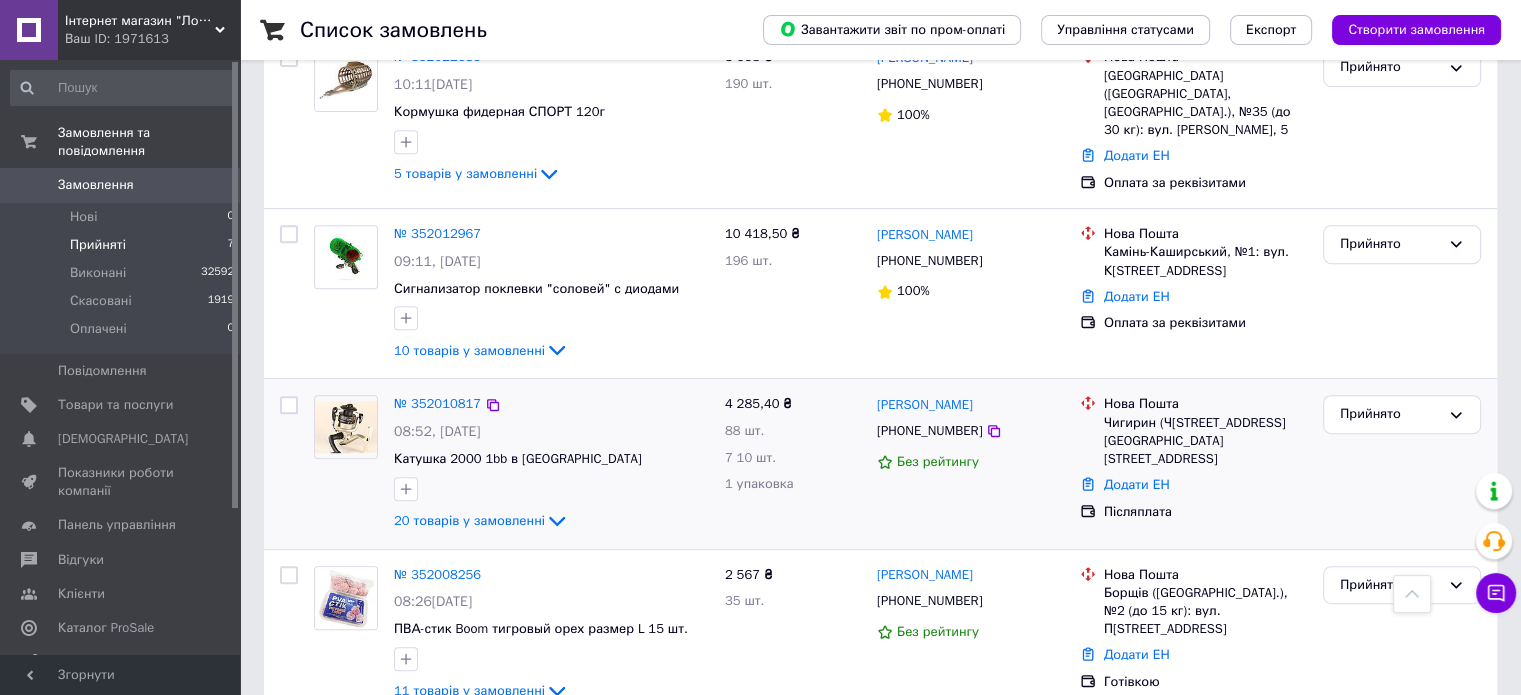 scroll, scrollTop: 828, scrollLeft: 0, axis: vertical 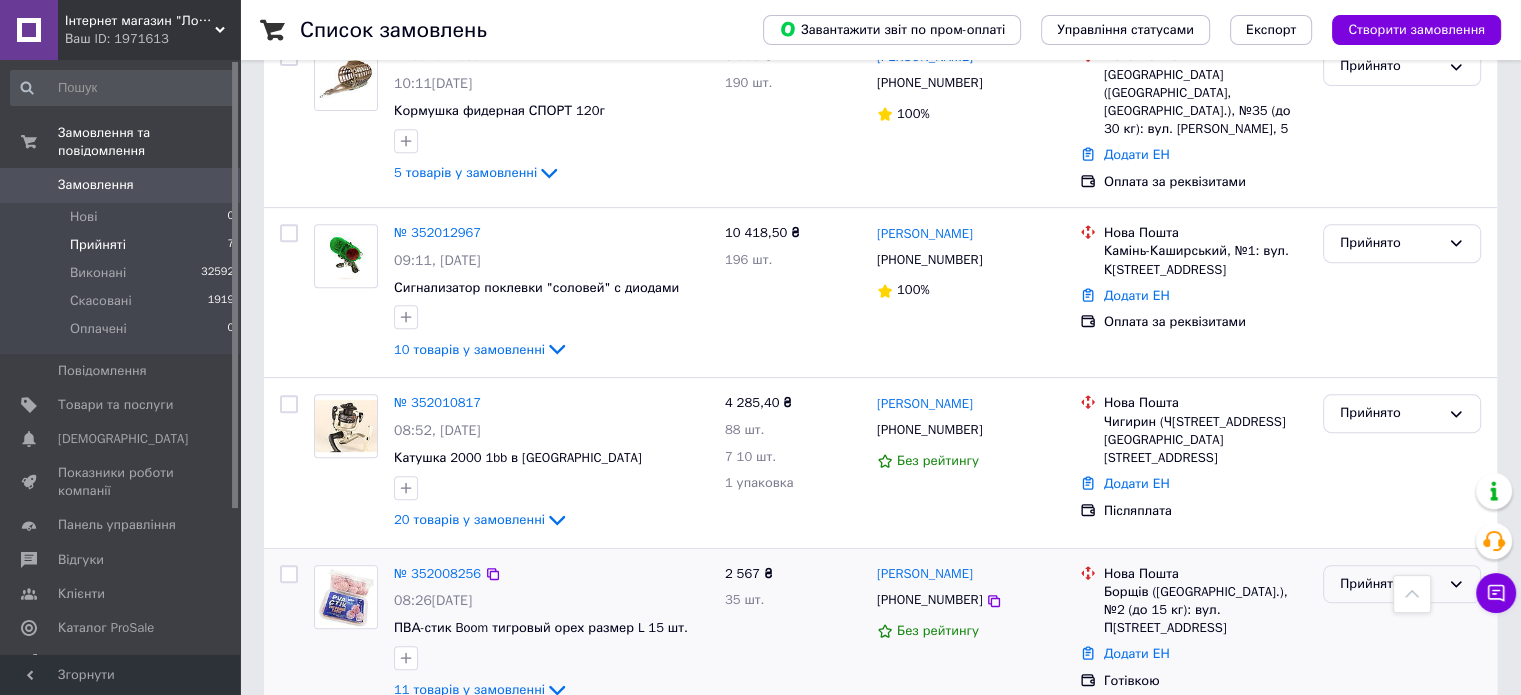 click on "Прийнято" at bounding box center [1390, 584] 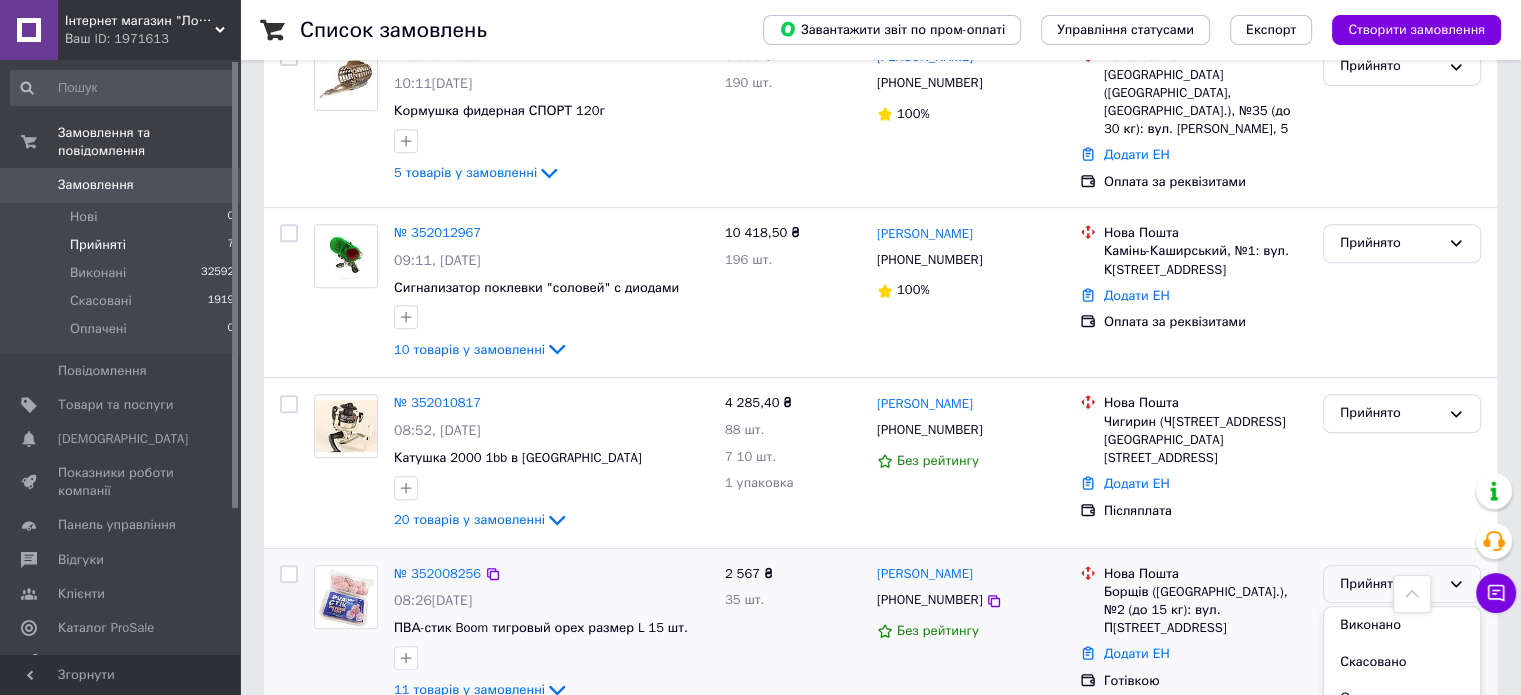 click on "Виконано" at bounding box center [1402, 625] 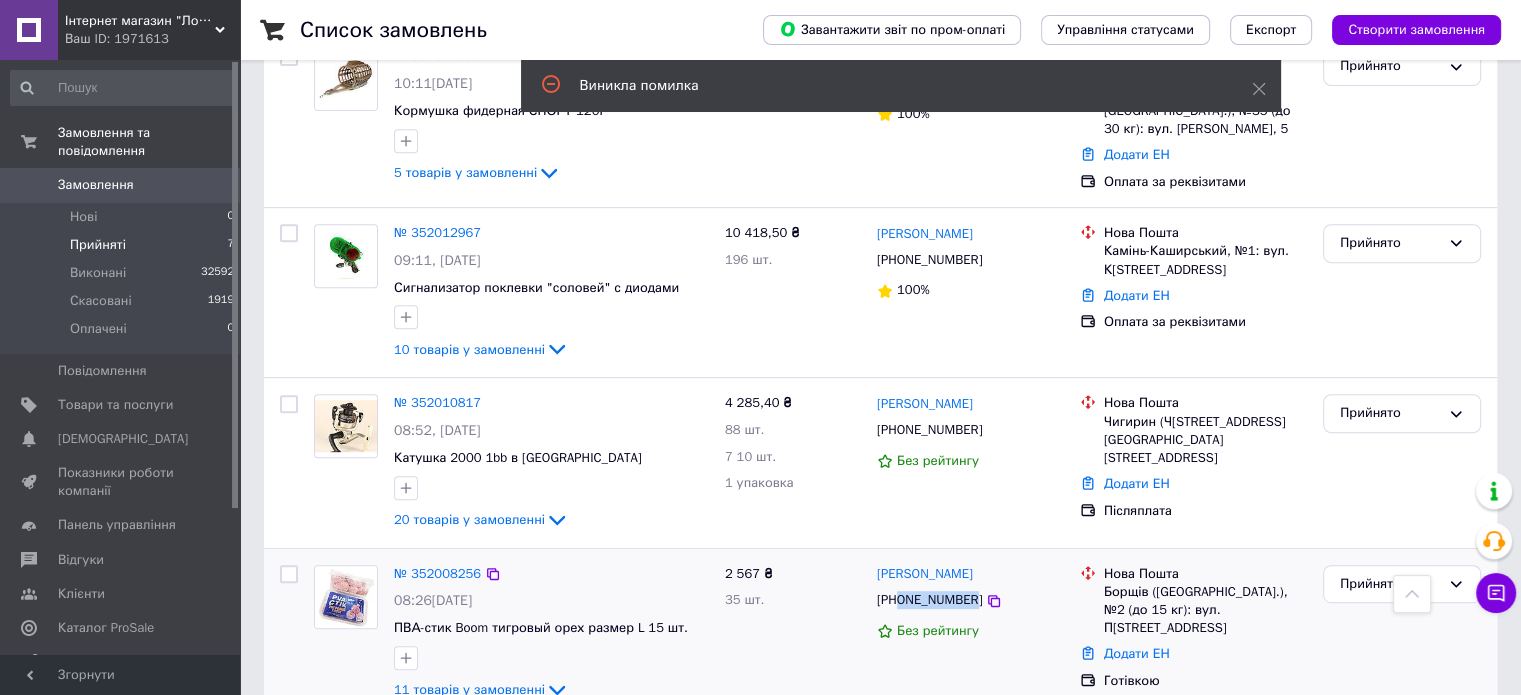drag, startPoint x: 970, startPoint y: 554, endPoint x: 900, endPoint y: 555, distance: 70.00714 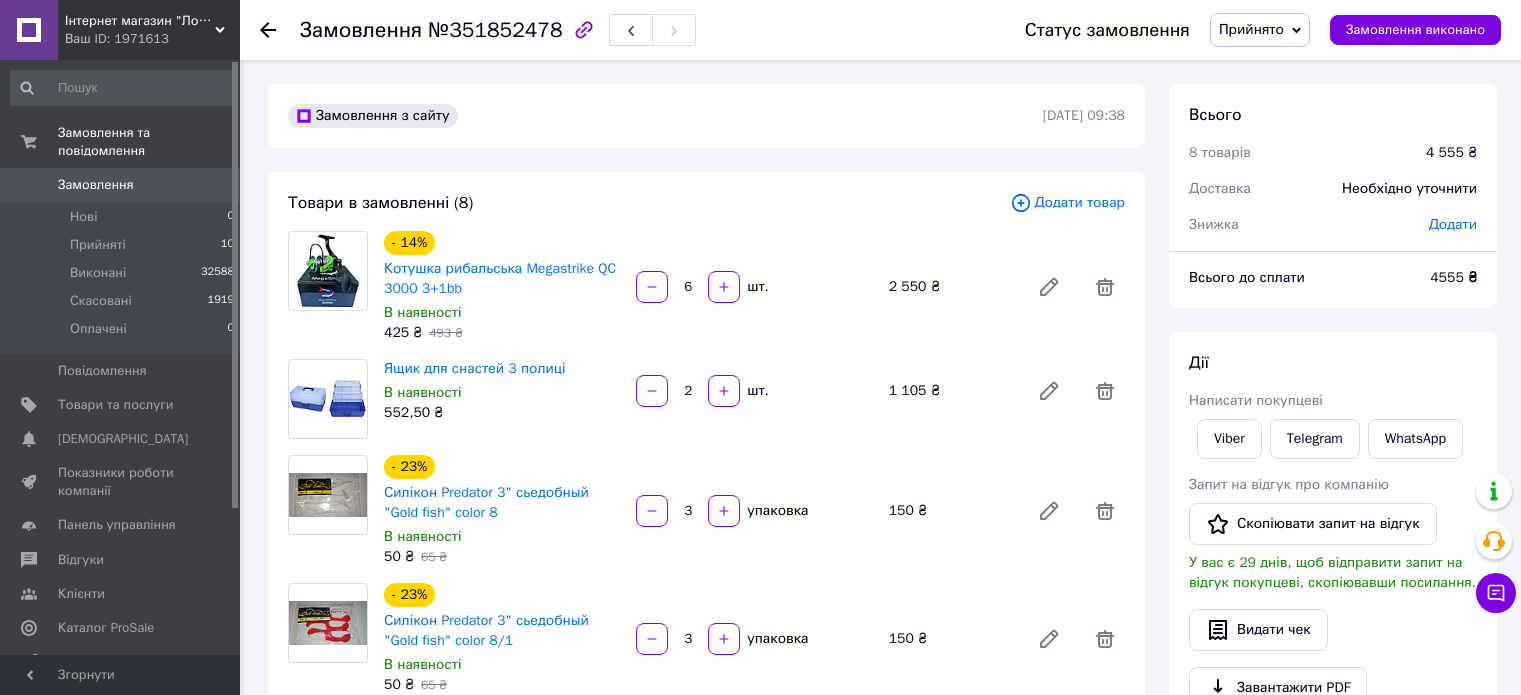 scroll, scrollTop: 200, scrollLeft: 0, axis: vertical 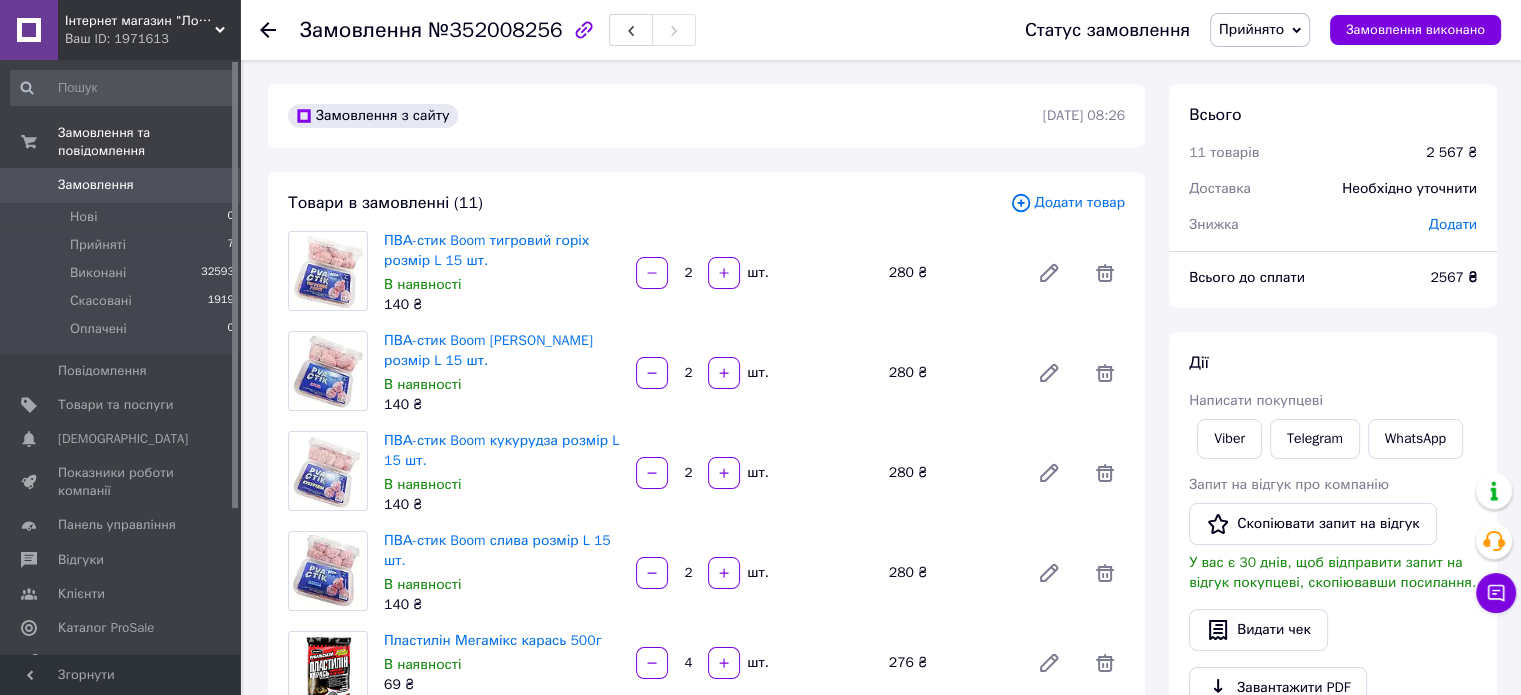 click on "ПВА-стик Boom тигровий горіх розмір L 15 шт." at bounding box center (502, 251) 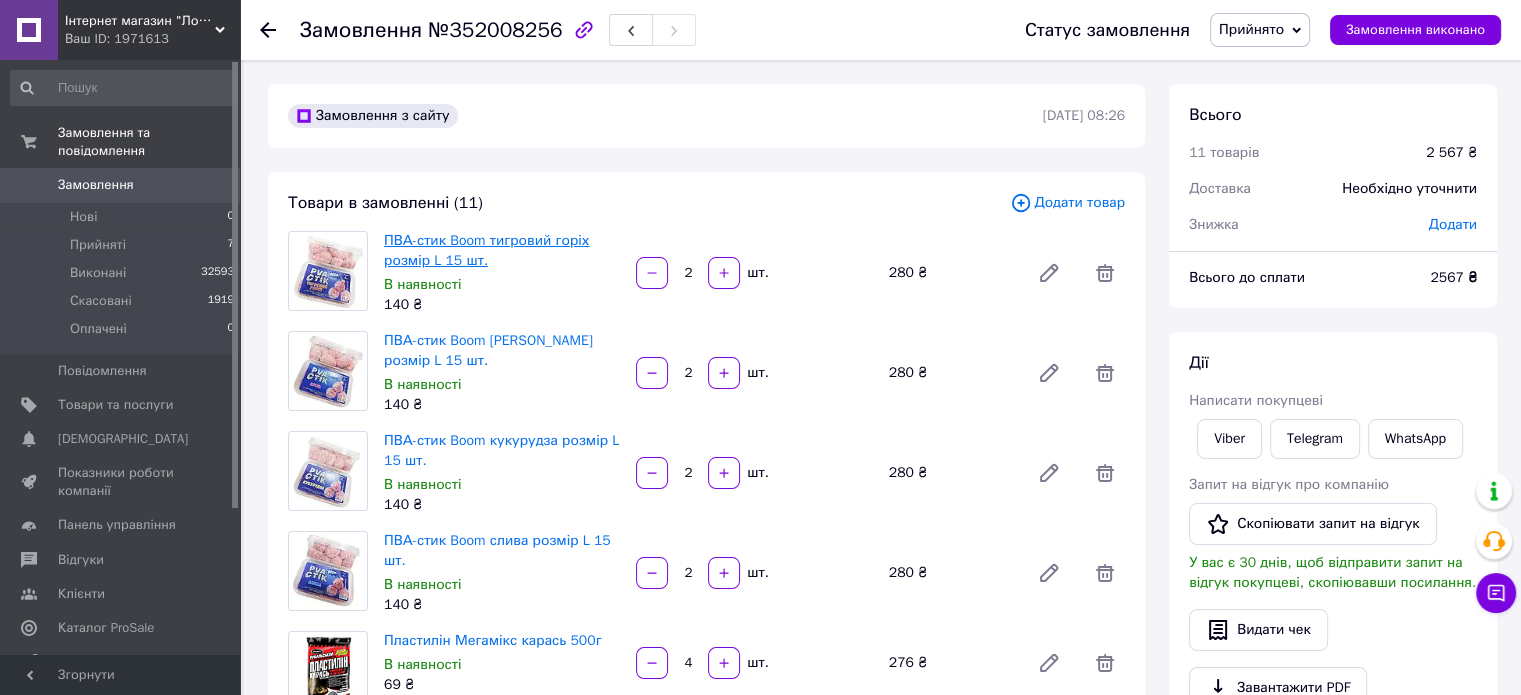 click on "ПВА-стик Boom тигровий горіх розмір L 15 шт." at bounding box center (486, 250) 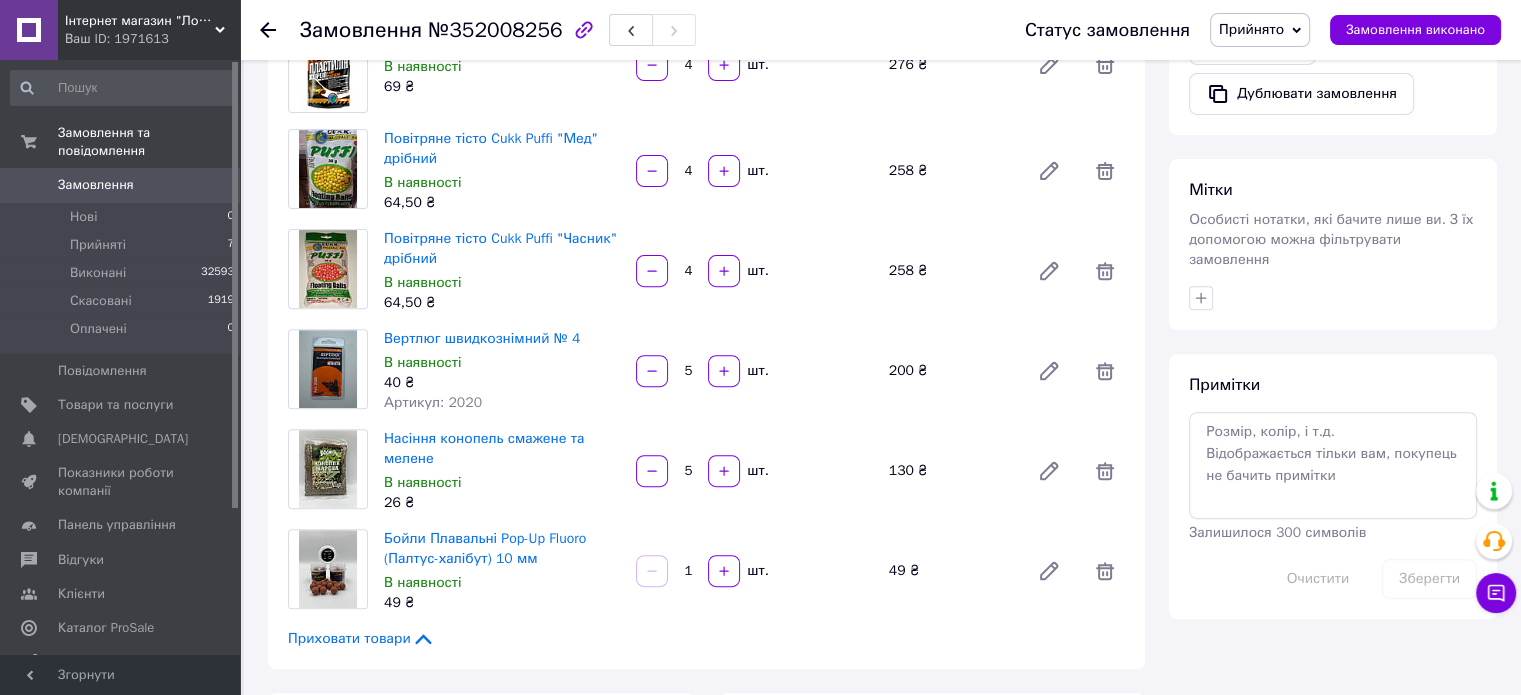 scroll, scrollTop: 700, scrollLeft: 0, axis: vertical 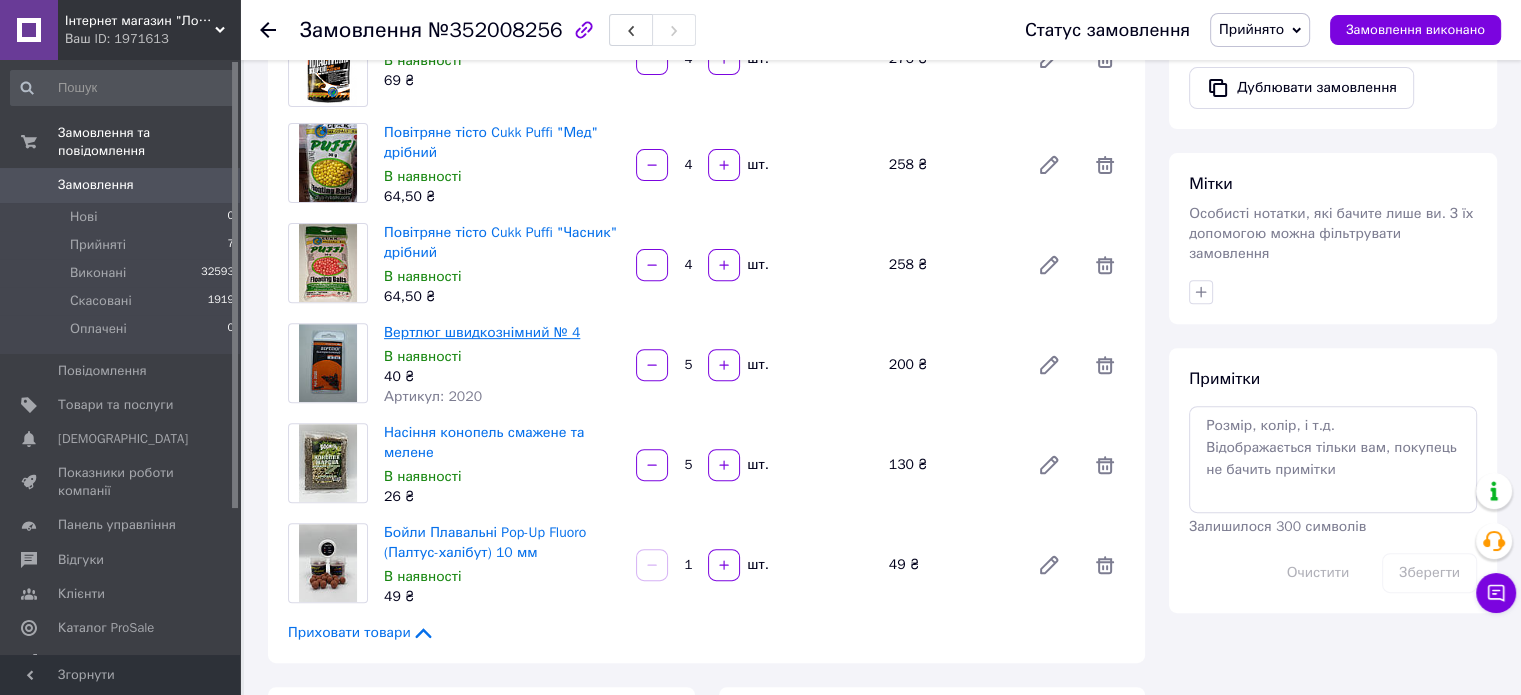 click on "Вертлюг швидкознімний № 4" at bounding box center [482, 332] 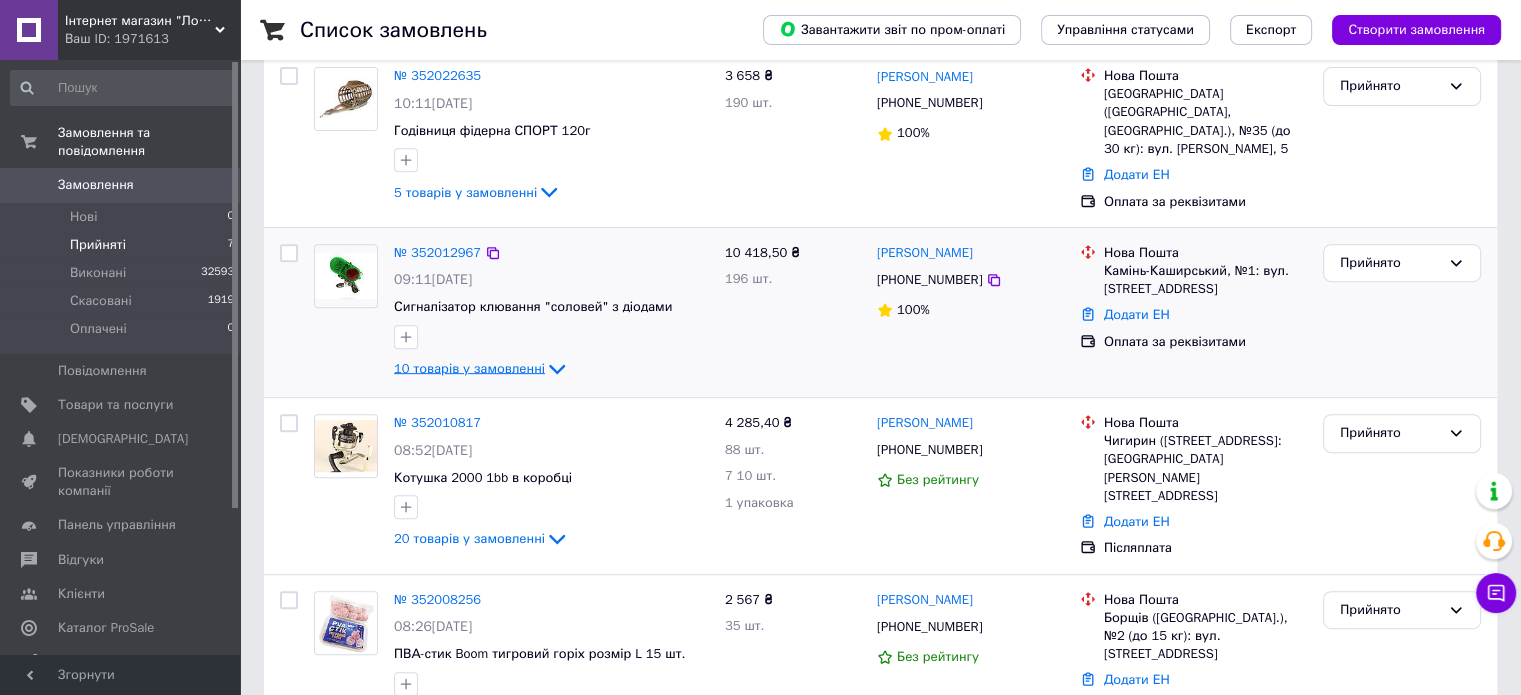 scroll, scrollTop: 828, scrollLeft: 0, axis: vertical 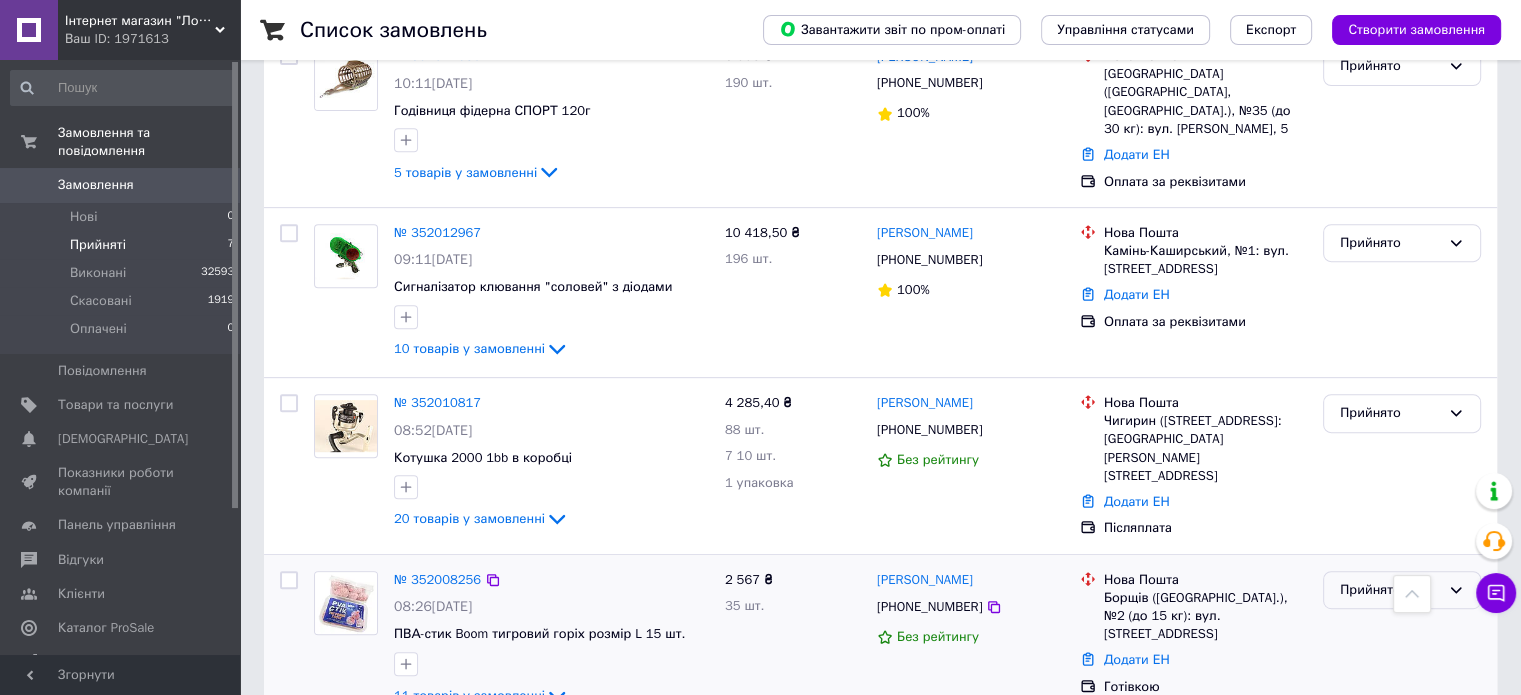 click on "Прийнято" at bounding box center (1390, 590) 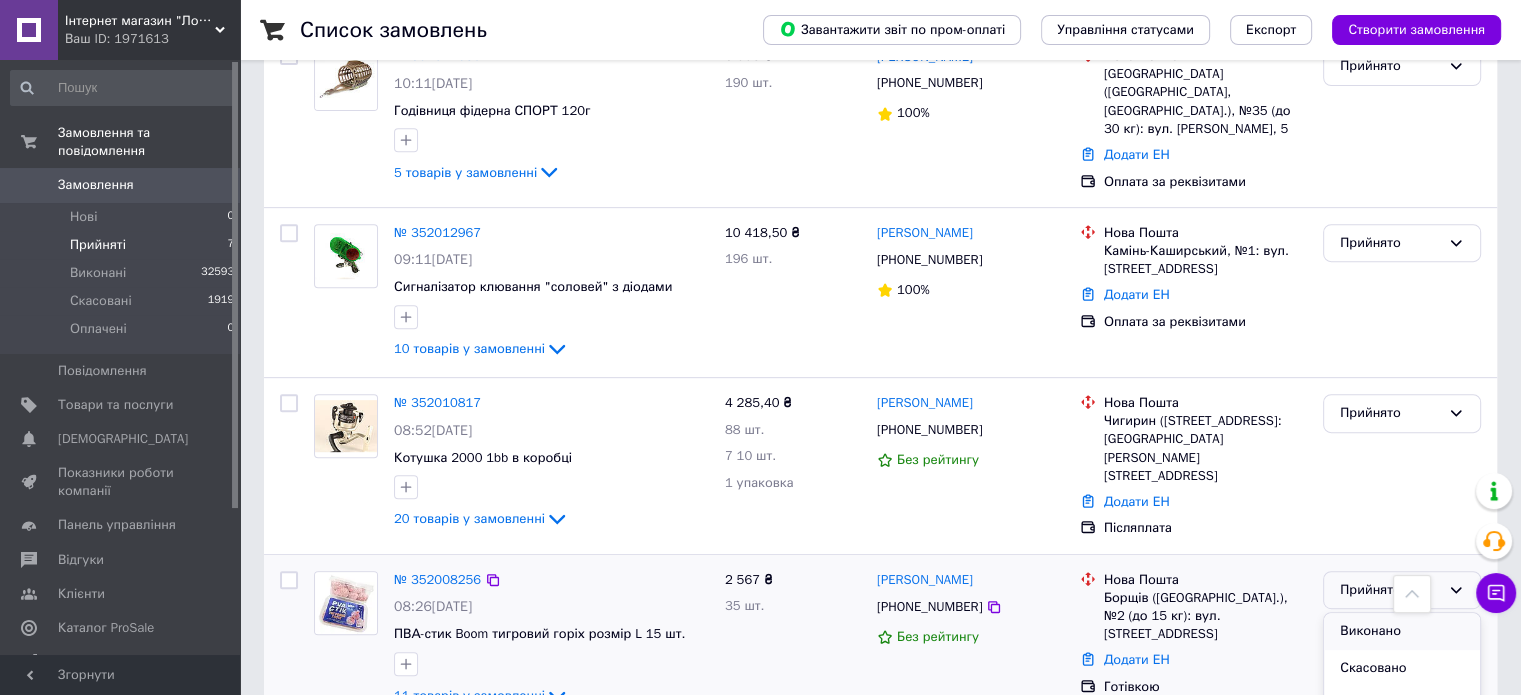 click on "Виконано" at bounding box center [1402, 631] 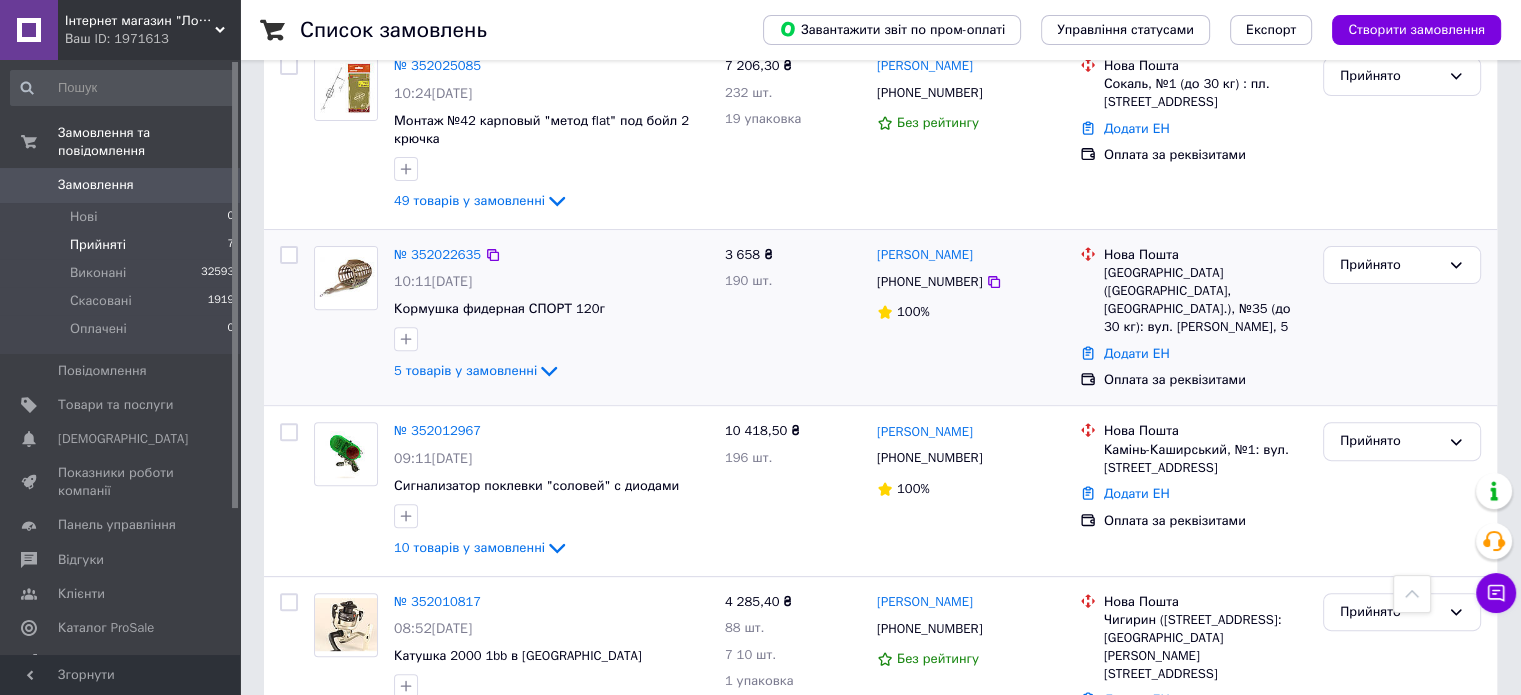 scroll, scrollTop: 628, scrollLeft: 0, axis: vertical 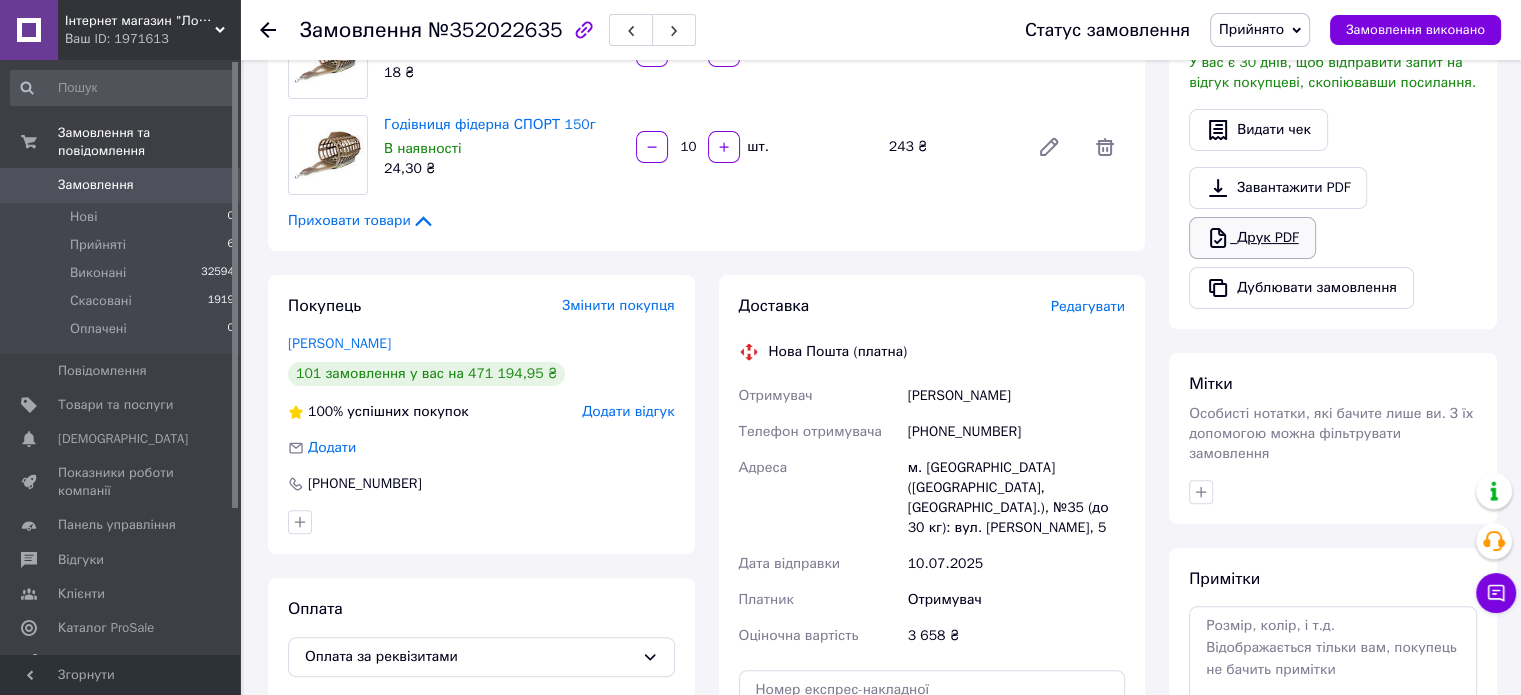 click on "Друк PDF" at bounding box center [1252, 238] 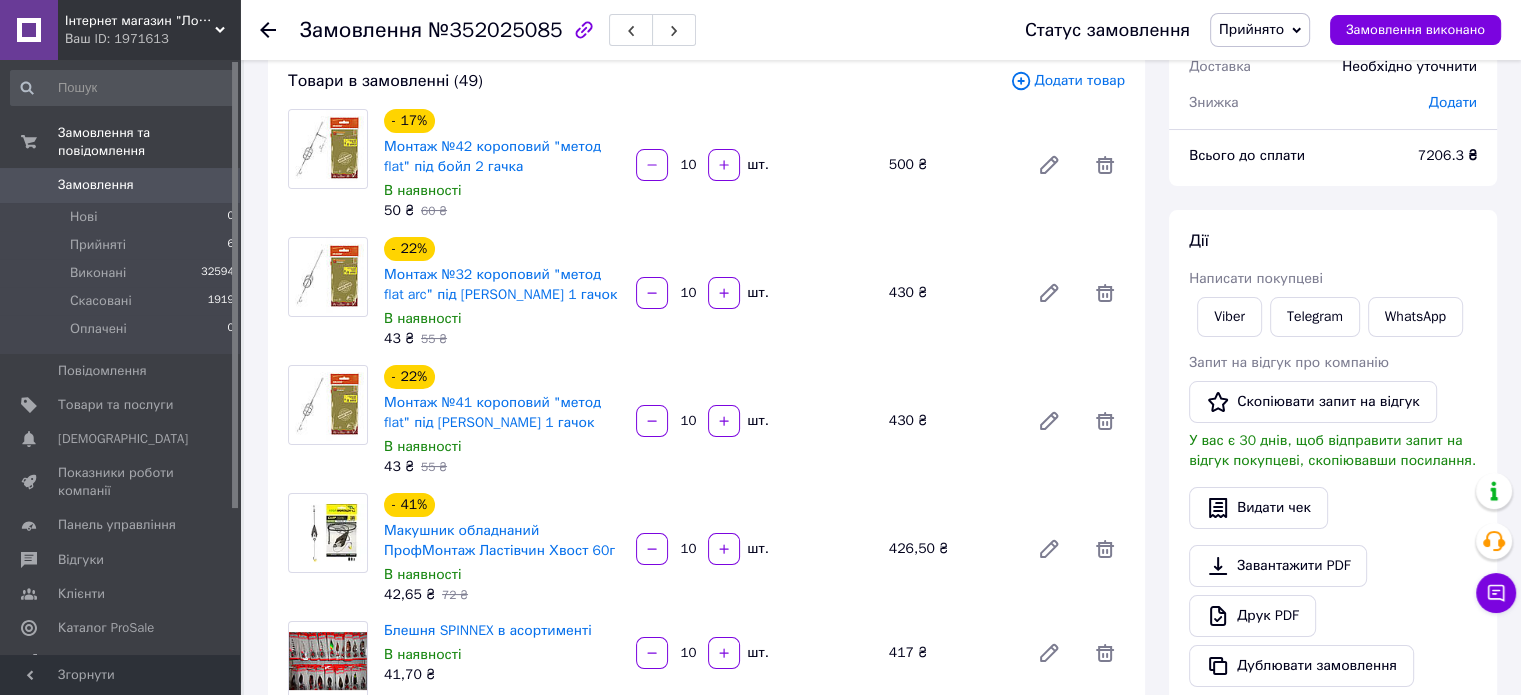 scroll, scrollTop: 300, scrollLeft: 0, axis: vertical 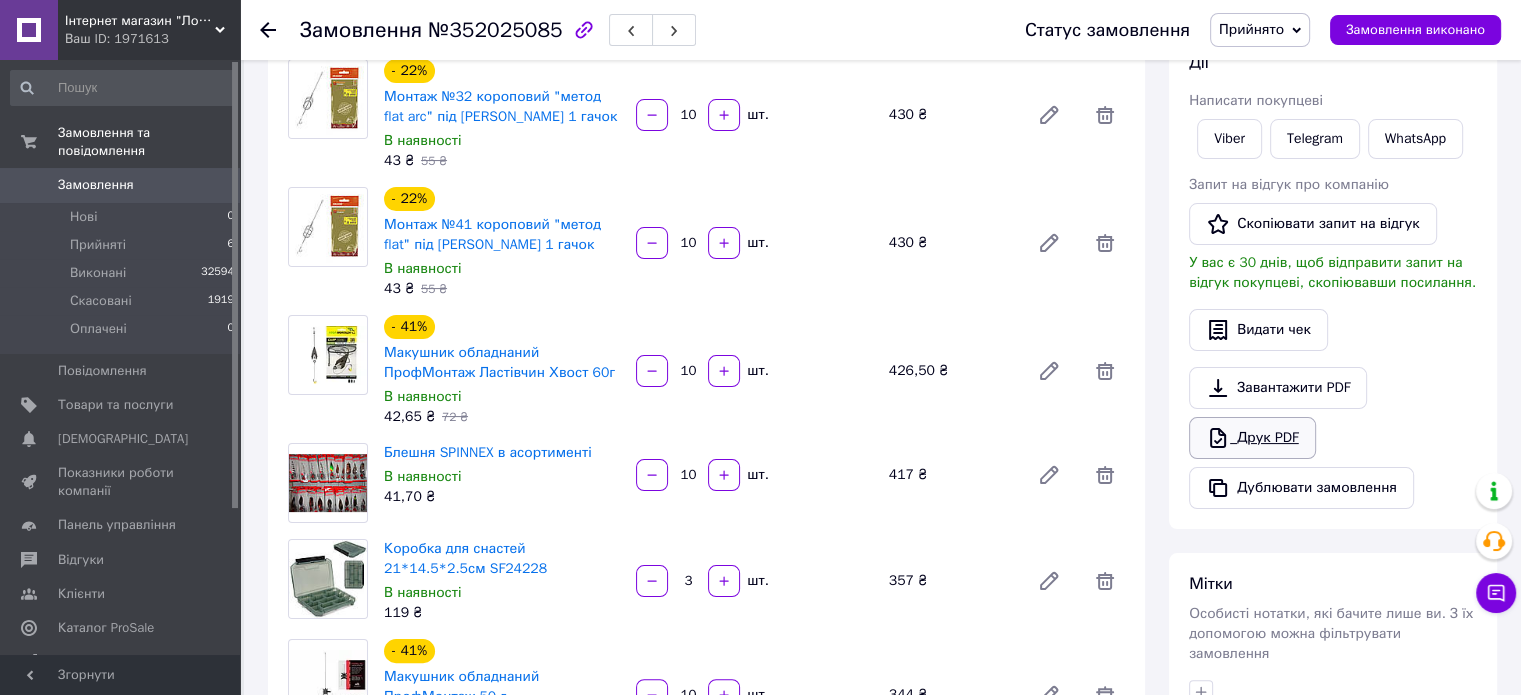 click on "Друк PDF" at bounding box center (1252, 438) 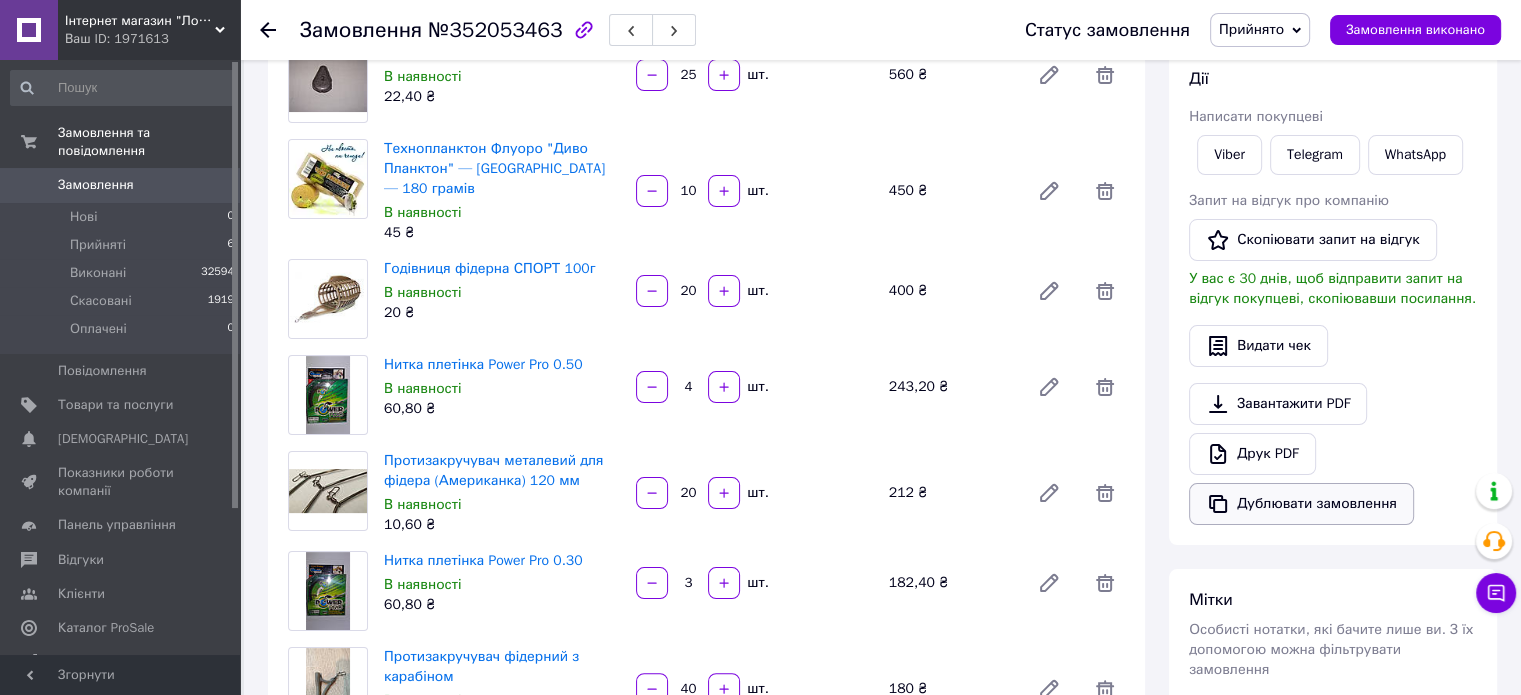 scroll, scrollTop: 300, scrollLeft: 0, axis: vertical 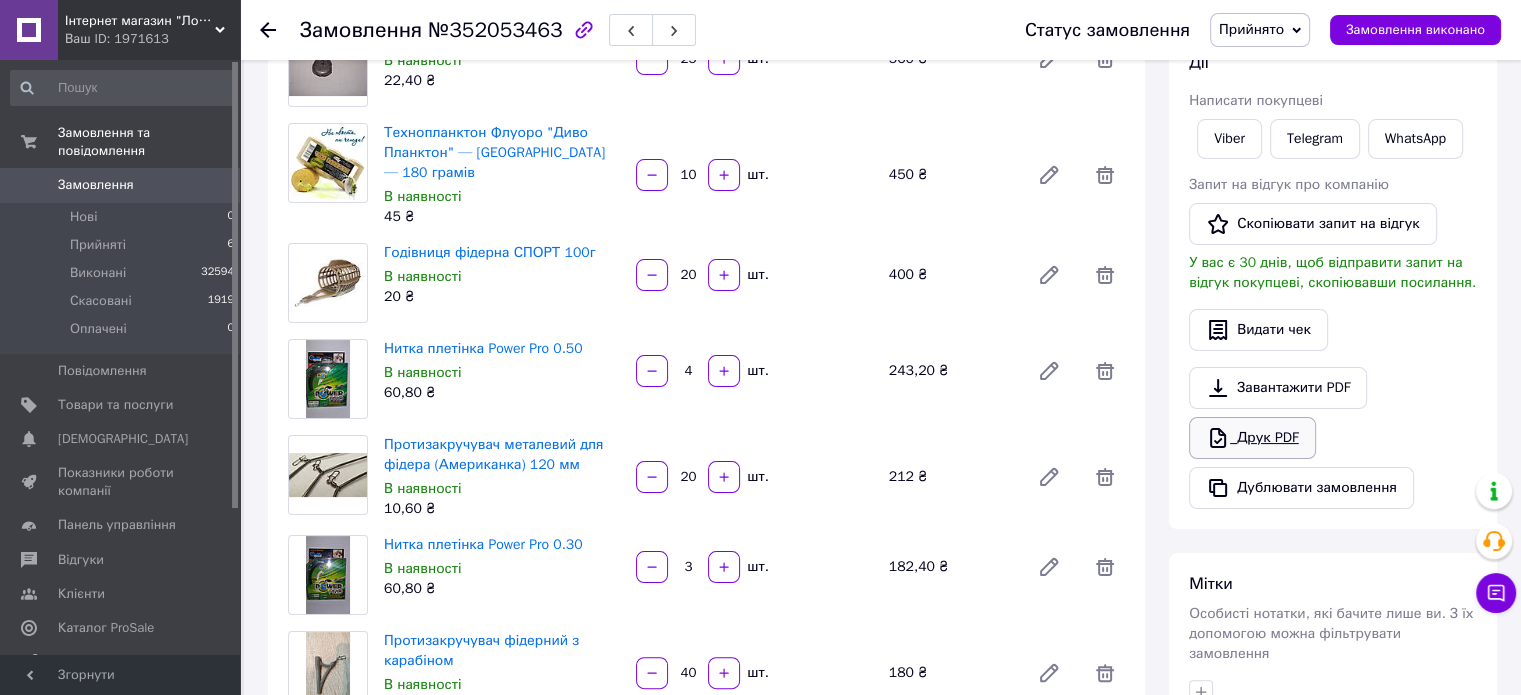 click on "Друк PDF" at bounding box center (1252, 438) 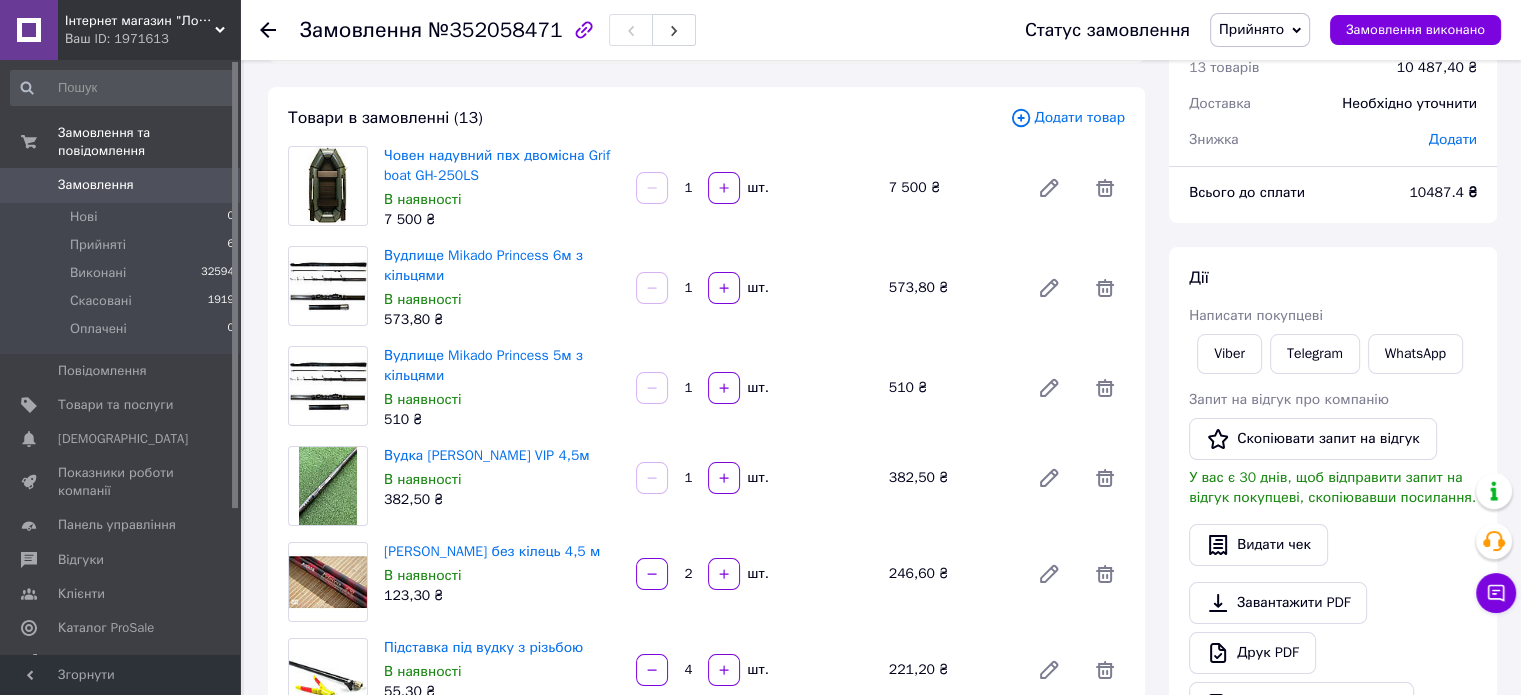 scroll, scrollTop: 200, scrollLeft: 0, axis: vertical 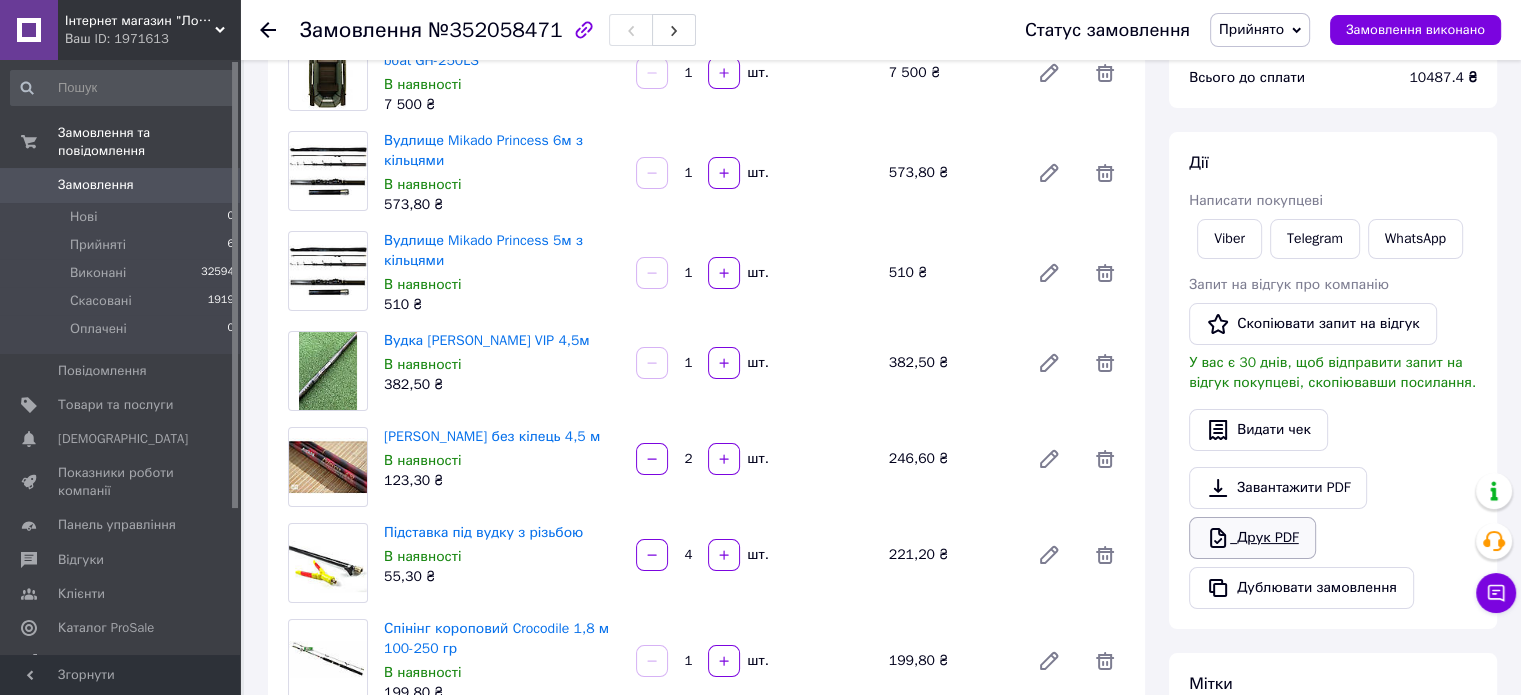 click on "Друк PDF" at bounding box center [1252, 538] 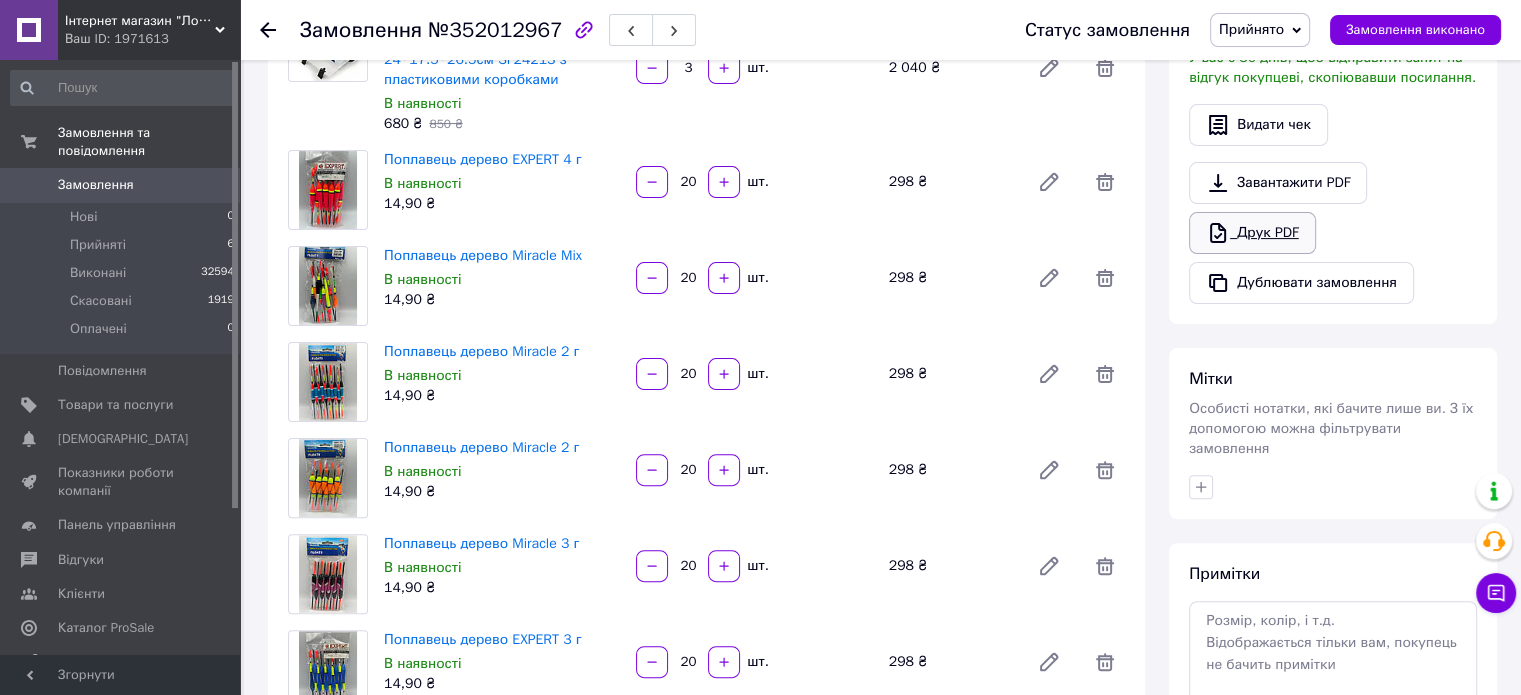 scroll, scrollTop: 400, scrollLeft: 0, axis: vertical 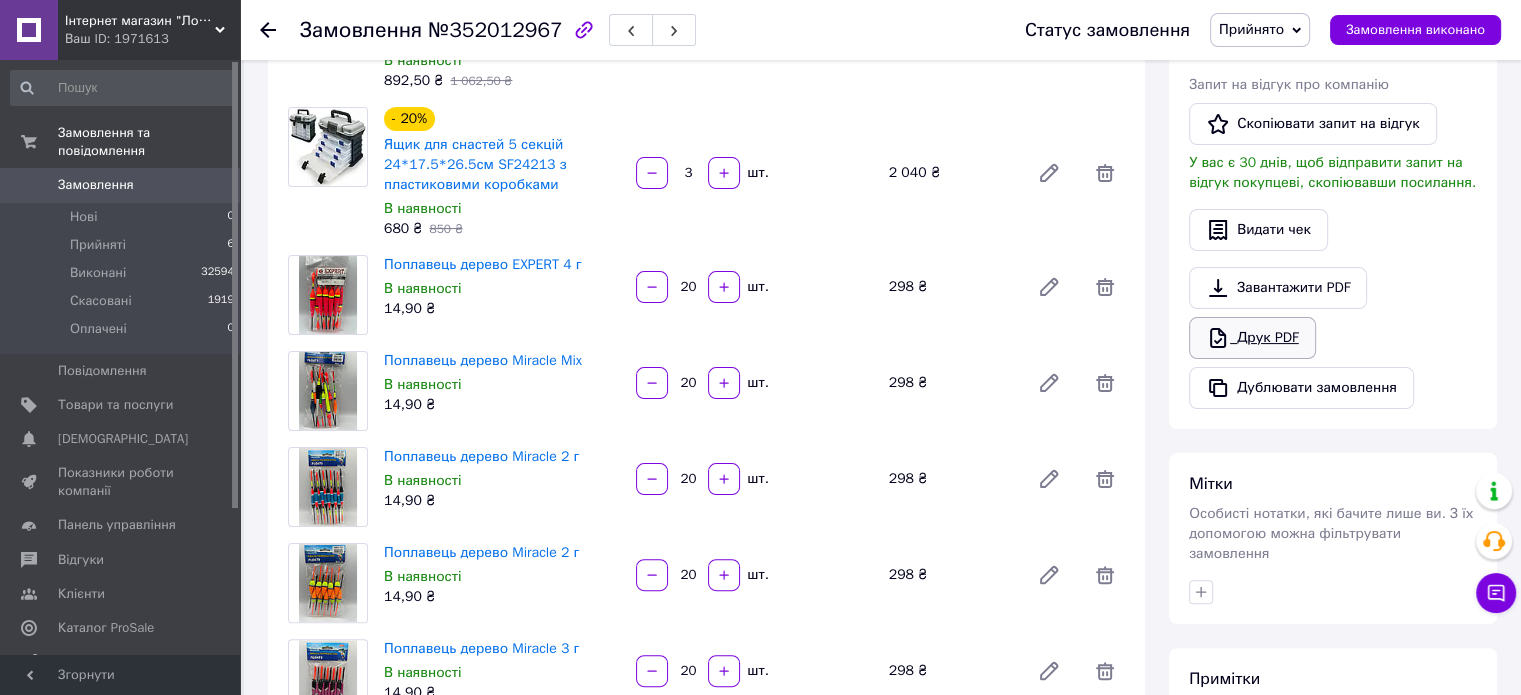 click on "Друк PDF" at bounding box center [1252, 338] 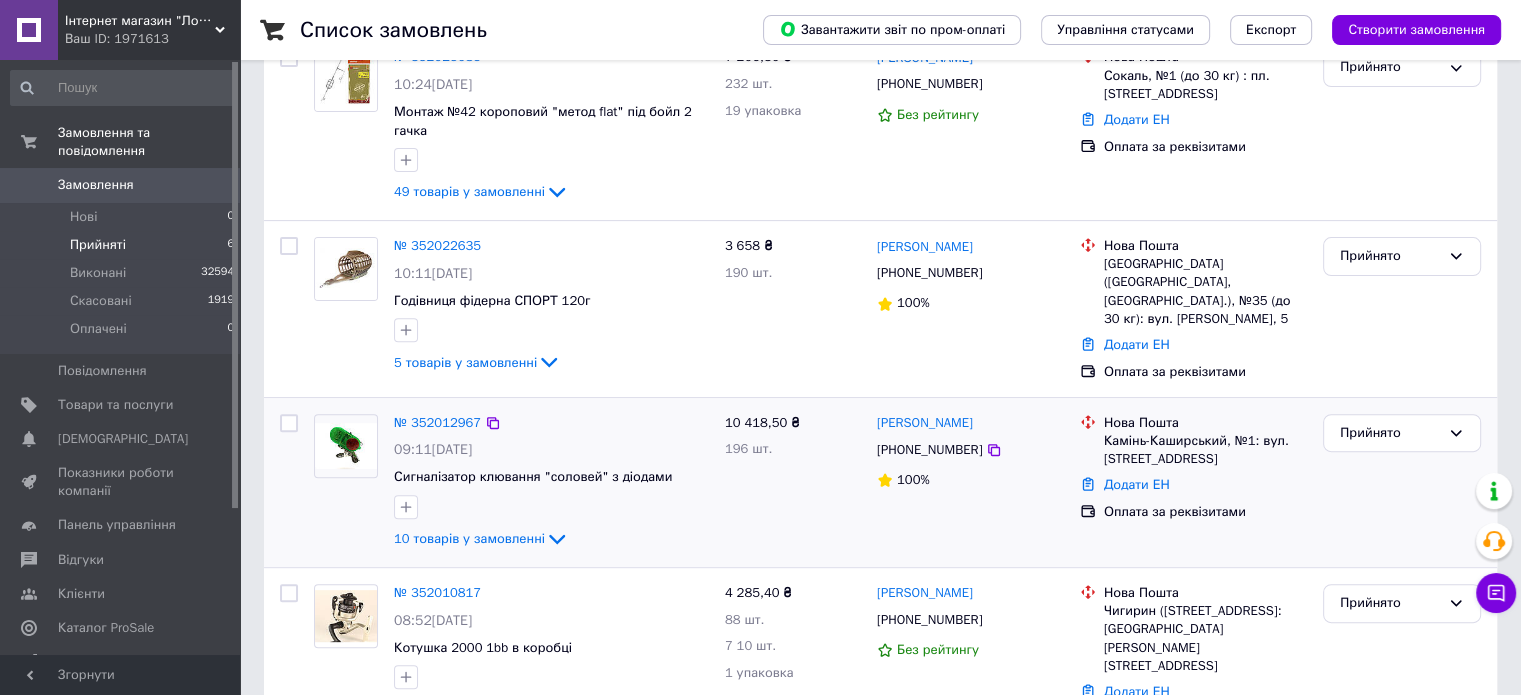 scroll, scrollTop: 659, scrollLeft: 0, axis: vertical 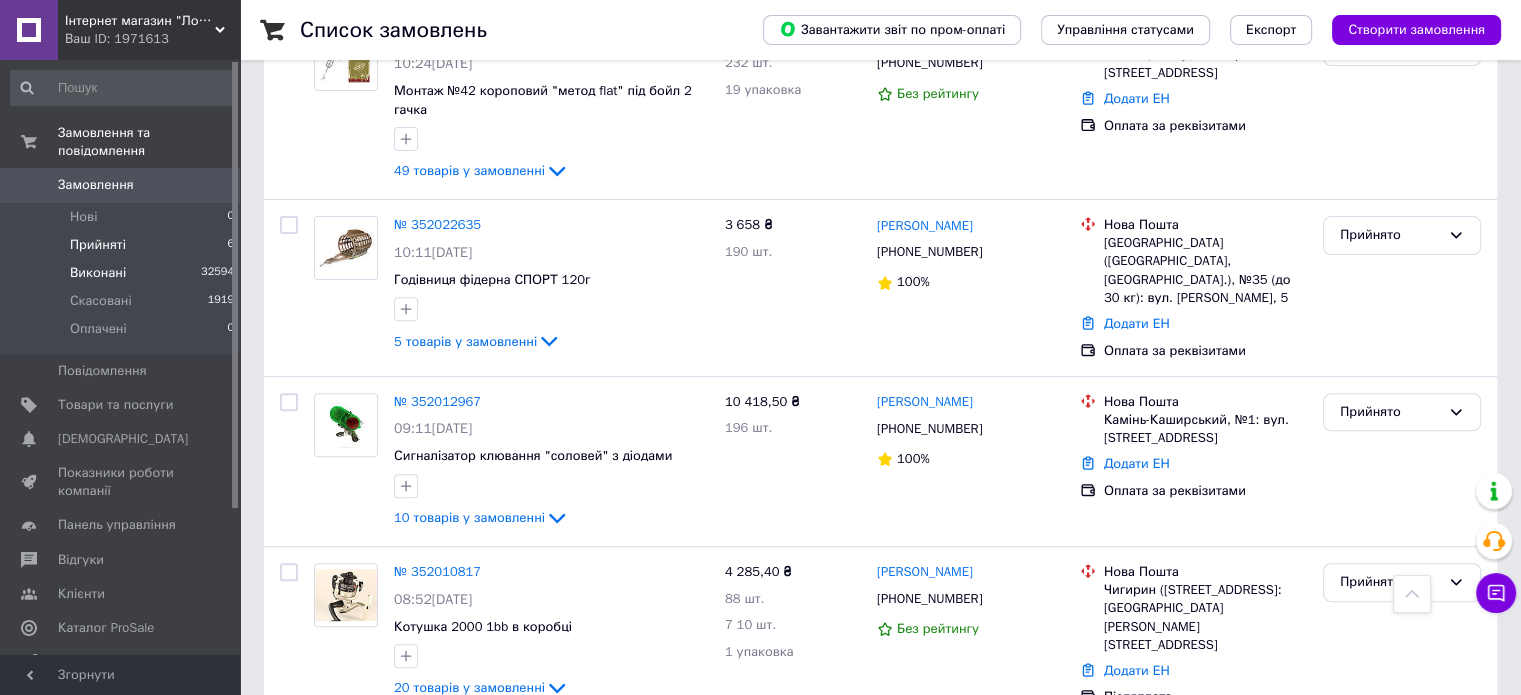 click on "Виконані" at bounding box center [98, 273] 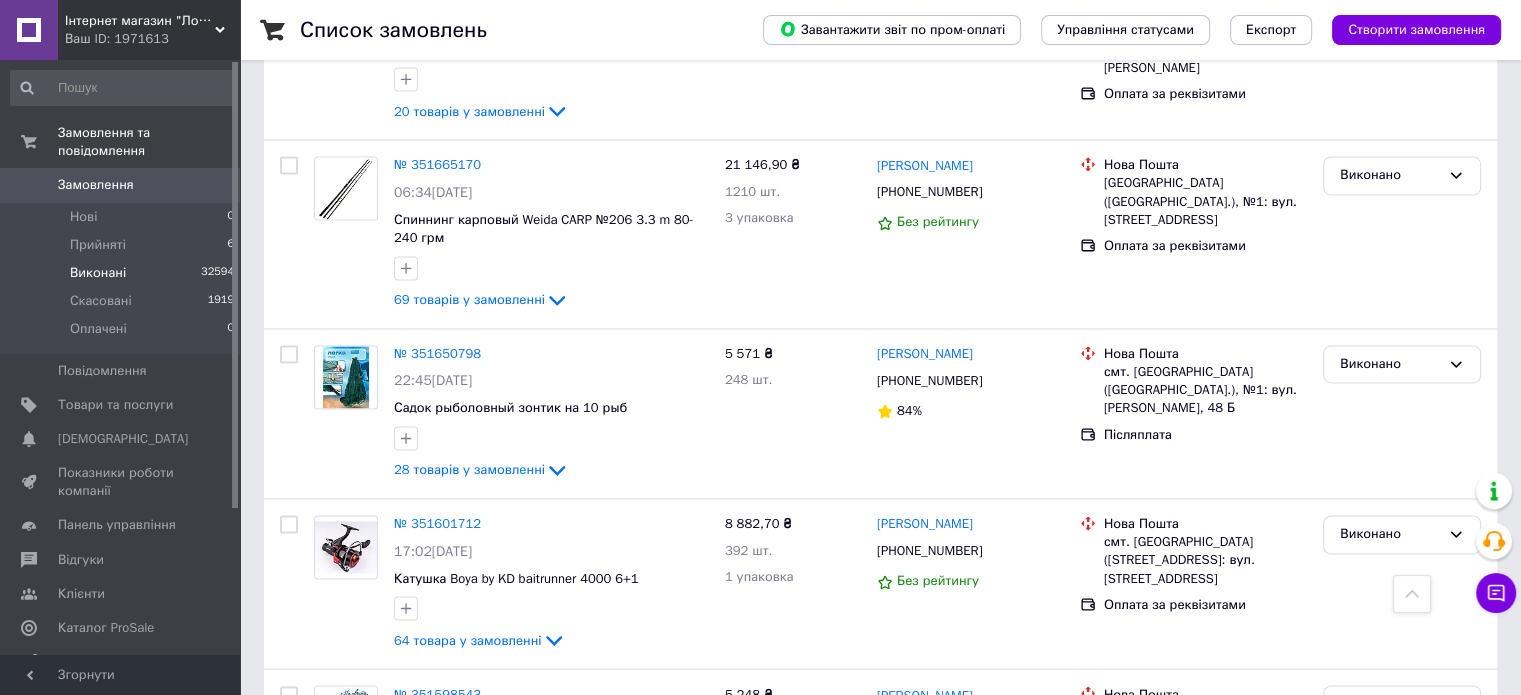 scroll, scrollTop: 3200, scrollLeft: 0, axis: vertical 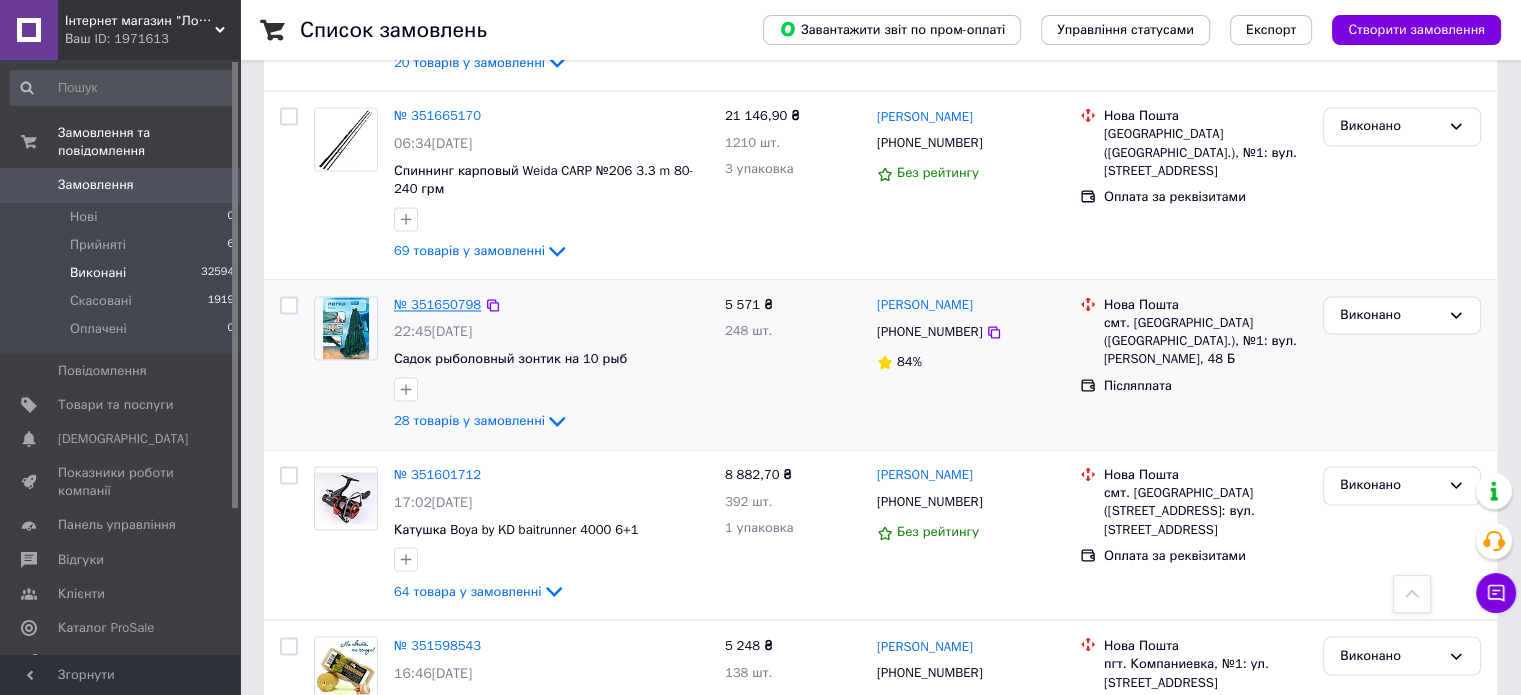 click on "№ 351650798" at bounding box center (437, 304) 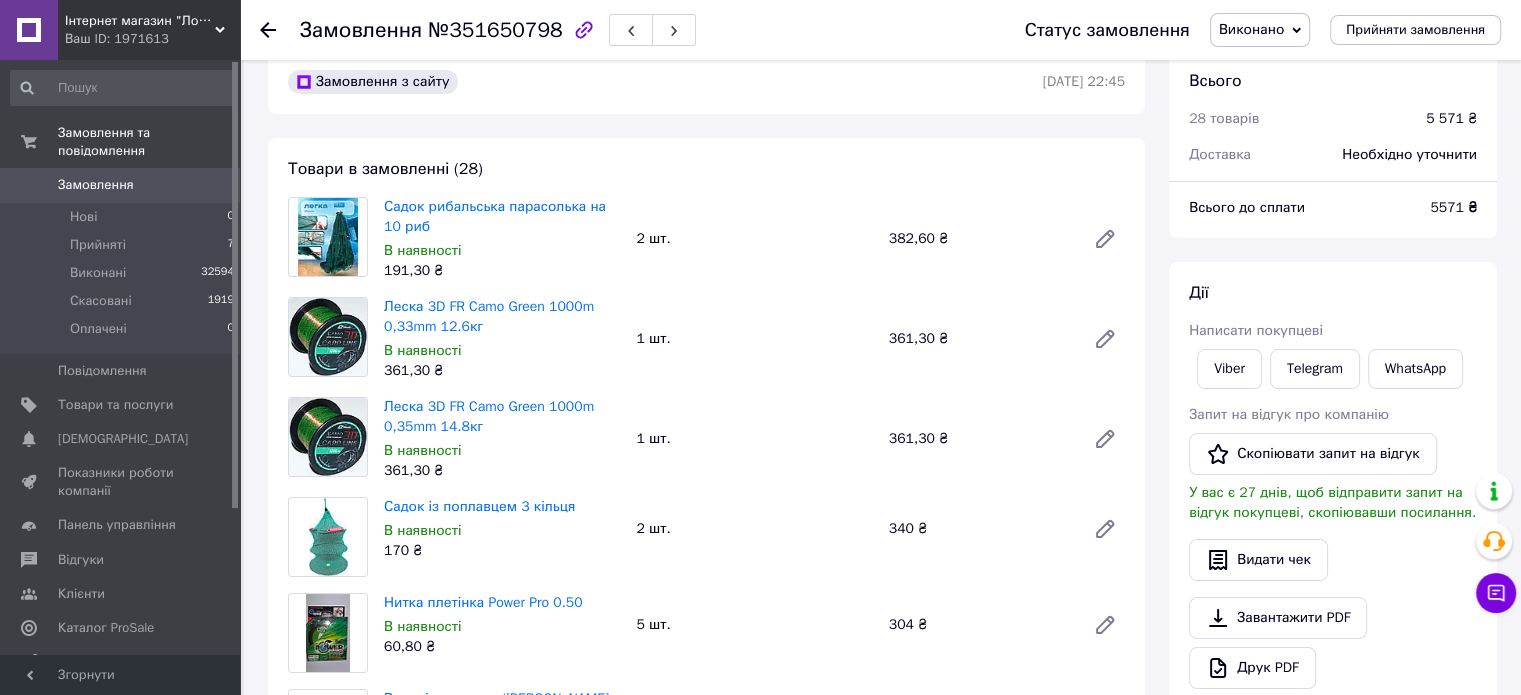 scroll, scrollTop: 0, scrollLeft: 0, axis: both 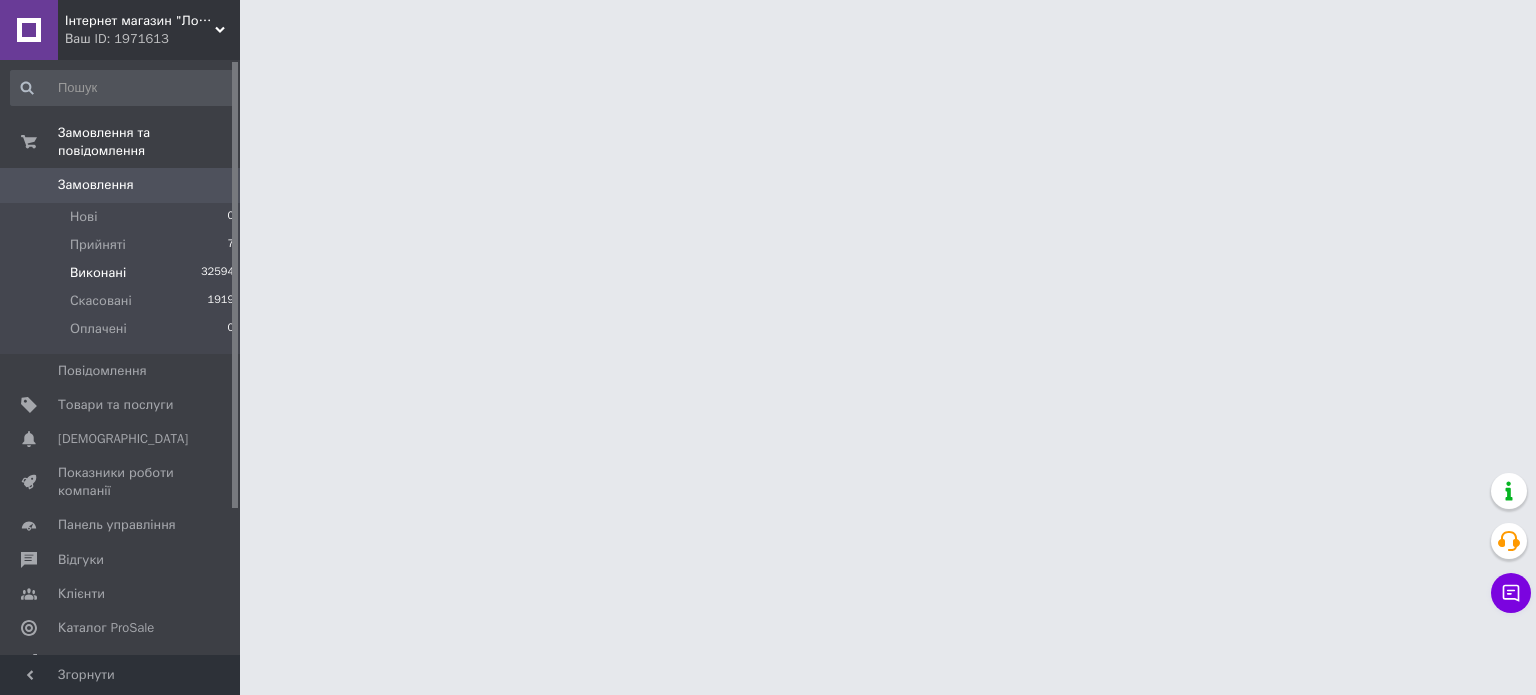 click on "Виконані" at bounding box center (98, 273) 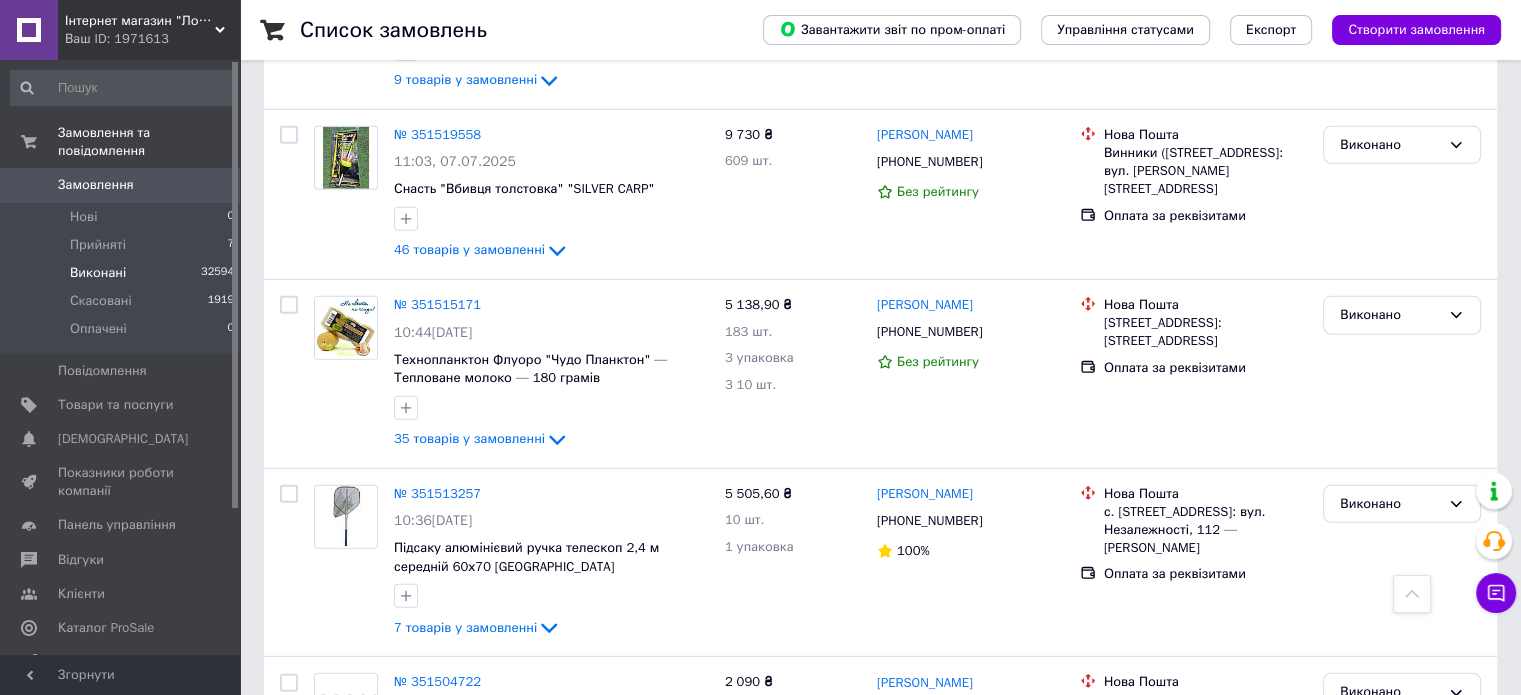 scroll, scrollTop: 6000, scrollLeft: 0, axis: vertical 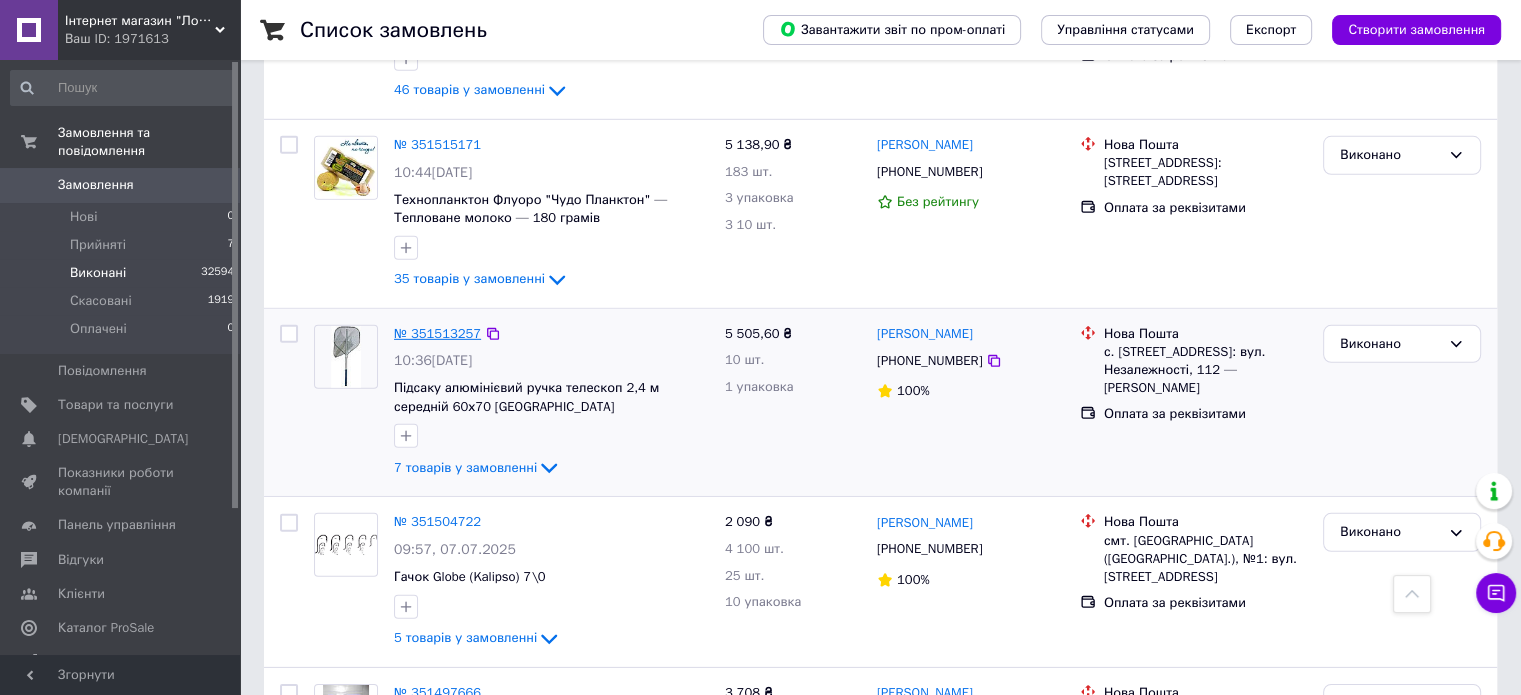 click on "№ 351513257" at bounding box center [437, 333] 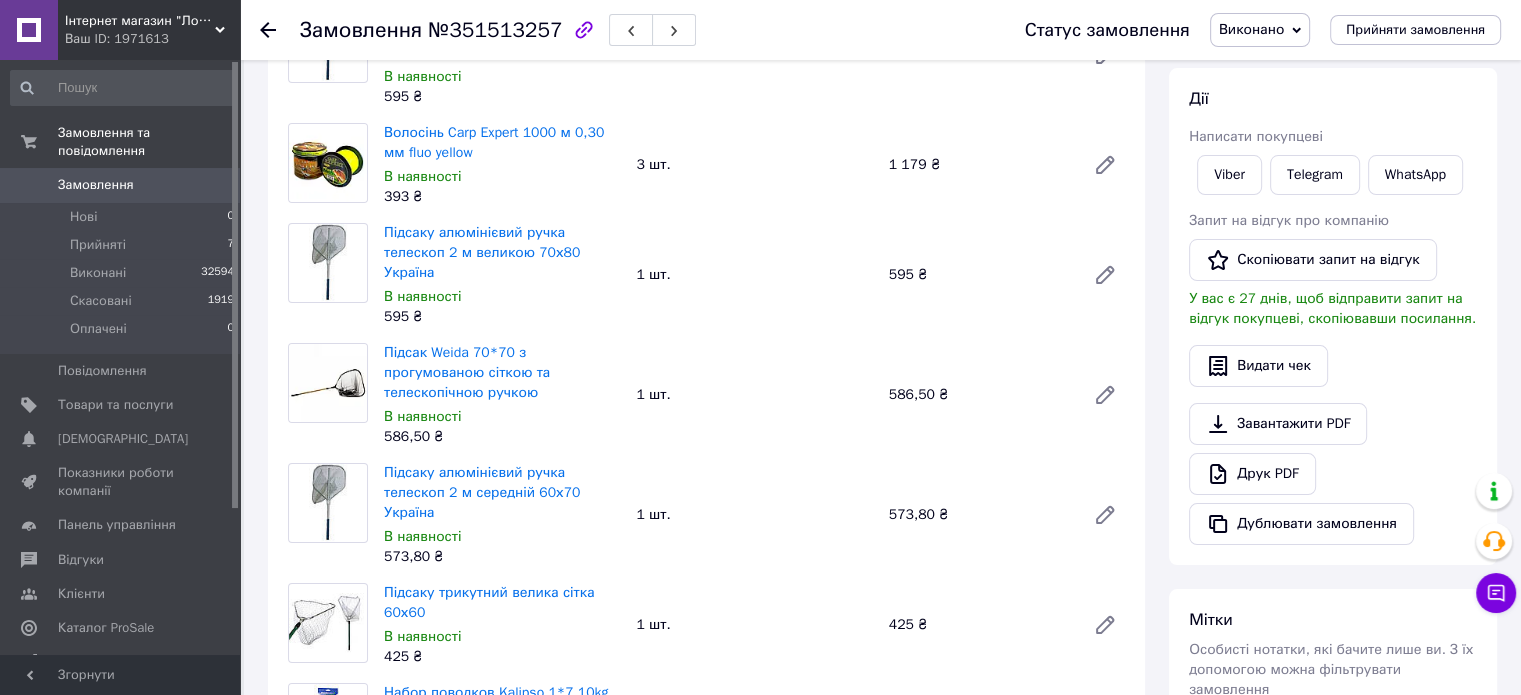 scroll, scrollTop: 0, scrollLeft: 0, axis: both 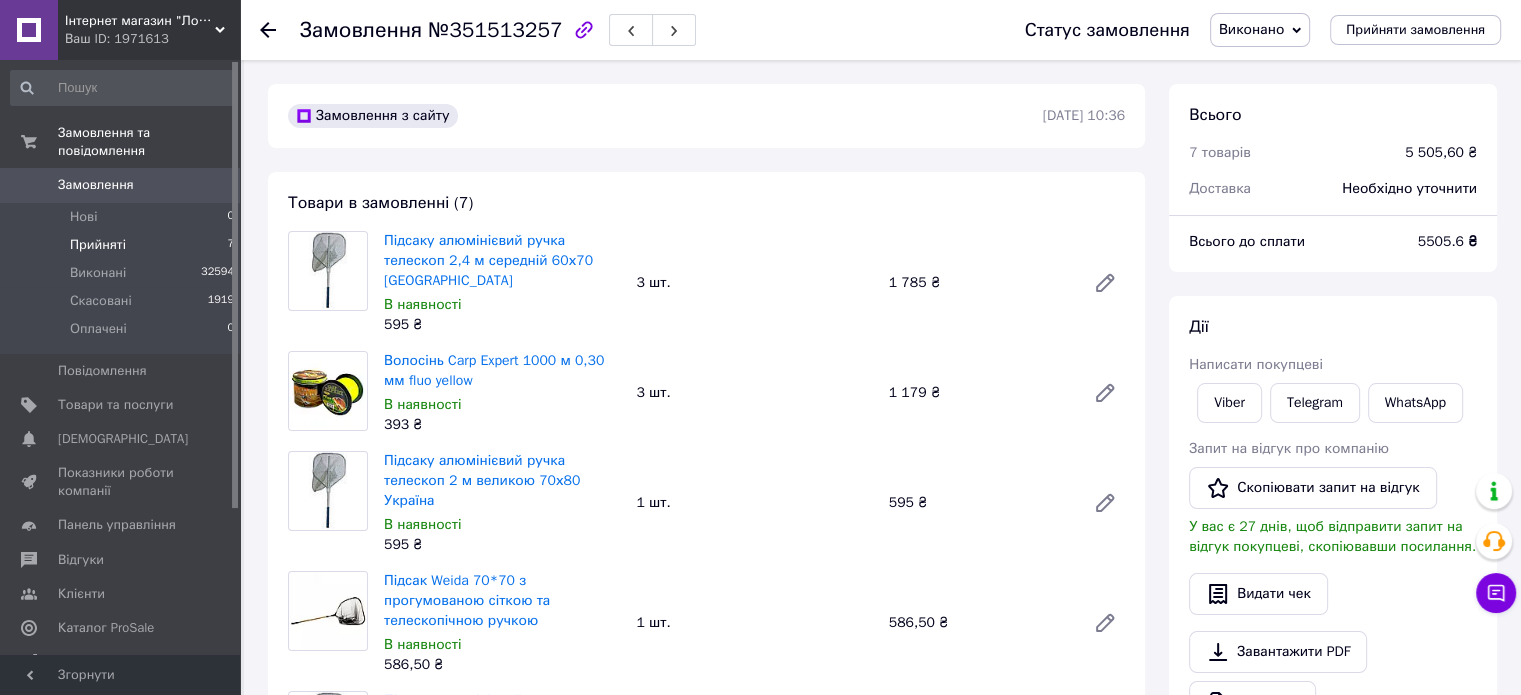 click on "Прийняті 7" at bounding box center [123, 245] 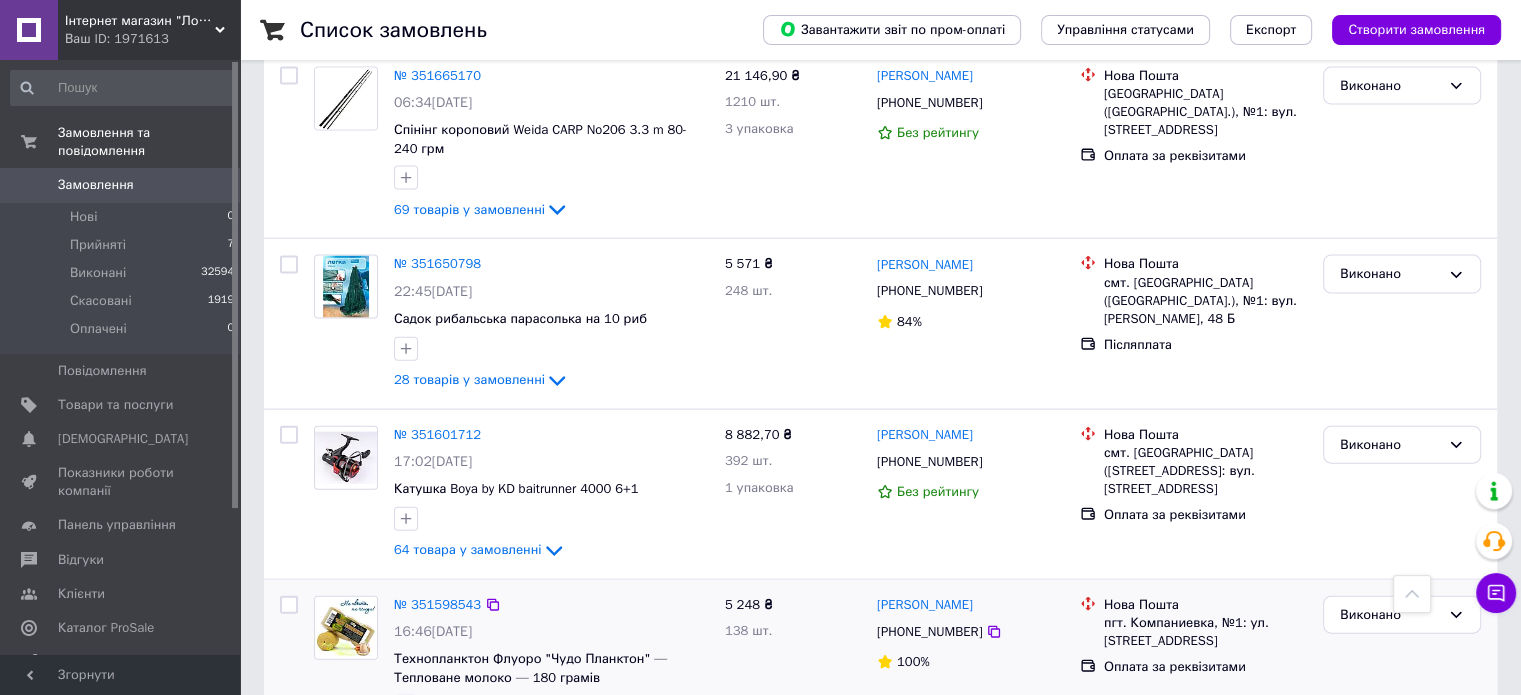 scroll, scrollTop: 4700, scrollLeft: 0, axis: vertical 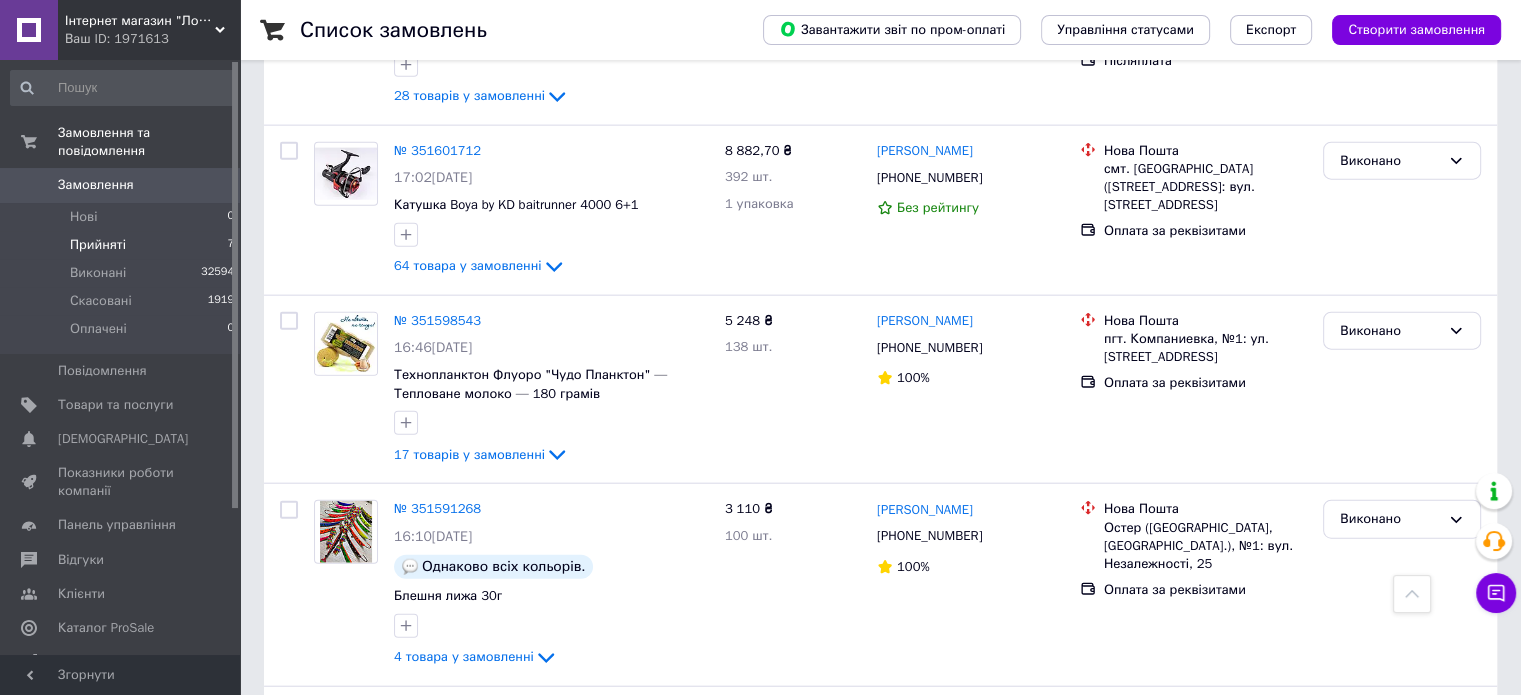 click on "Прийняті 7" at bounding box center [123, 245] 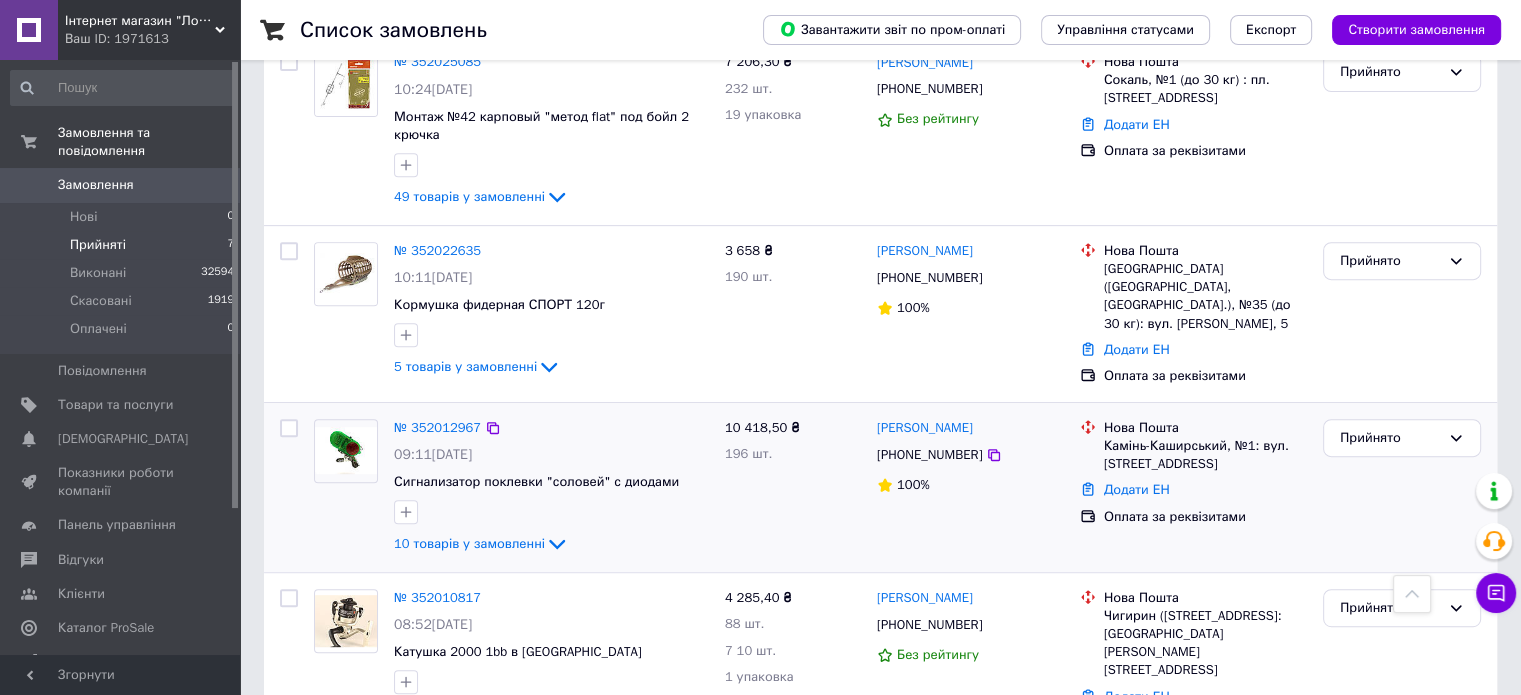 scroll, scrollTop: 828, scrollLeft: 0, axis: vertical 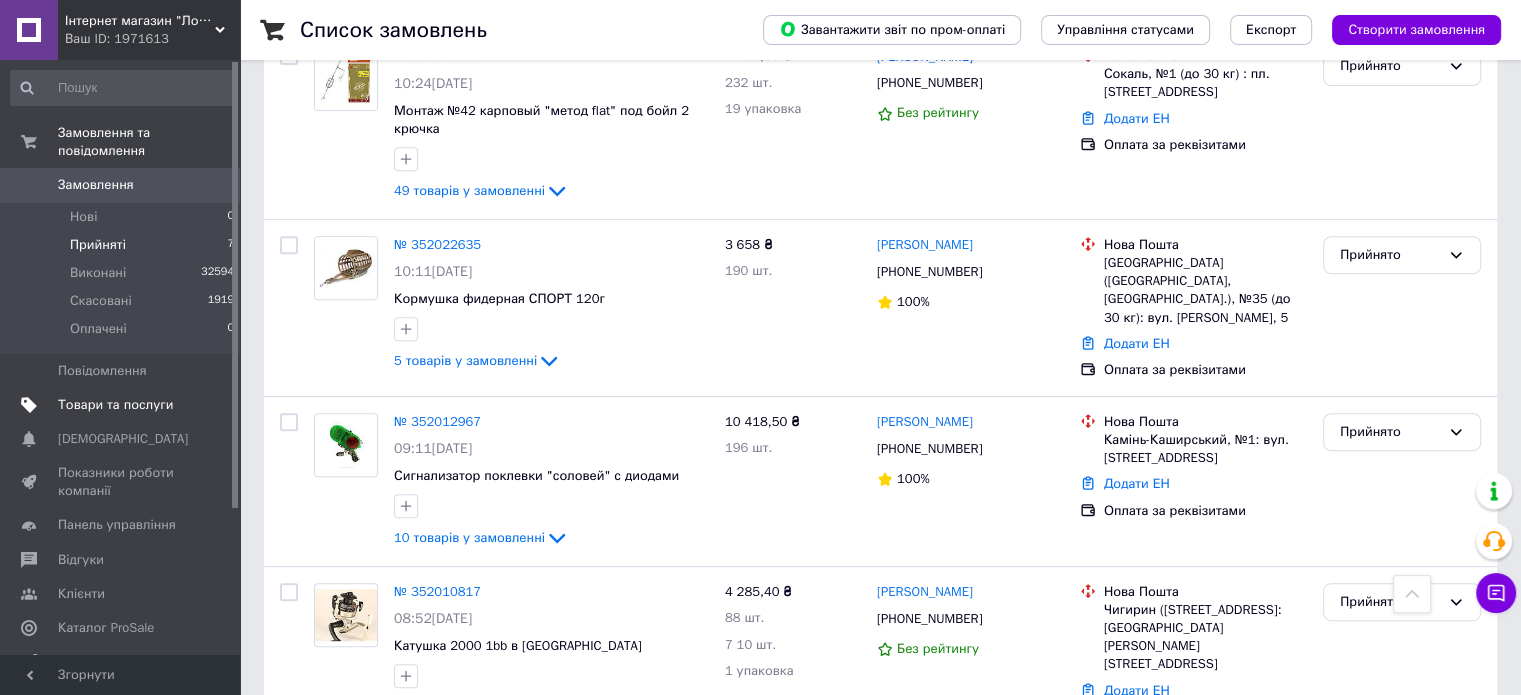 click on "Товари та послуги" at bounding box center [115, 405] 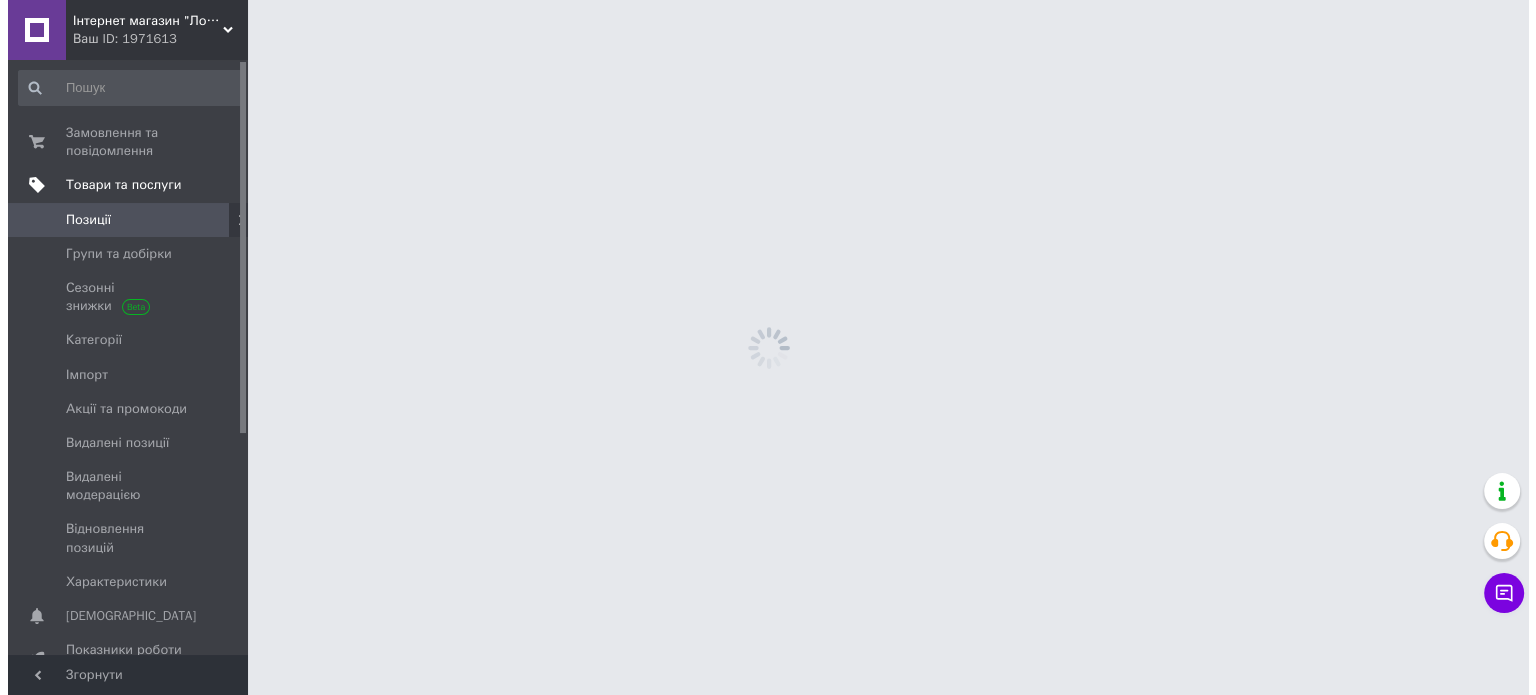 scroll, scrollTop: 0, scrollLeft: 0, axis: both 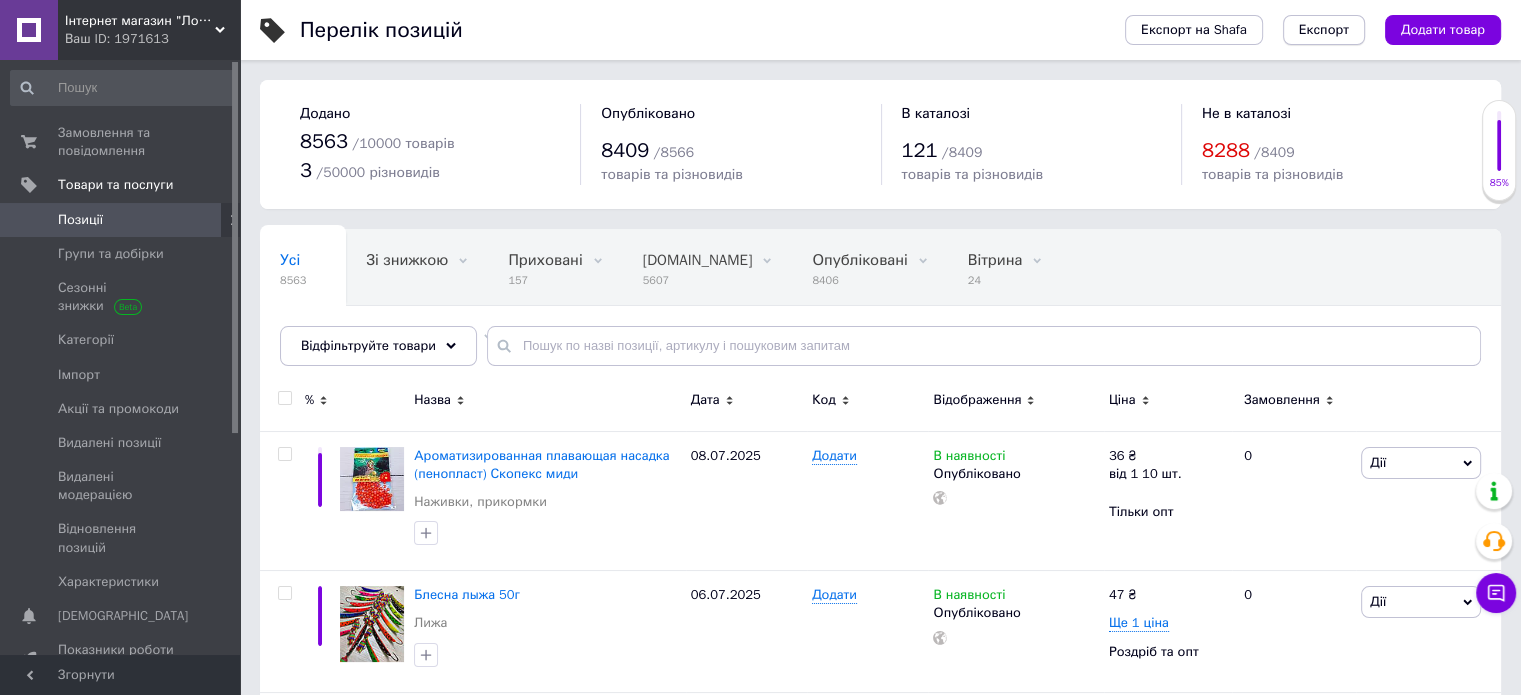 click on "Експорт" at bounding box center (1324, 30) 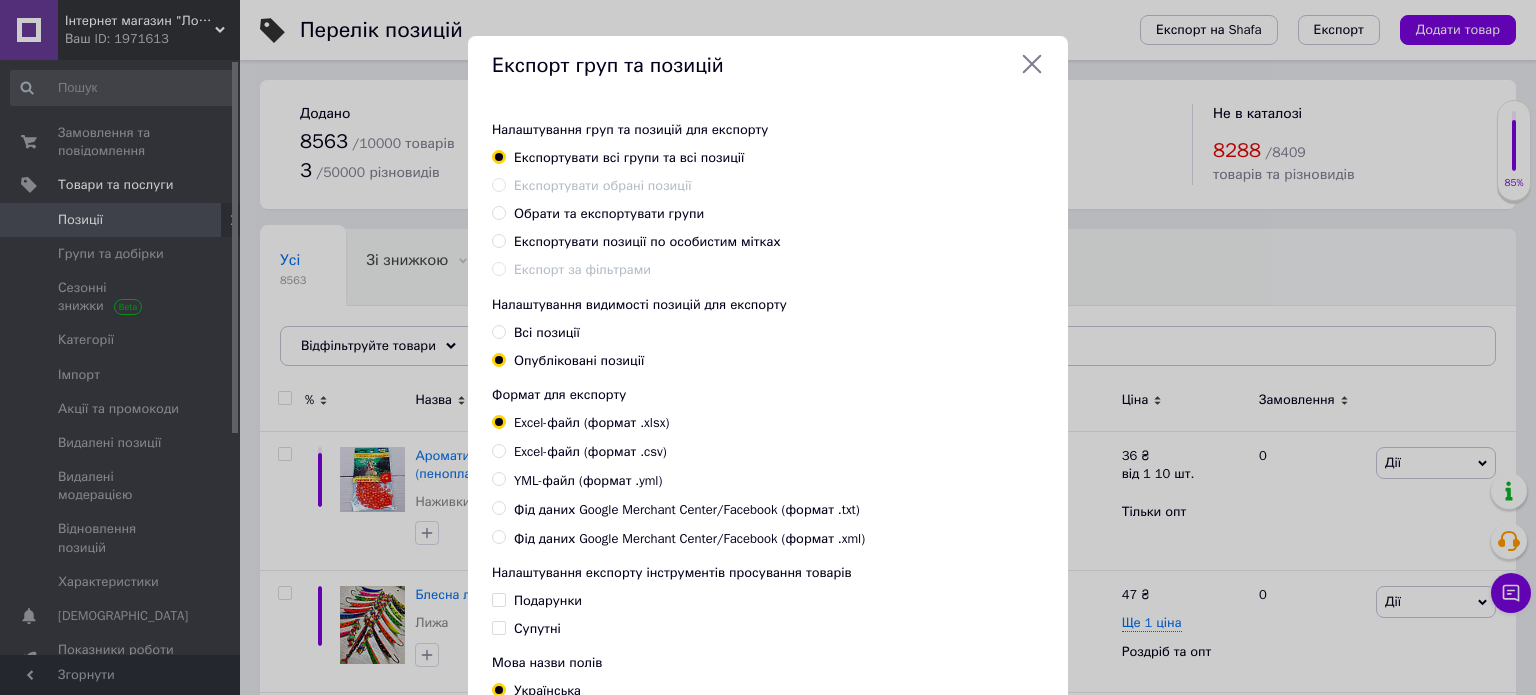 click on "Всі позиції" at bounding box center (547, 332) 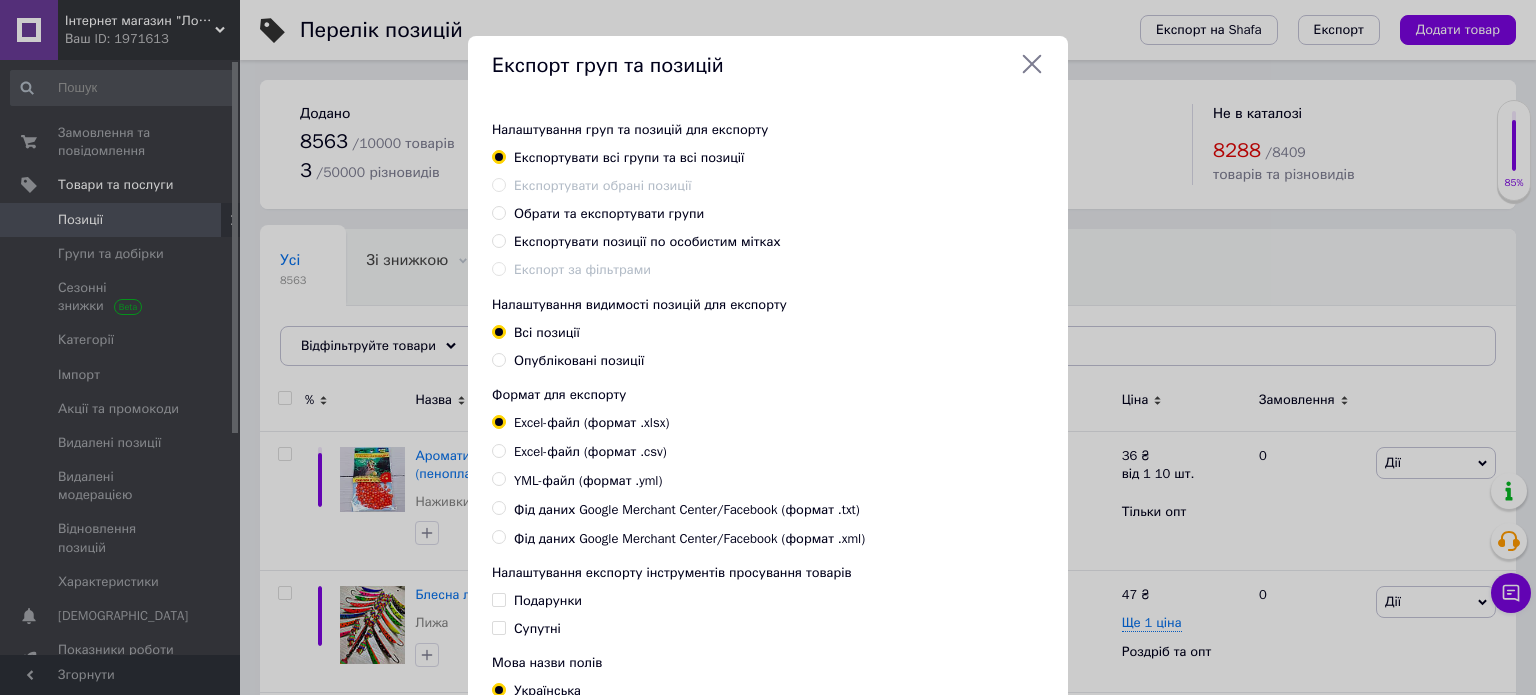 click on "YML-файл (формат .yml)" at bounding box center [588, 481] 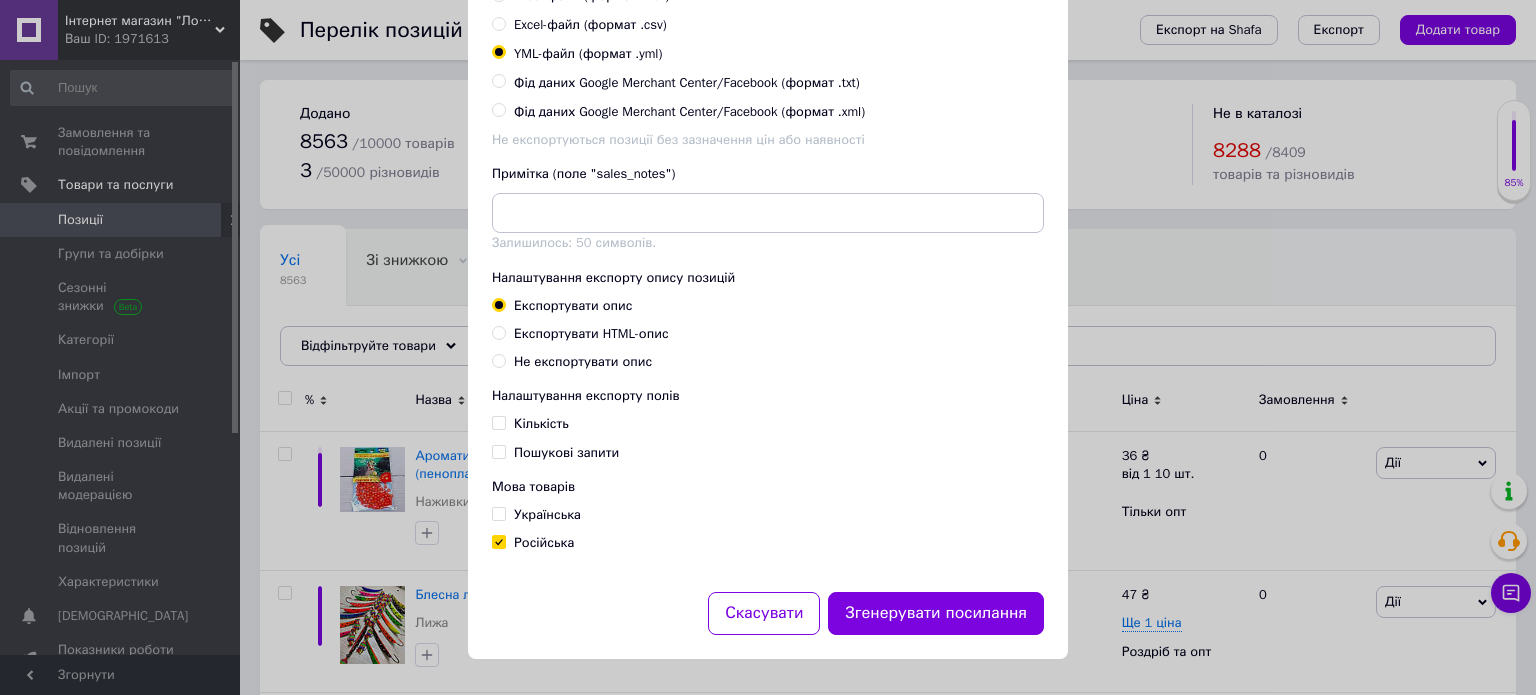scroll, scrollTop: 430, scrollLeft: 0, axis: vertical 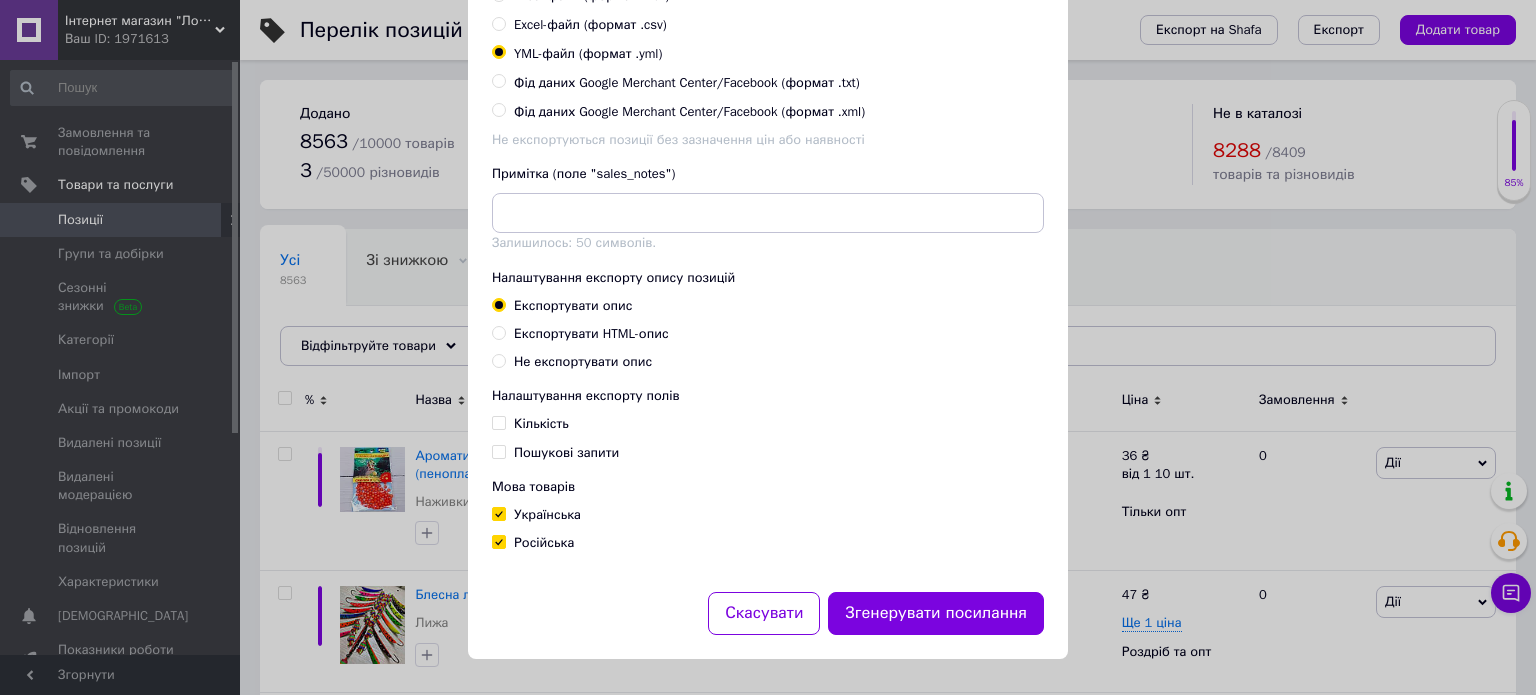 checkbox on "true" 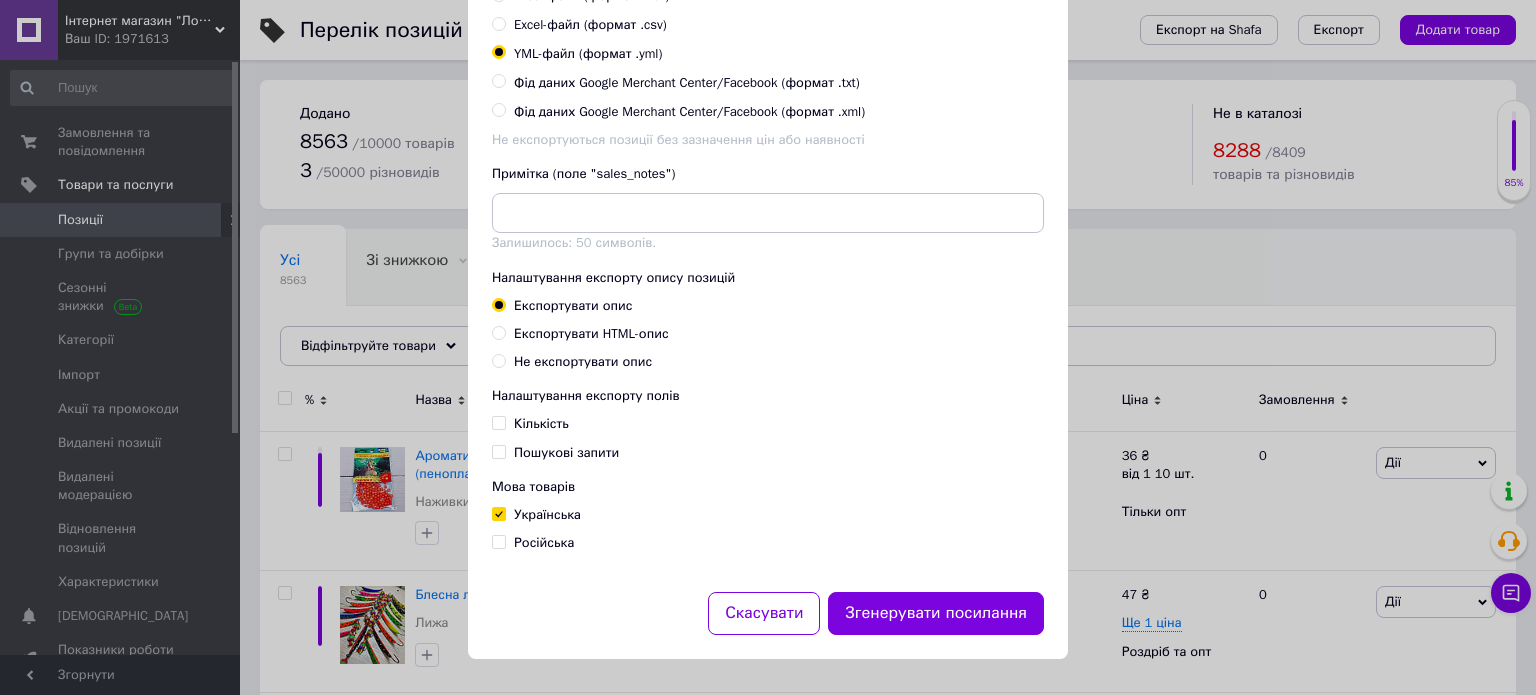 checkbox on "false" 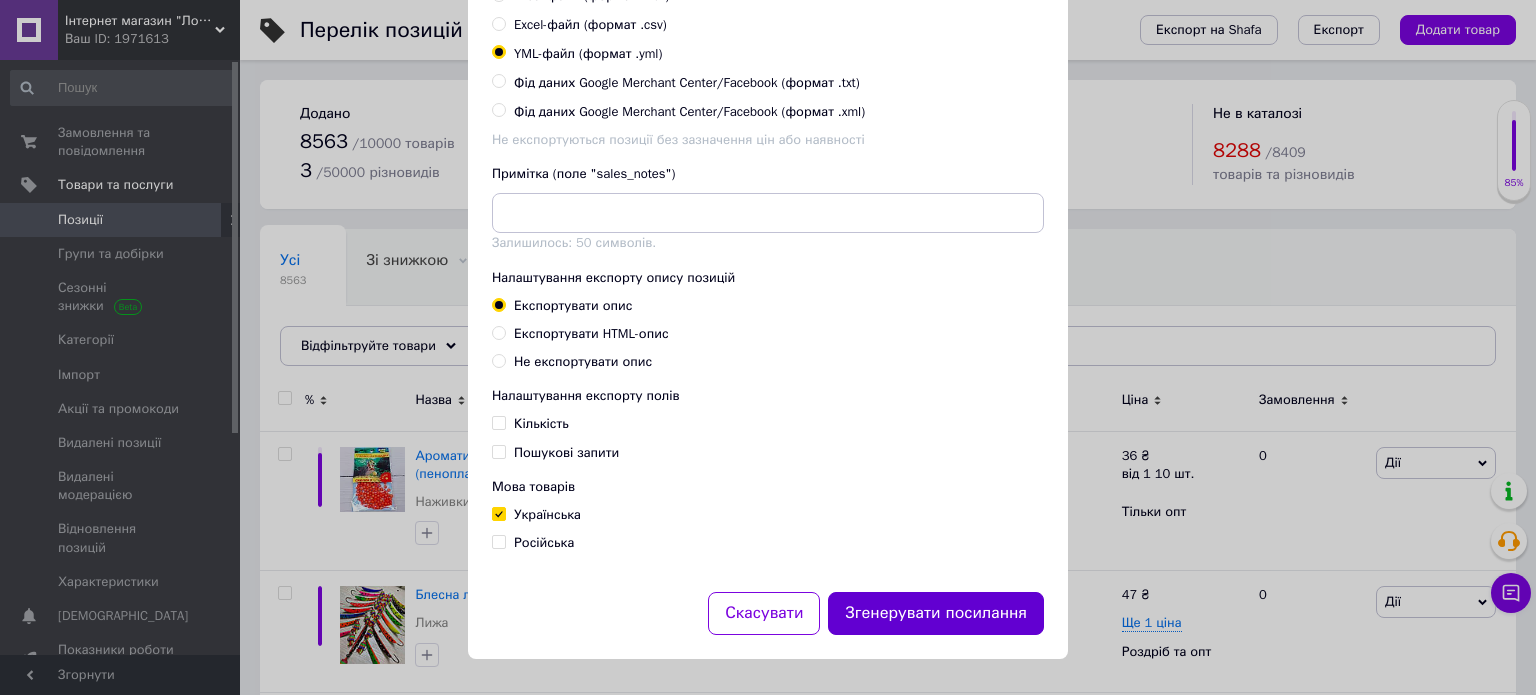 click on "Згенерувати посилання" at bounding box center [936, 613] 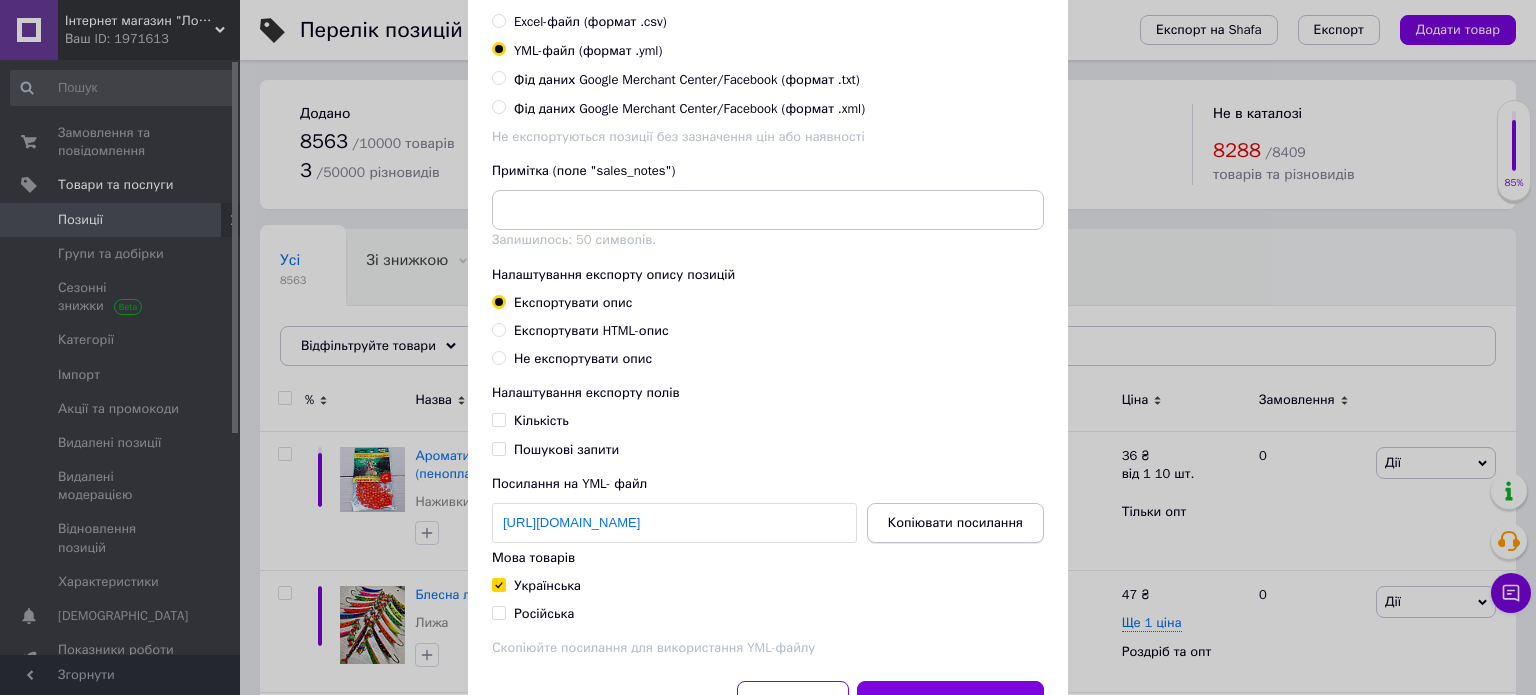 click on "Копіювати посилання" at bounding box center (955, 523) 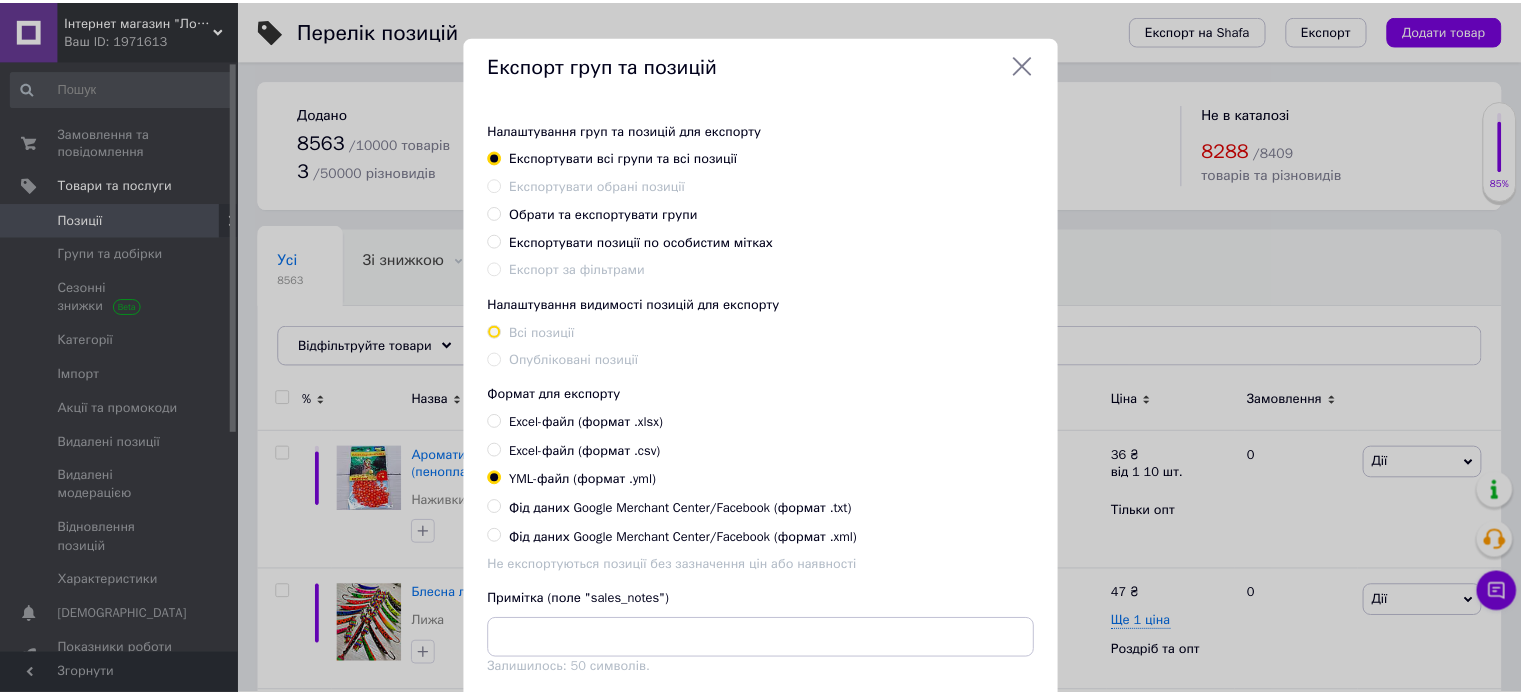 scroll, scrollTop: 0, scrollLeft: 0, axis: both 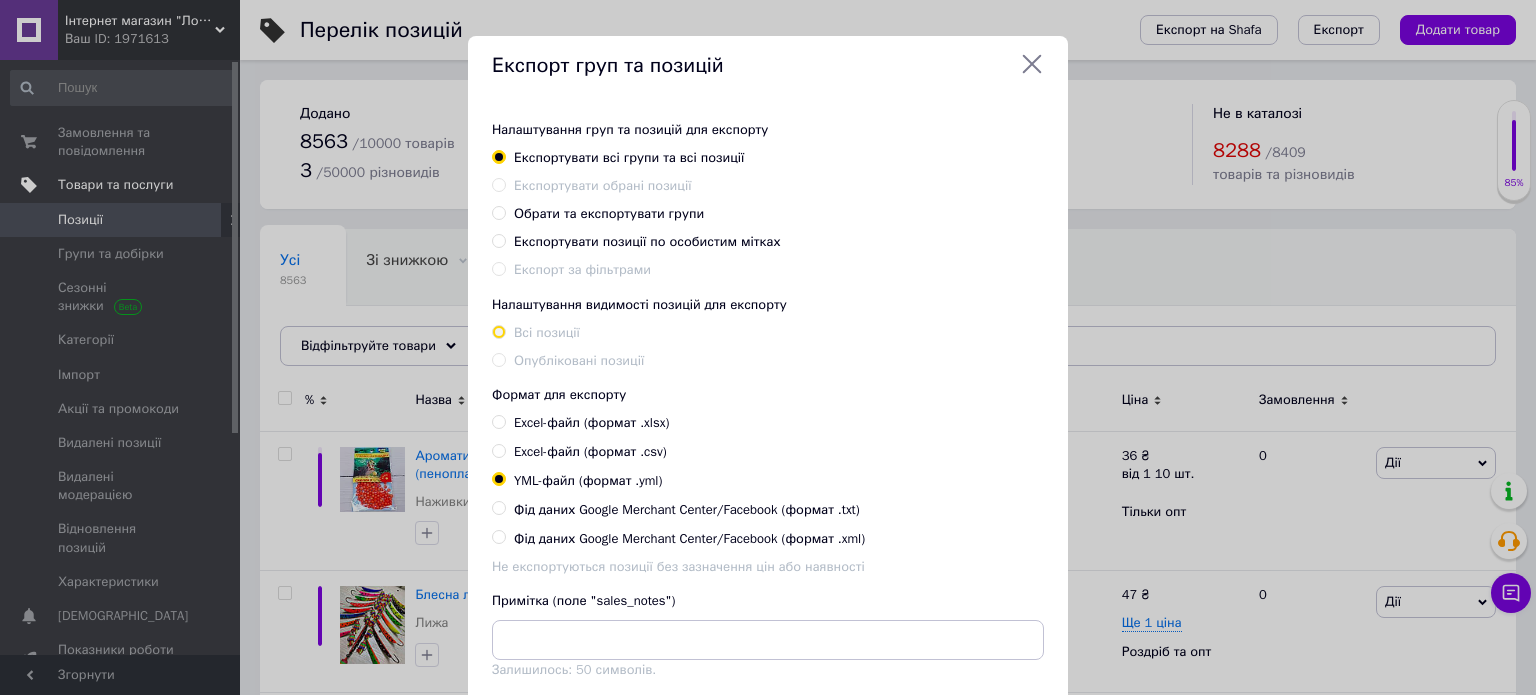 drag, startPoint x: 56, startPoint y: 207, endPoint x: 71, endPoint y: 189, distance: 23.43075 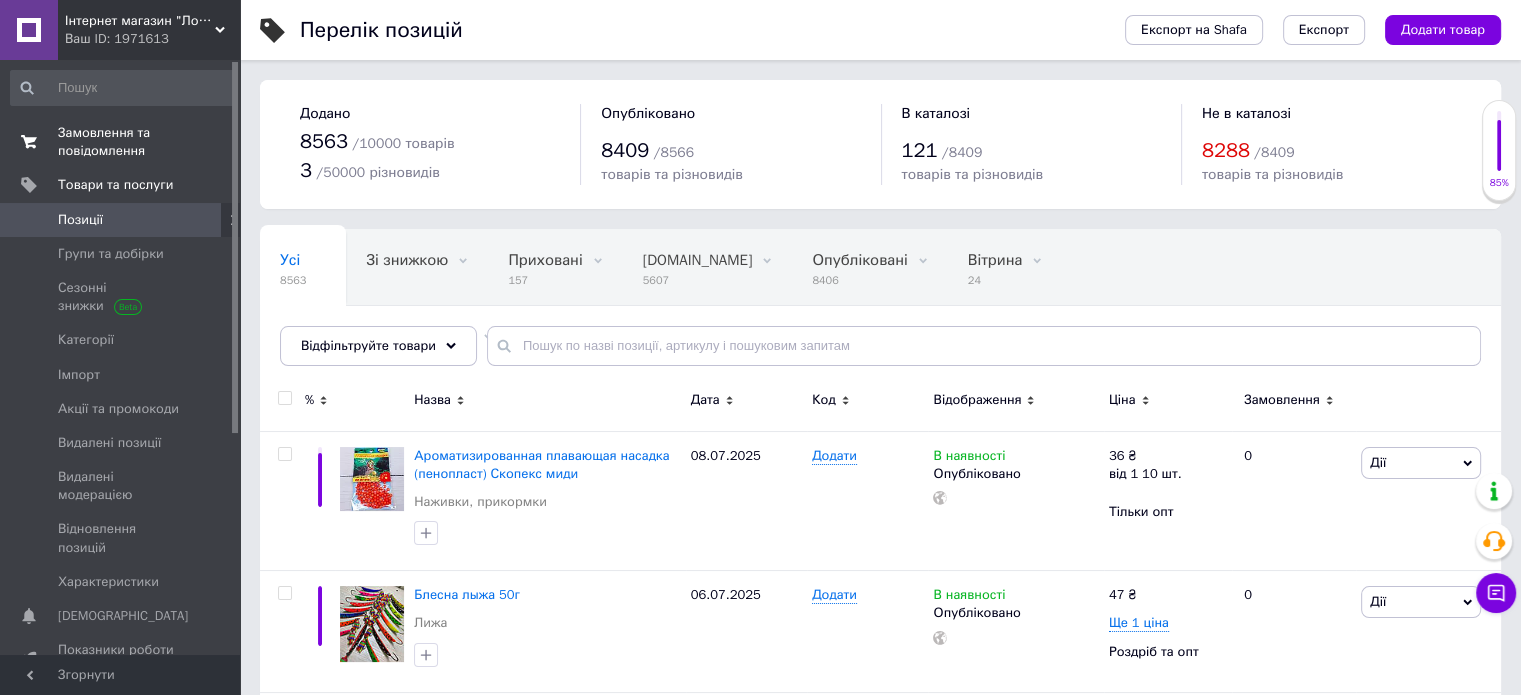 click on "Замовлення та повідомлення" at bounding box center (121, 142) 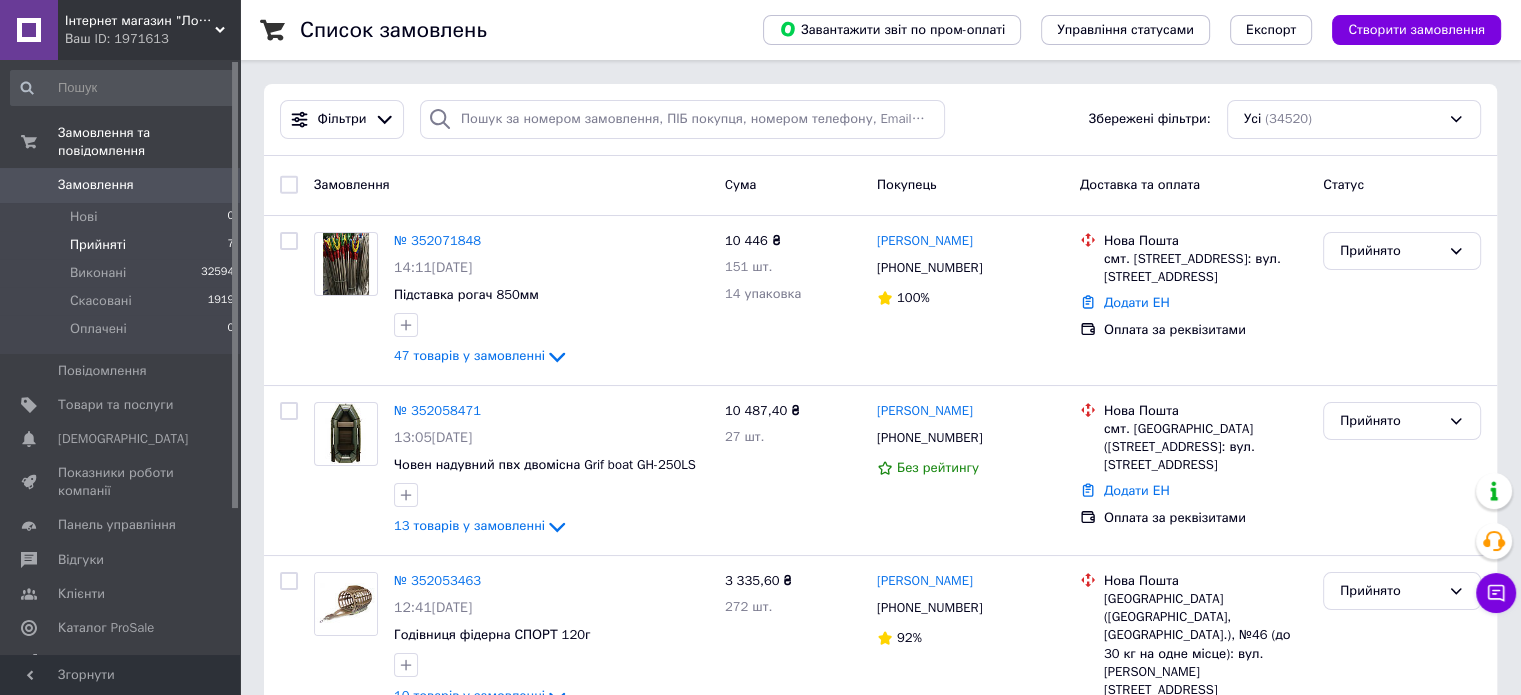 click on "Прийняті" at bounding box center [98, 245] 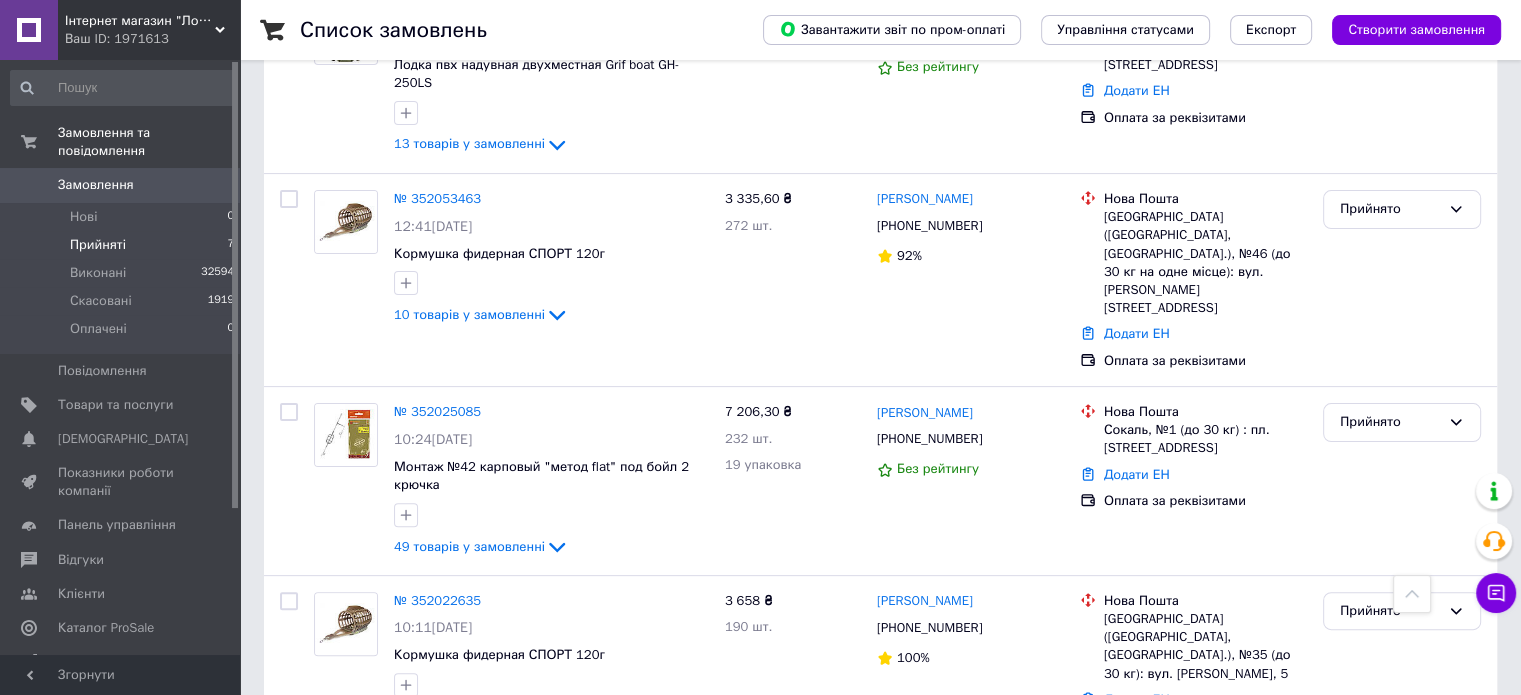 scroll, scrollTop: 600, scrollLeft: 0, axis: vertical 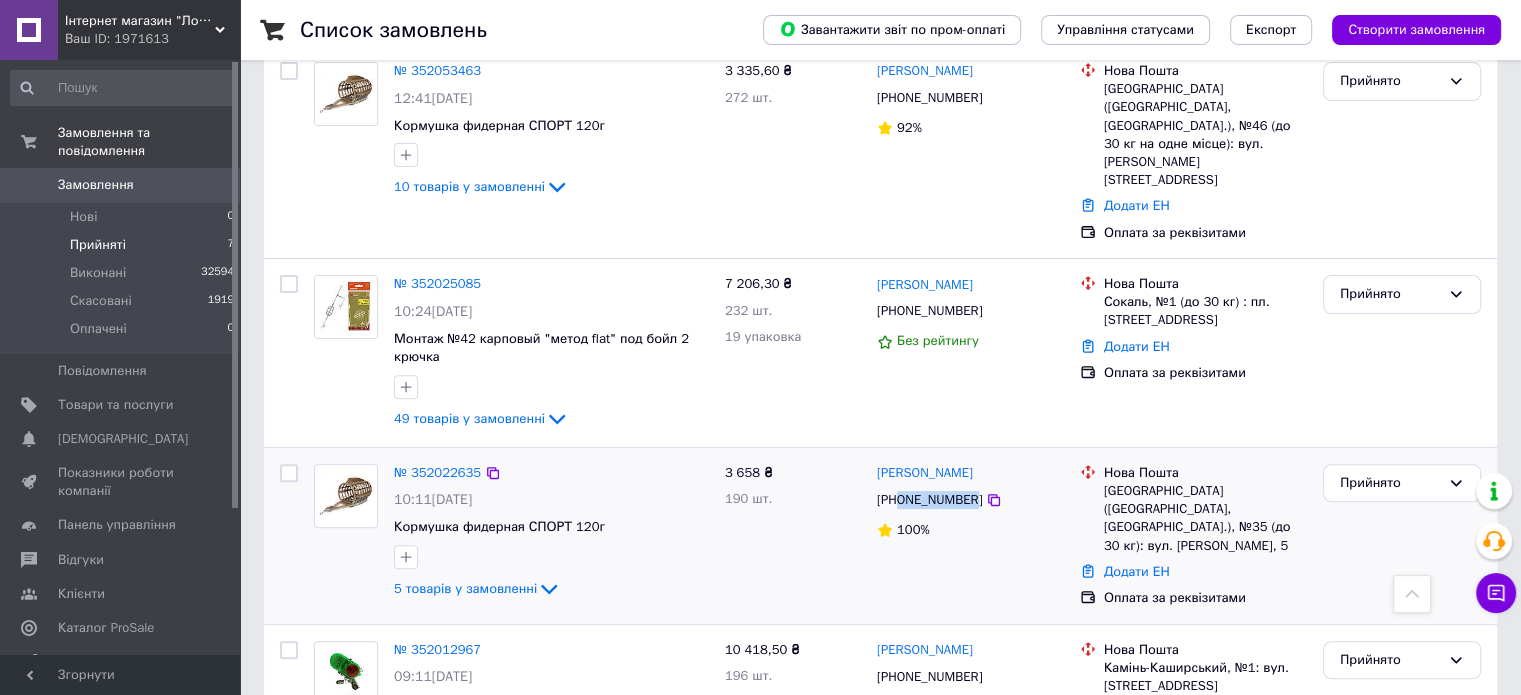 drag, startPoint x: 900, startPoint y: 446, endPoint x: 967, endPoint y: 445, distance: 67.00746 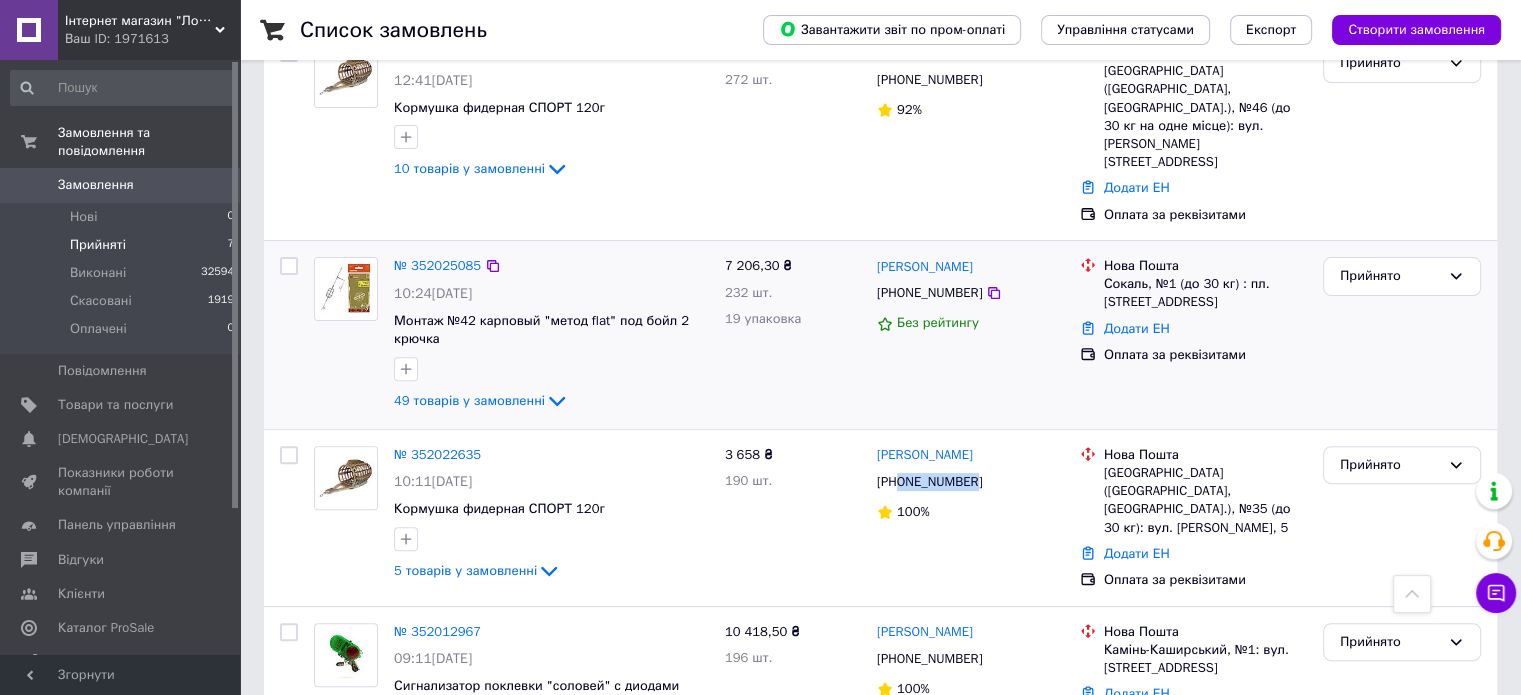scroll, scrollTop: 828, scrollLeft: 0, axis: vertical 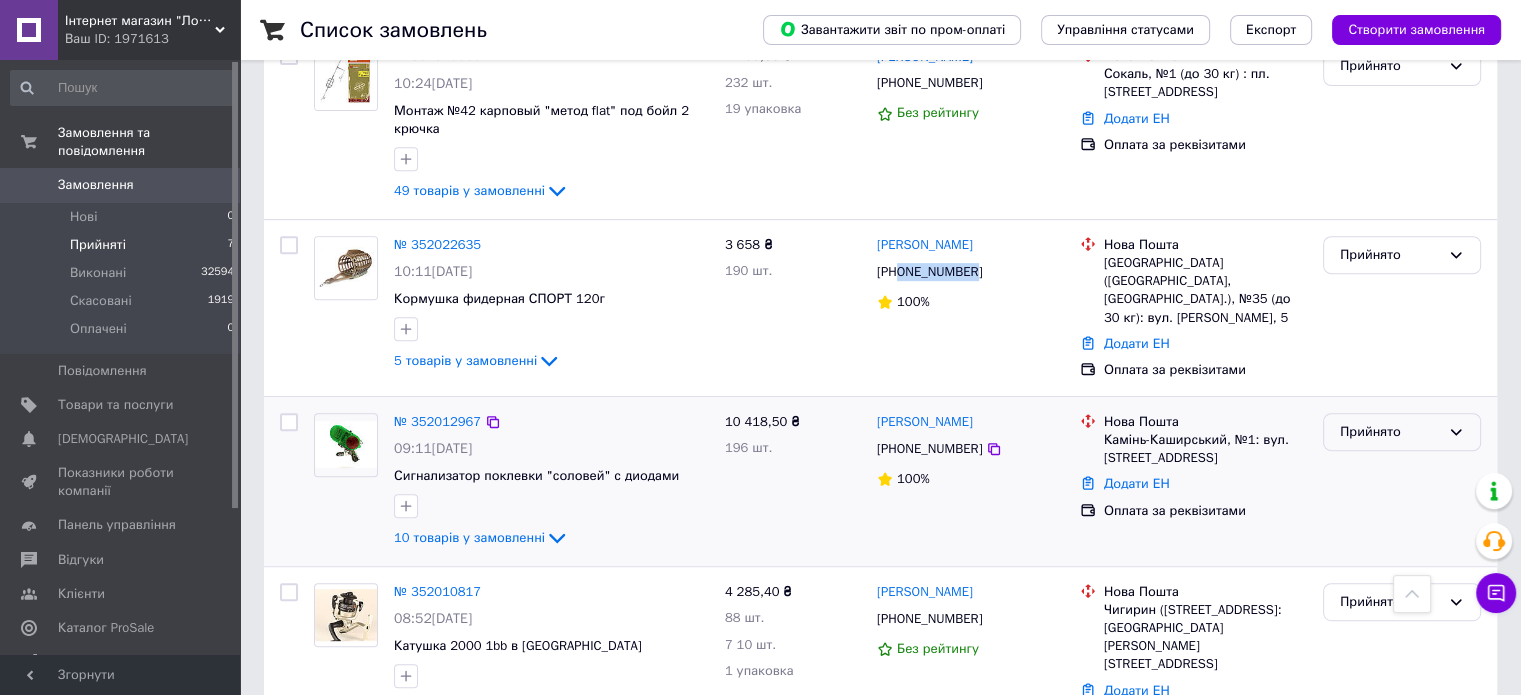 click on "Прийнято" at bounding box center [1390, 432] 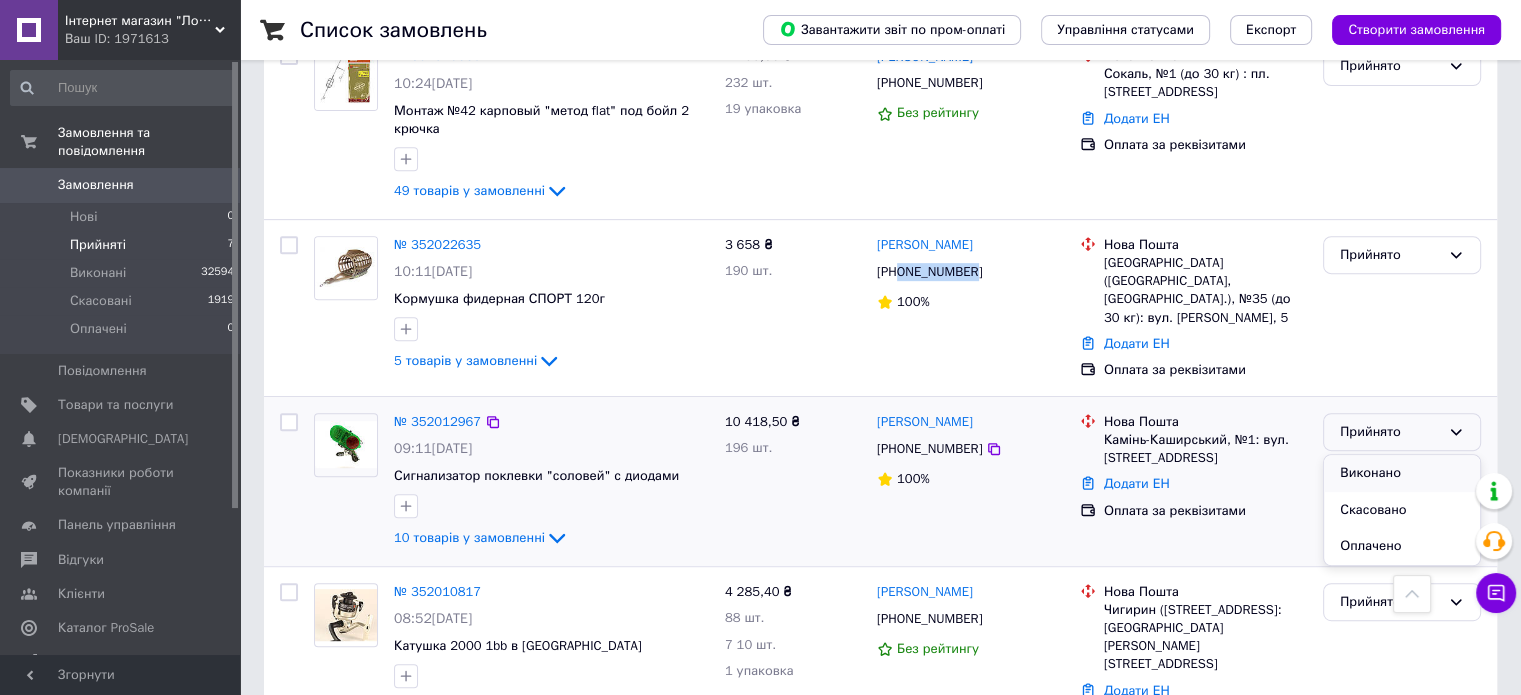click on "Виконано" at bounding box center [1402, 473] 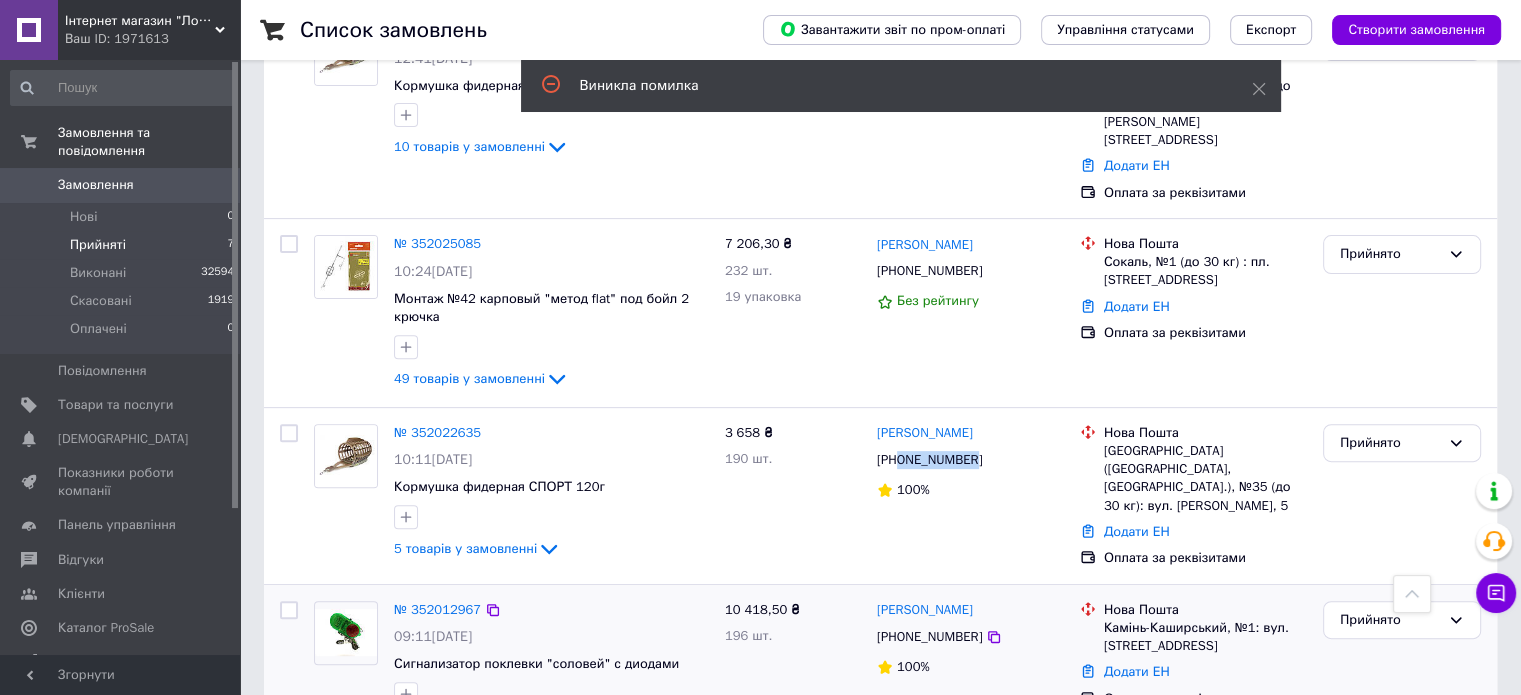 scroll, scrollTop: 528, scrollLeft: 0, axis: vertical 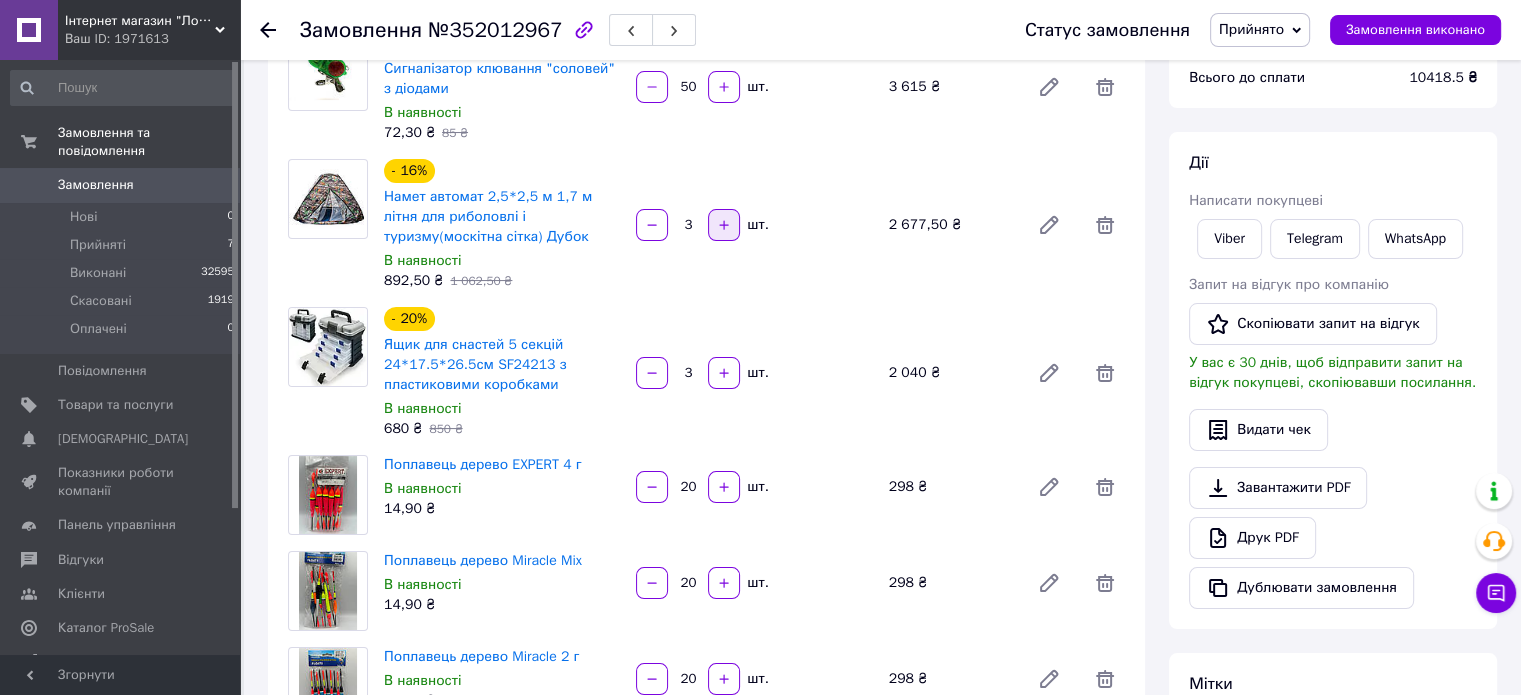 click at bounding box center [724, 225] 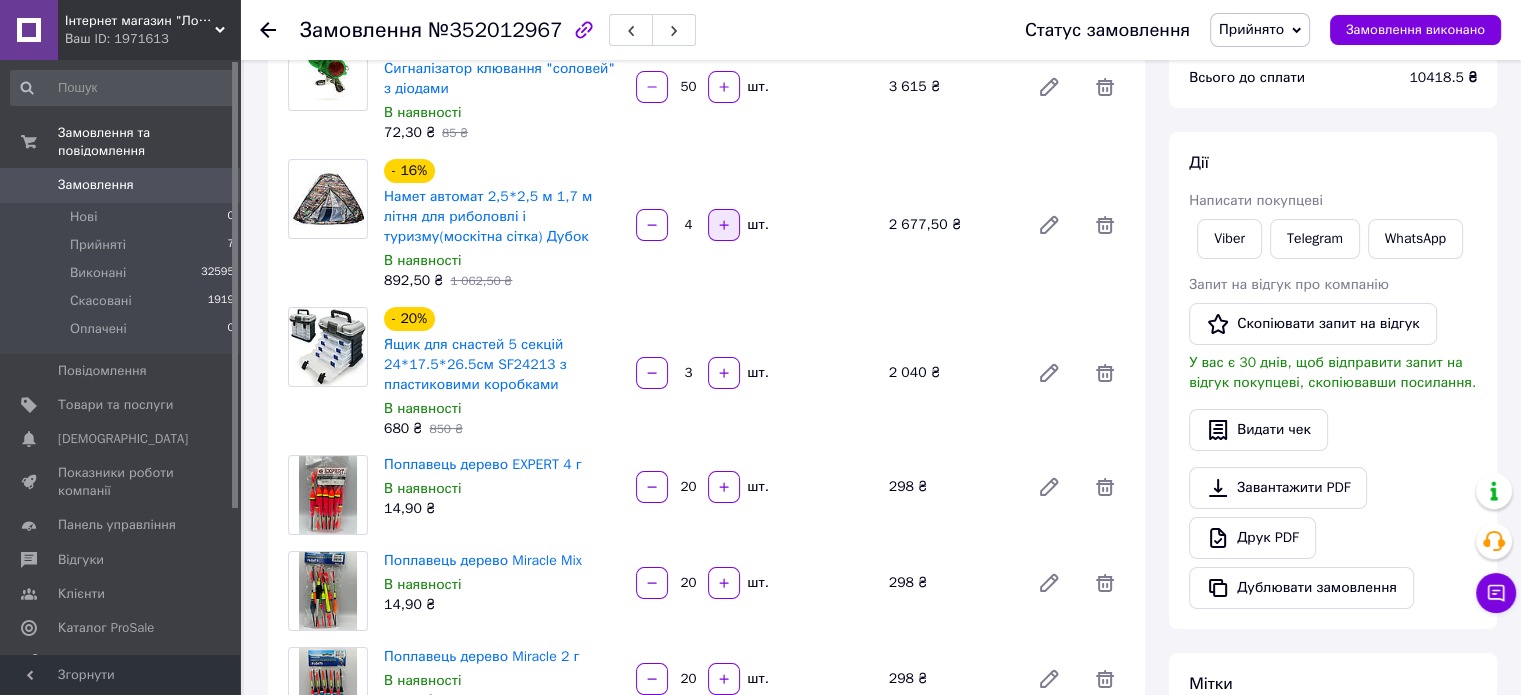 click at bounding box center [724, 225] 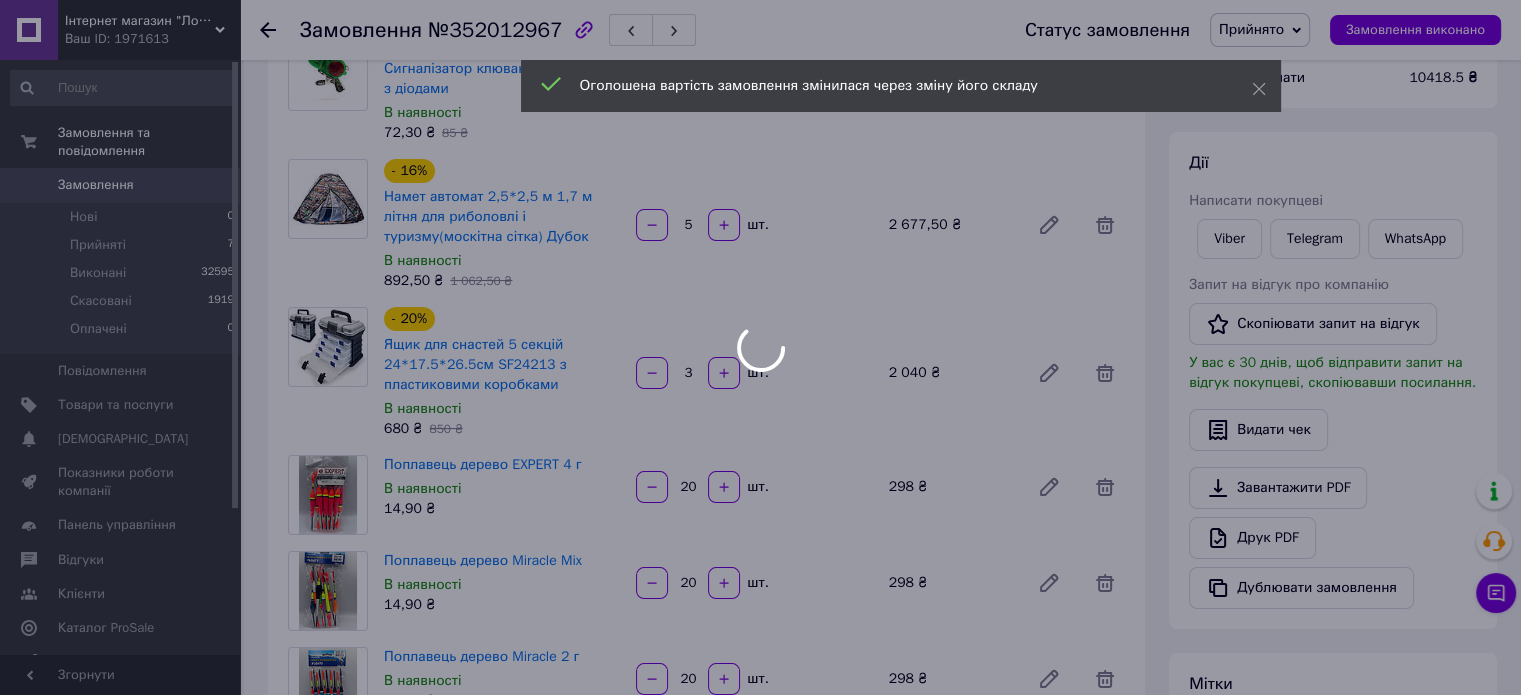 type on "5" 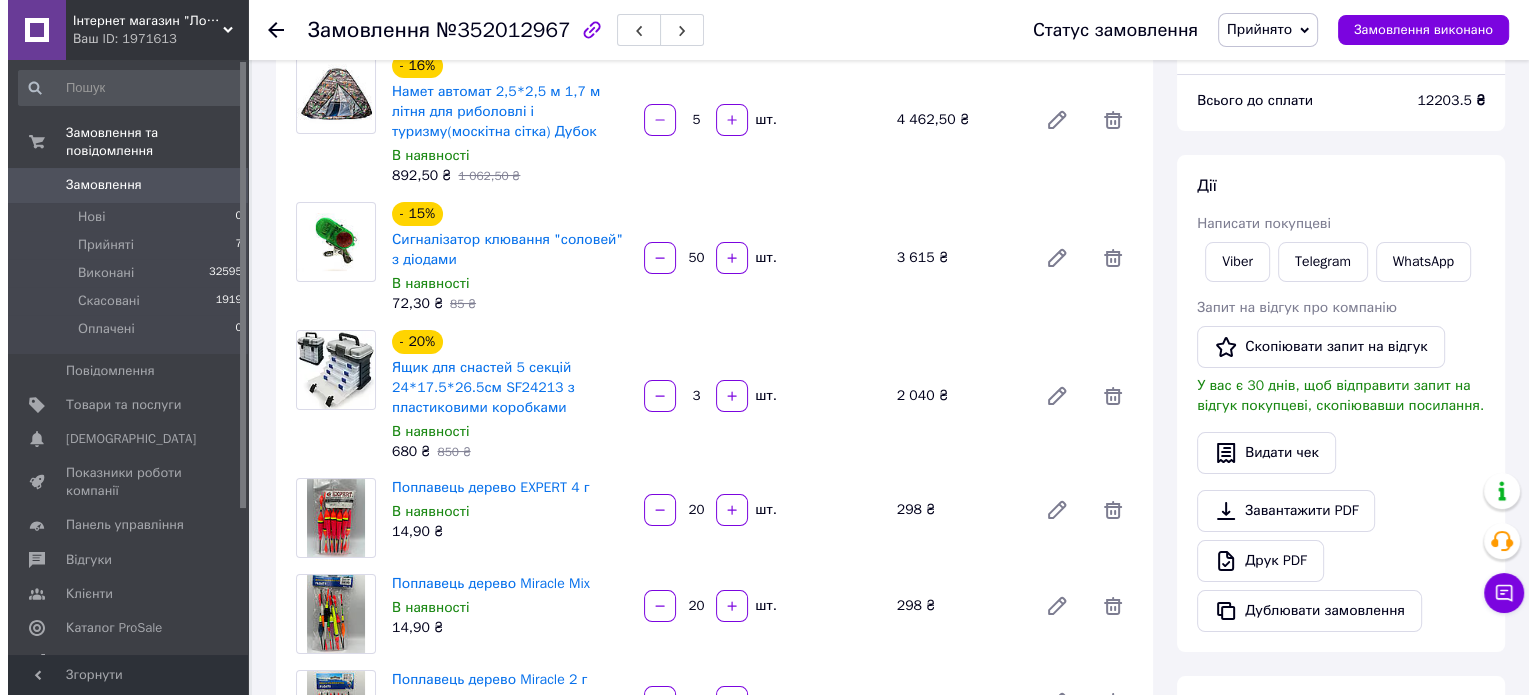 scroll, scrollTop: 0, scrollLeft: 0, axis: both 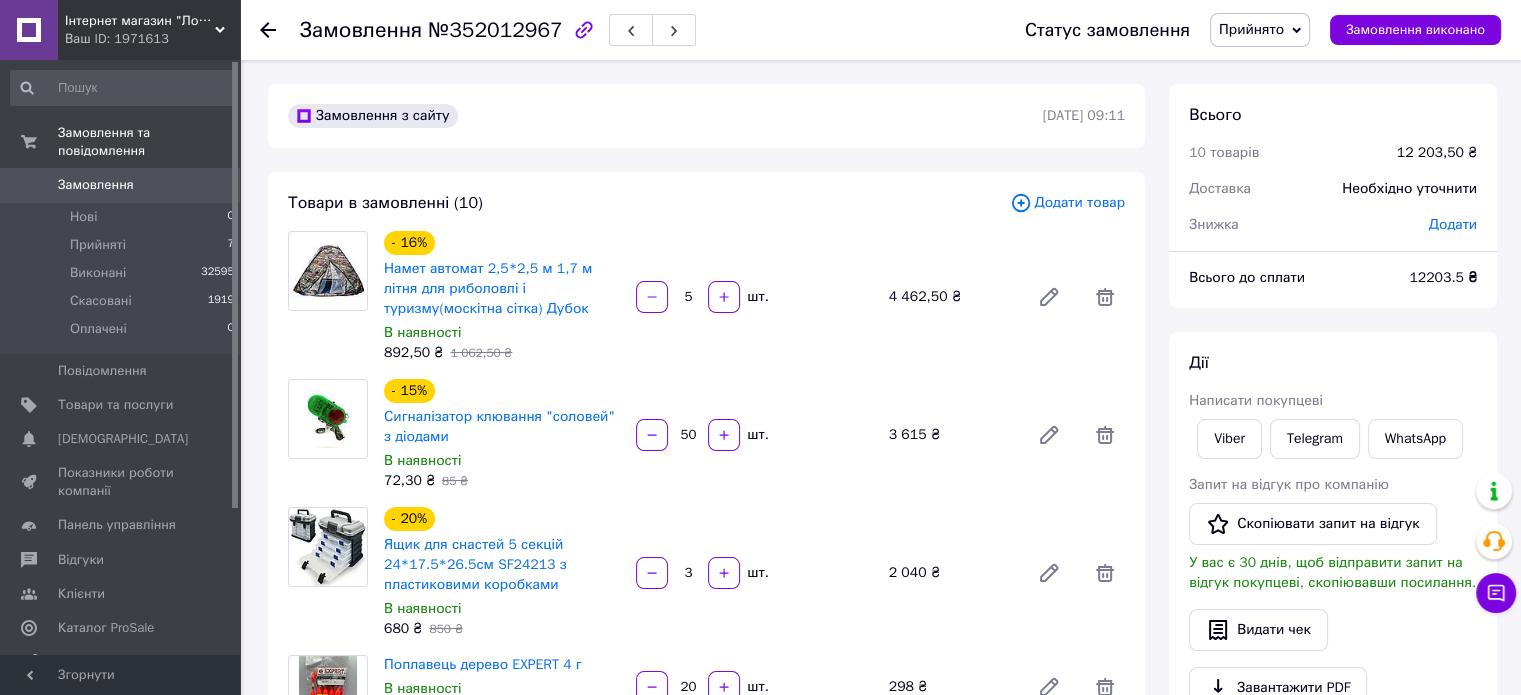click on "Товари в замовленні (10) Додати товар - 16% Намет автомат 2,5*2,5 м 1,7 м літня для риболовлі і туризму(москітна сітка) Дубок В наявності 892,50 ₴   1 062,50 ₴ 5   шт. 4 462,50 ₴ - 15% Сигналізатор клювання "соловей" з діодами В наявності 72,30 ₴   85 ₴ 50   шт. 3 615 ₴ - 20% Ящик для снастей 5 секцій 24*17.5*26.5см SF24213 з пластиковими коробками В наявності 680 ₴   850 ₴ 3   шт. 2 040 ₴ Поплавець дерево EXPERT 4 г В наявності 14,90 ₴ 20   шт. 298 ₴ Поплавець дерево Miracle Mix В наявності 14,90 ₴ 20   шт. 298 ₴ Поплавець дерево Miracle 2 г В наявності 14,90 ₴ 20   шт. 298 ₴ Поплавець дерево Miracle 2 г В наявності 14,90 ₴ 20   шт. 298 ₴ 20" at bounding box center [706, 769] 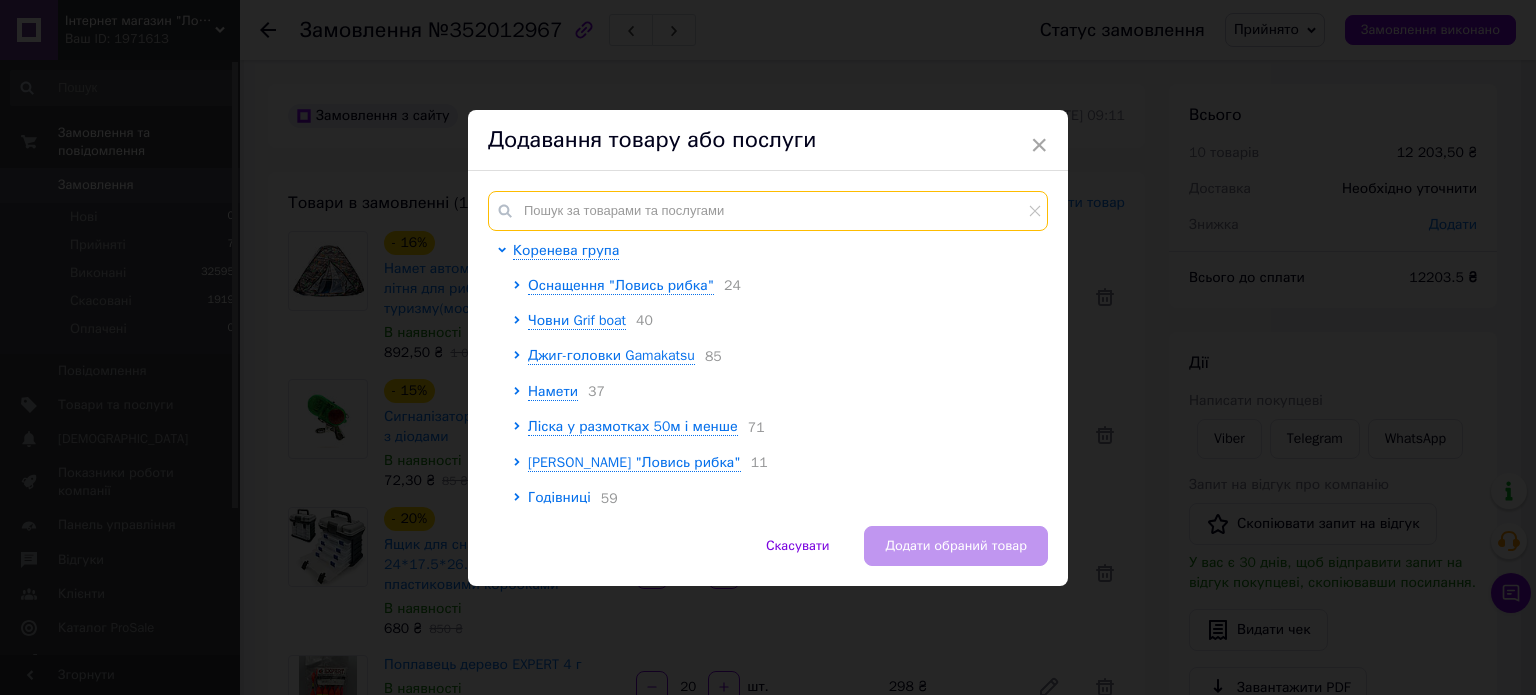 click at bounding box center [768, 211] 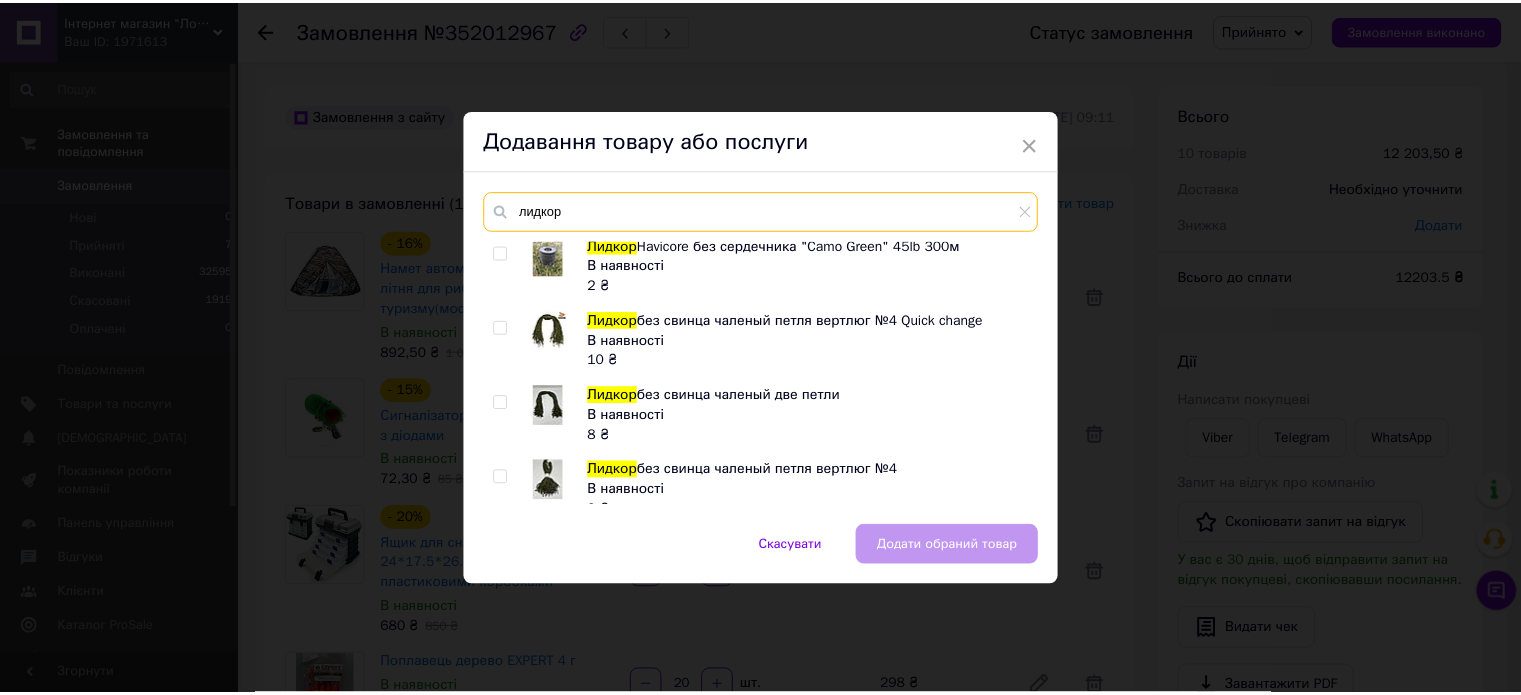 scroll, scrollTop: 1200, scrollLeft: 0, axis: vertical 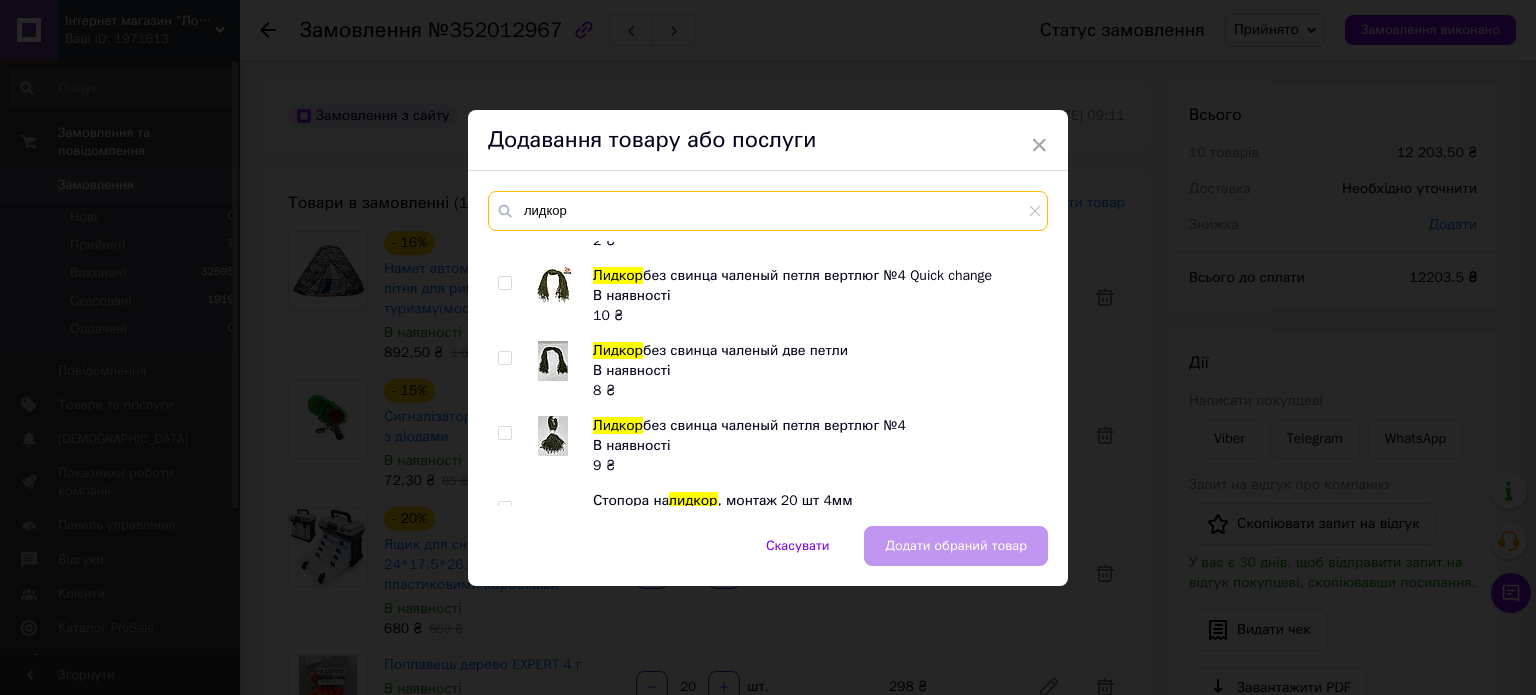 type on "лидкор" 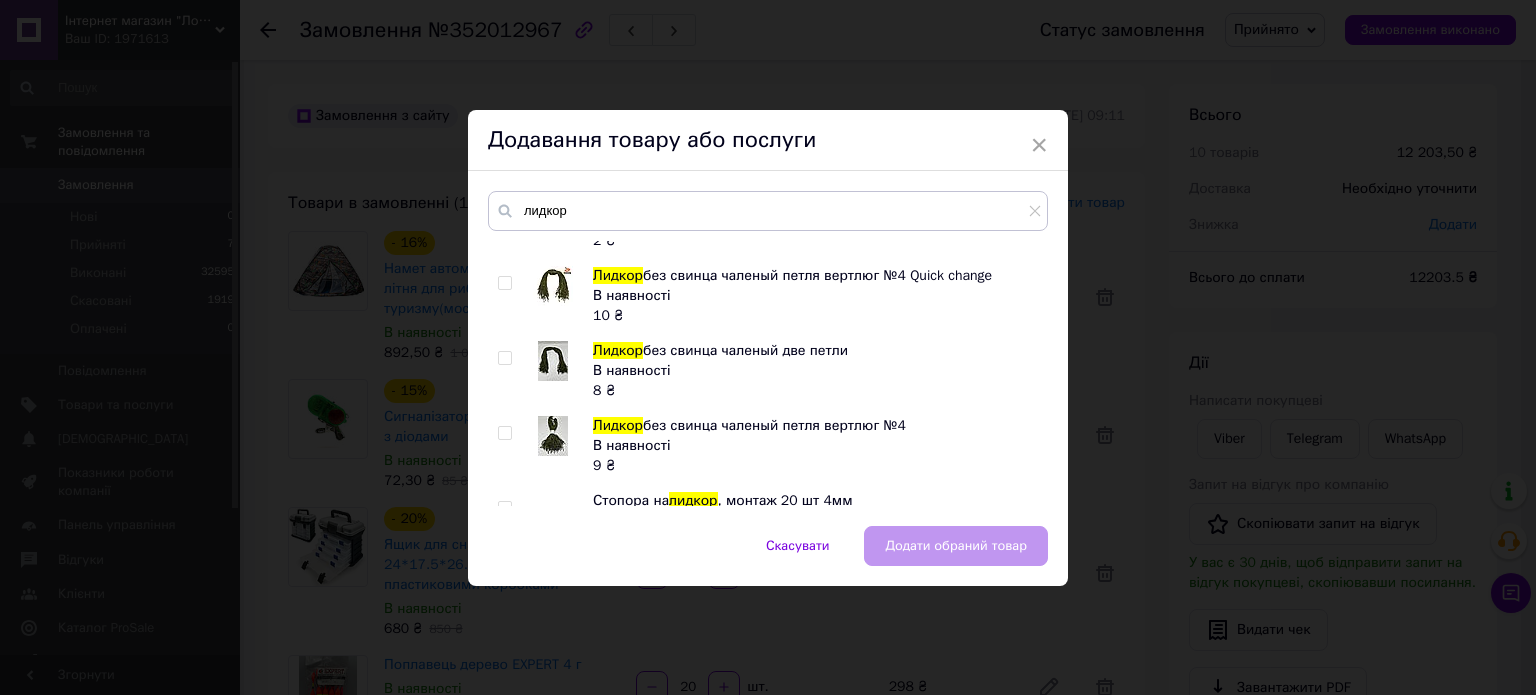 click at bounding box center (504, 283) 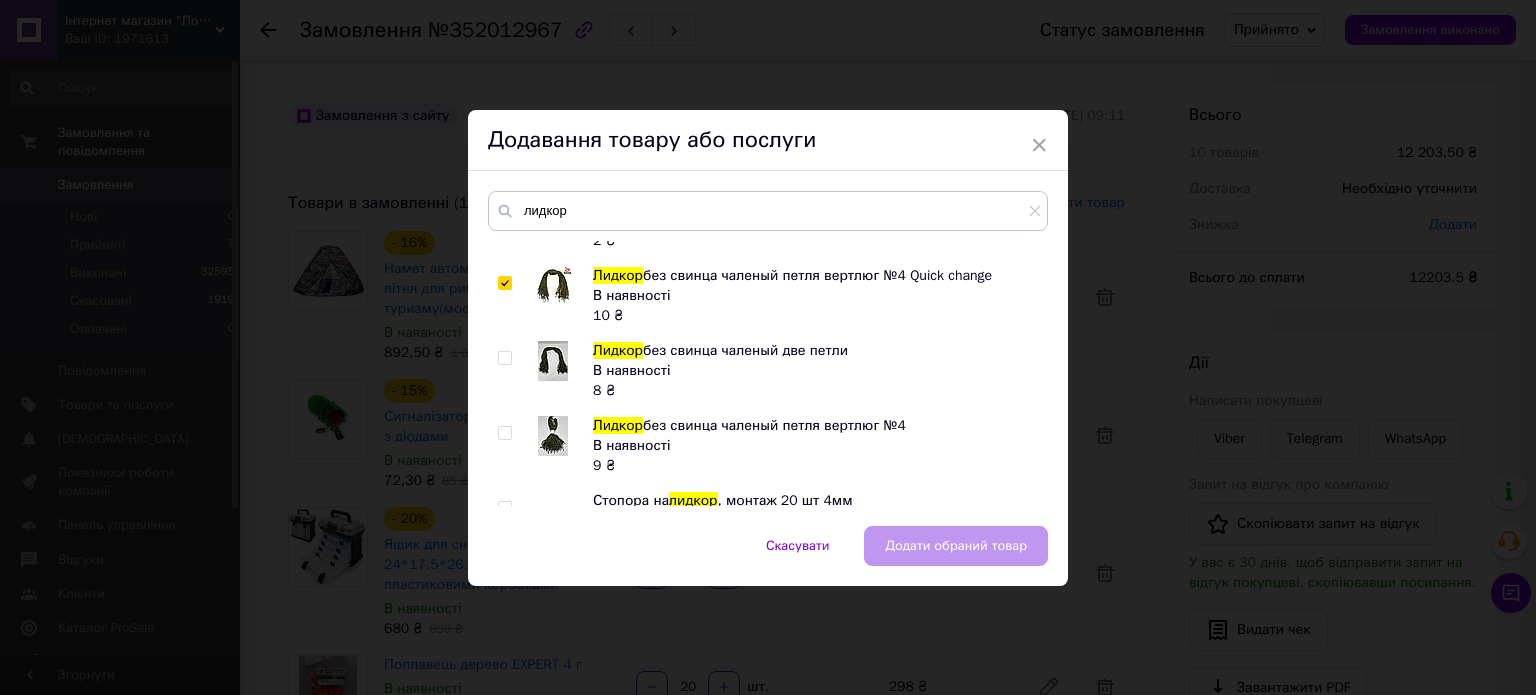 checkbox on "true" 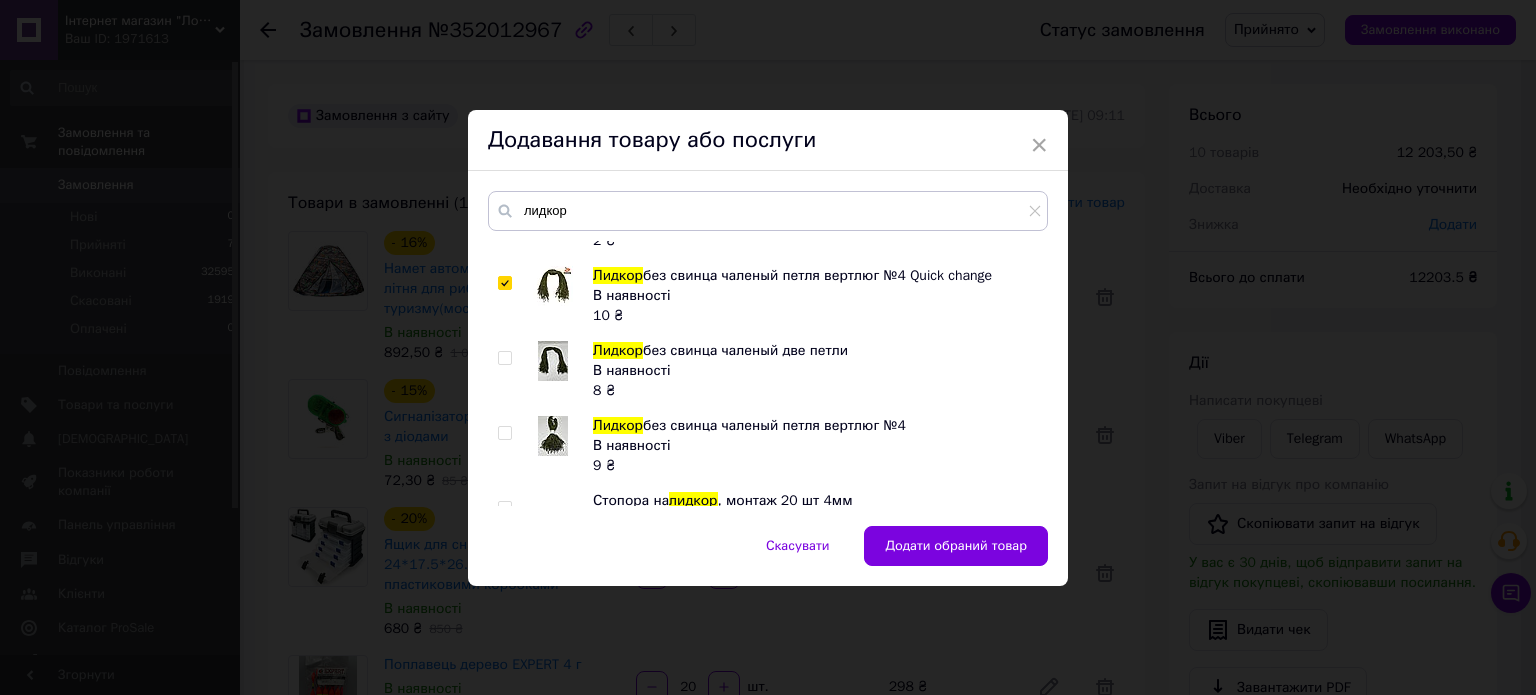 click at bounding box center [504, 433] 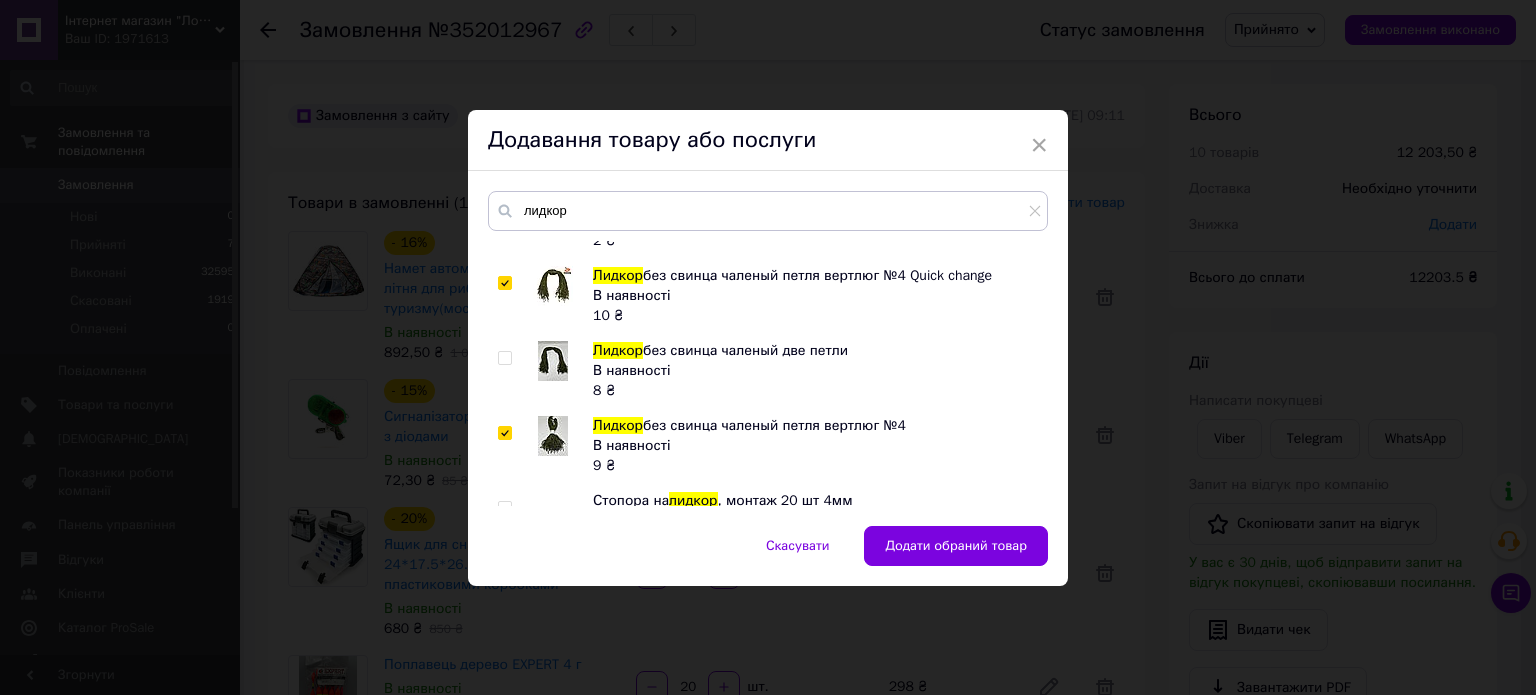 checkbox on "true" 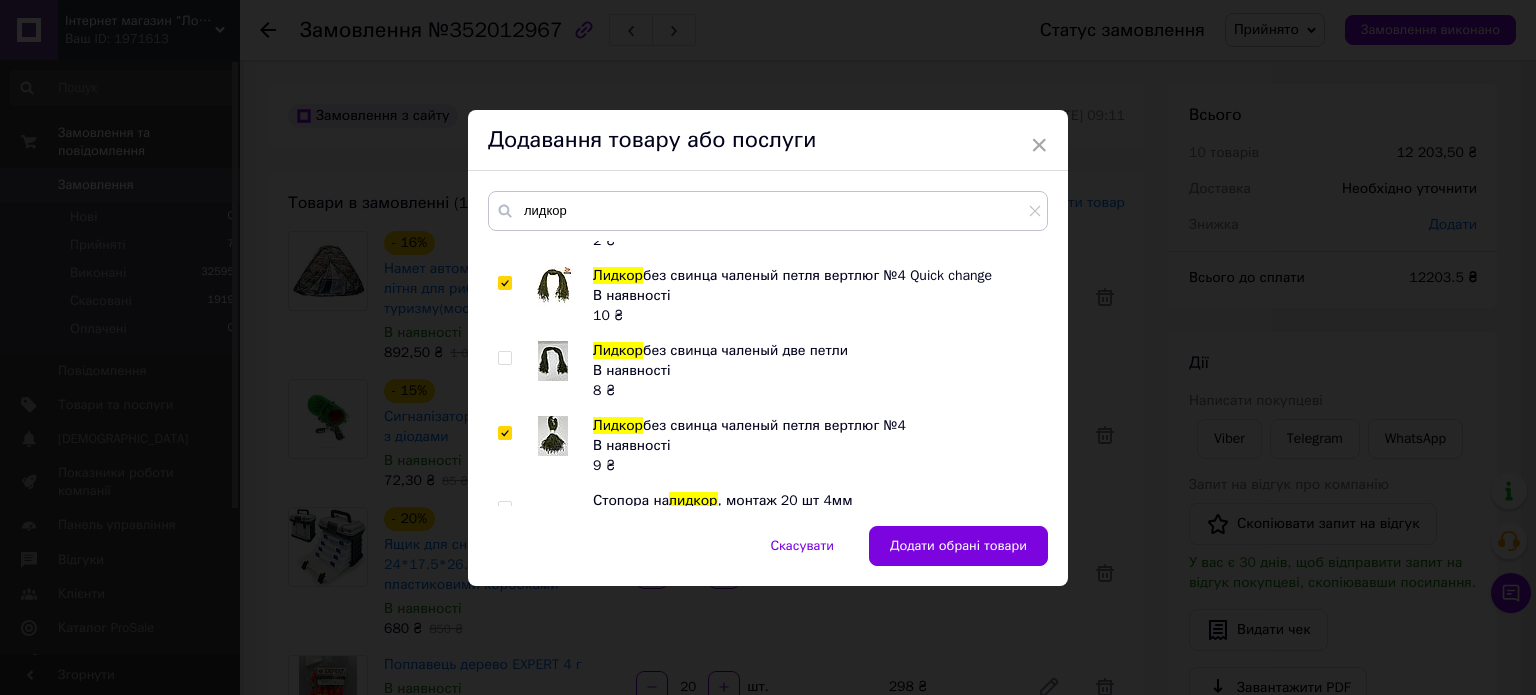 click on "Додати обрані товари" at bounding box center (958, 546) 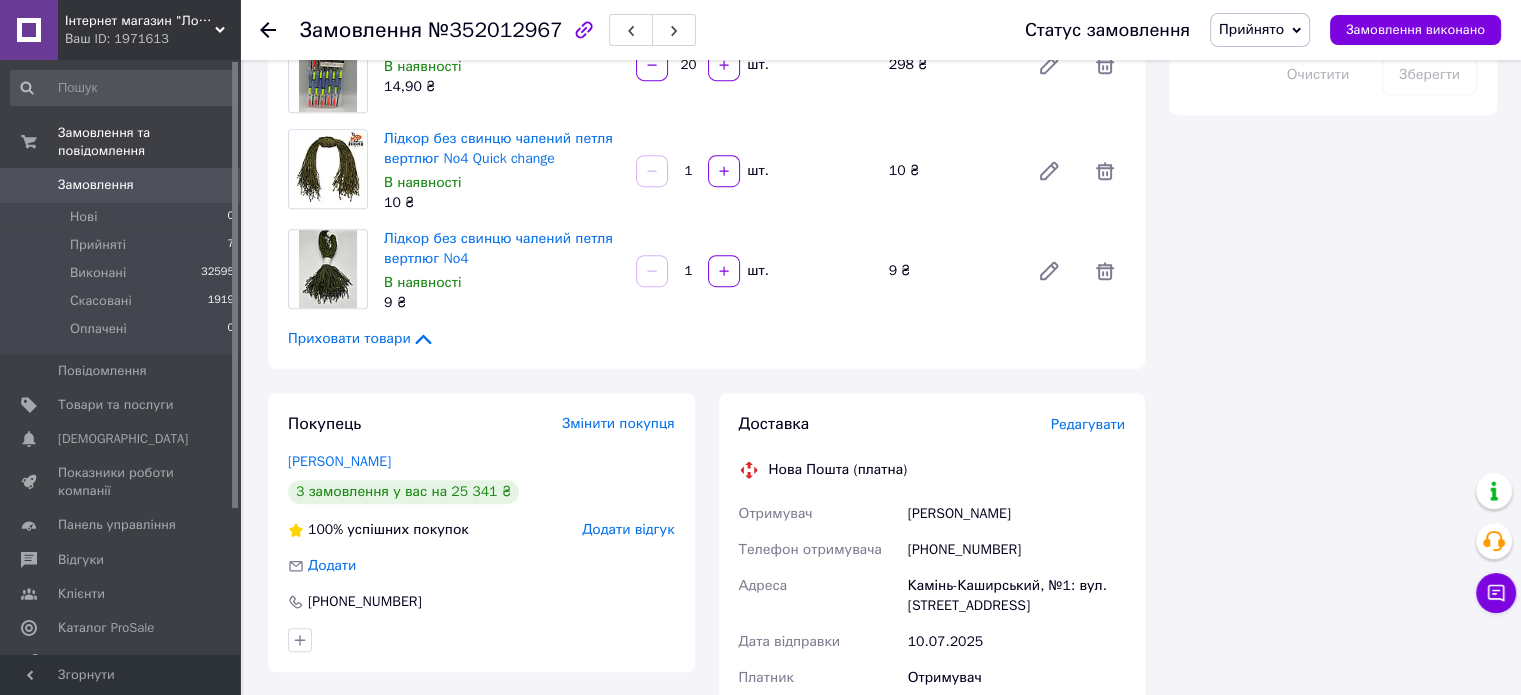 scroll, scrollTop: 1200, scrollLeft: 0, axis: vertical 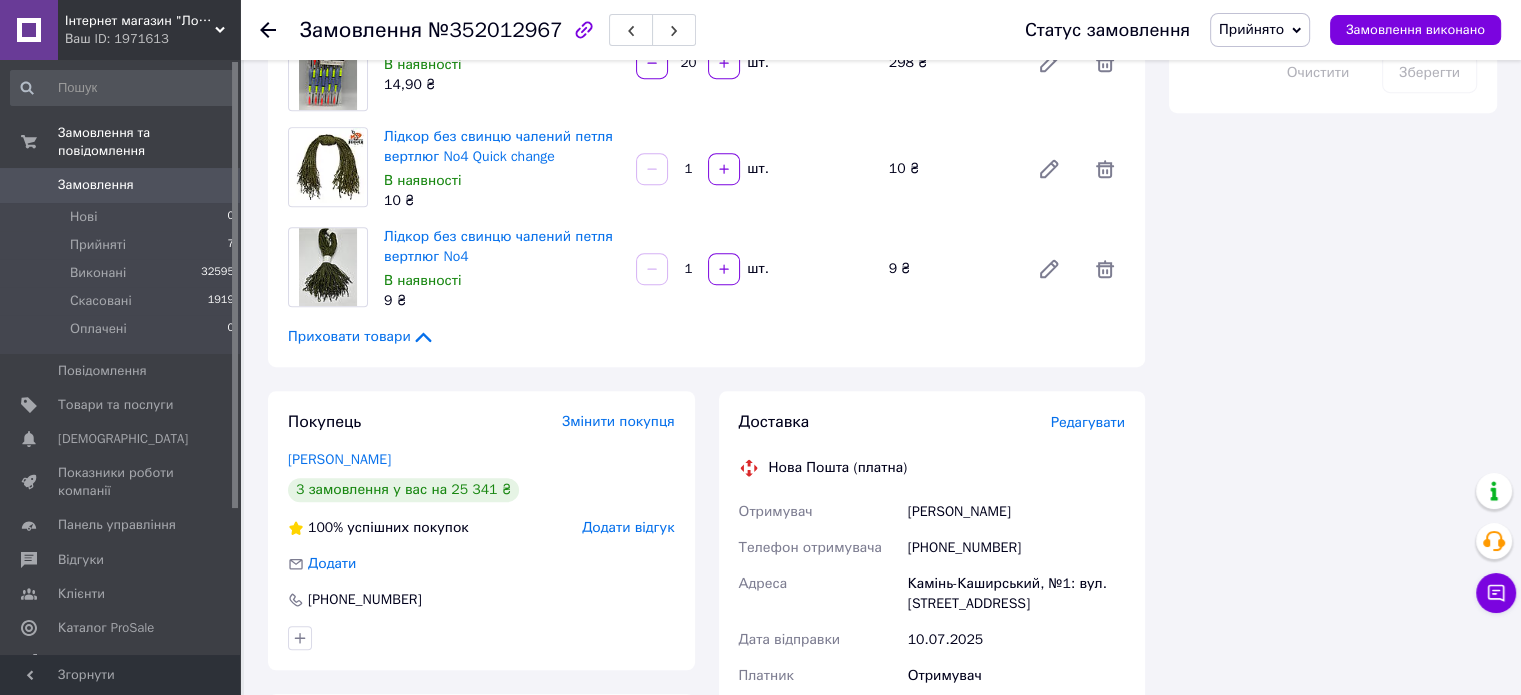 click on "1" at bounding box center (688, 169) 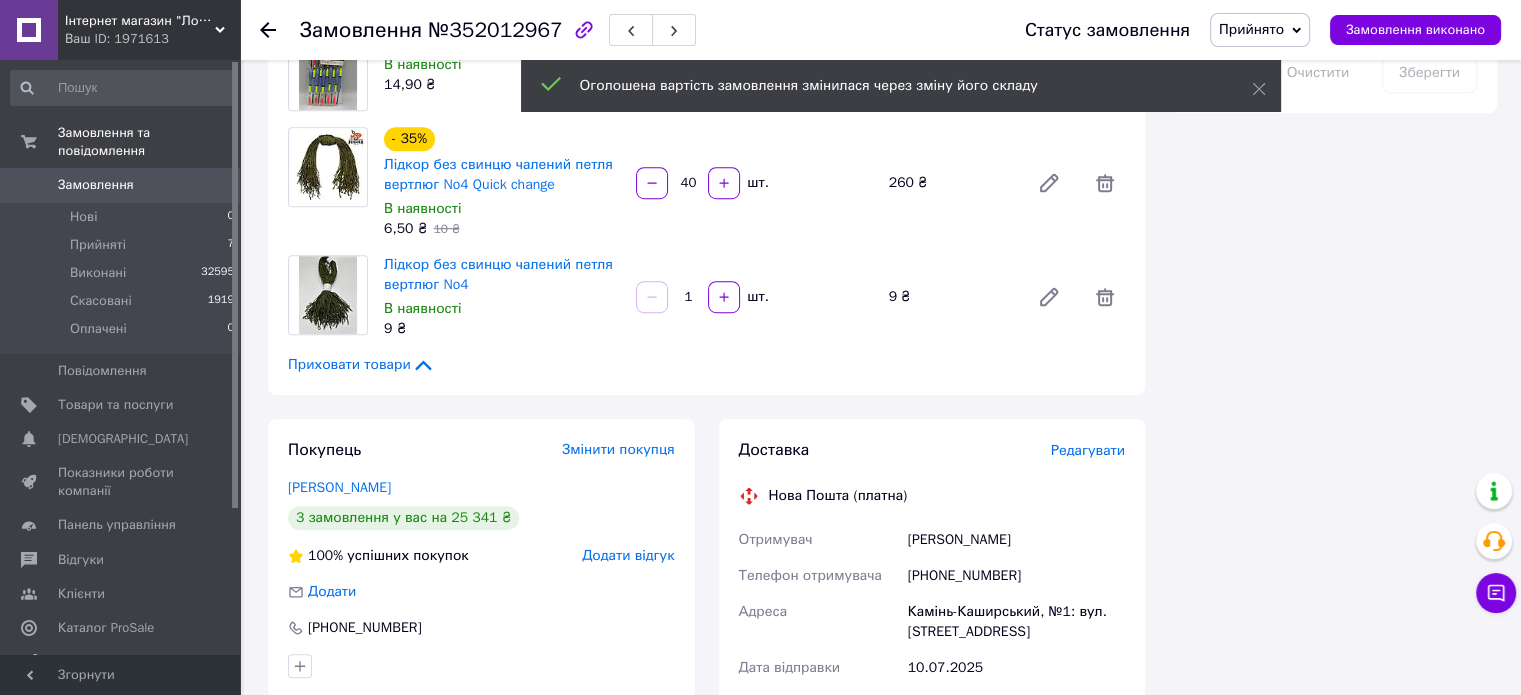 type on "40" 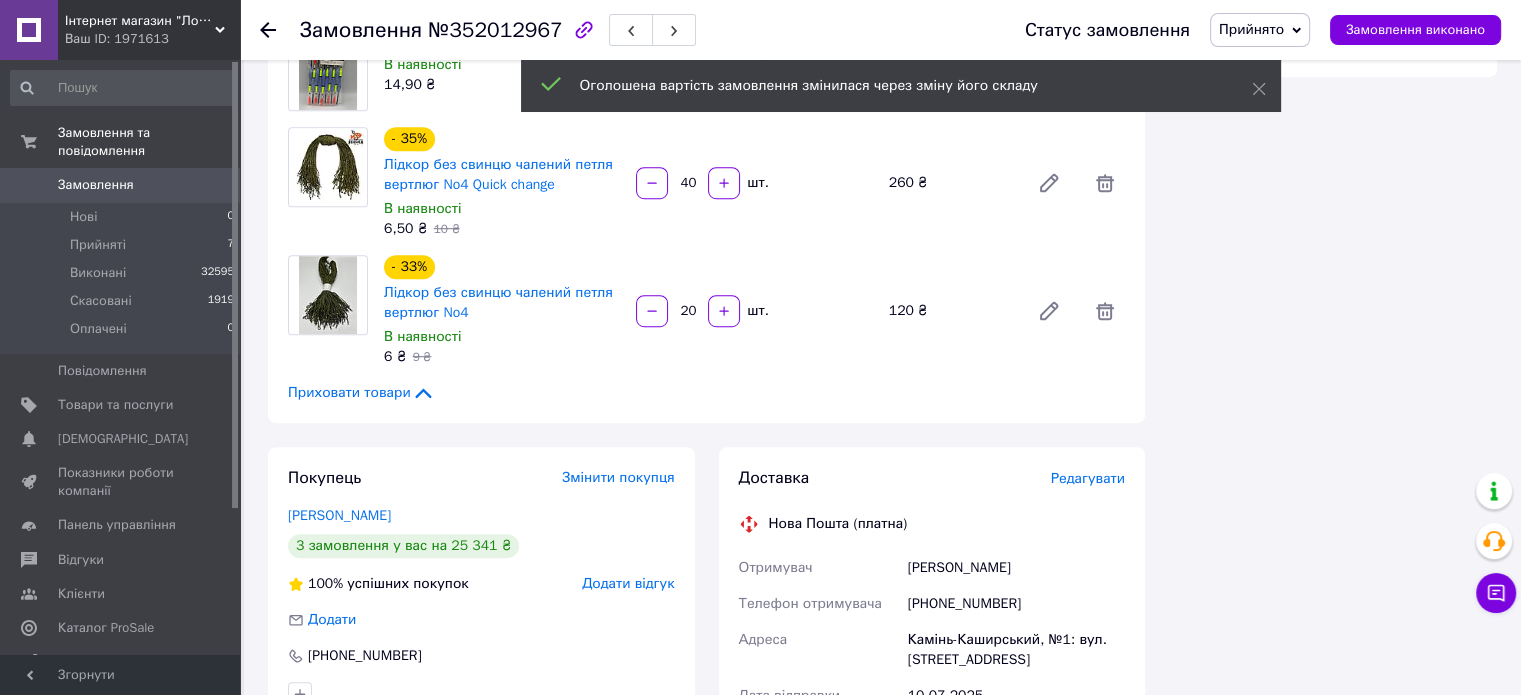 type on "20" 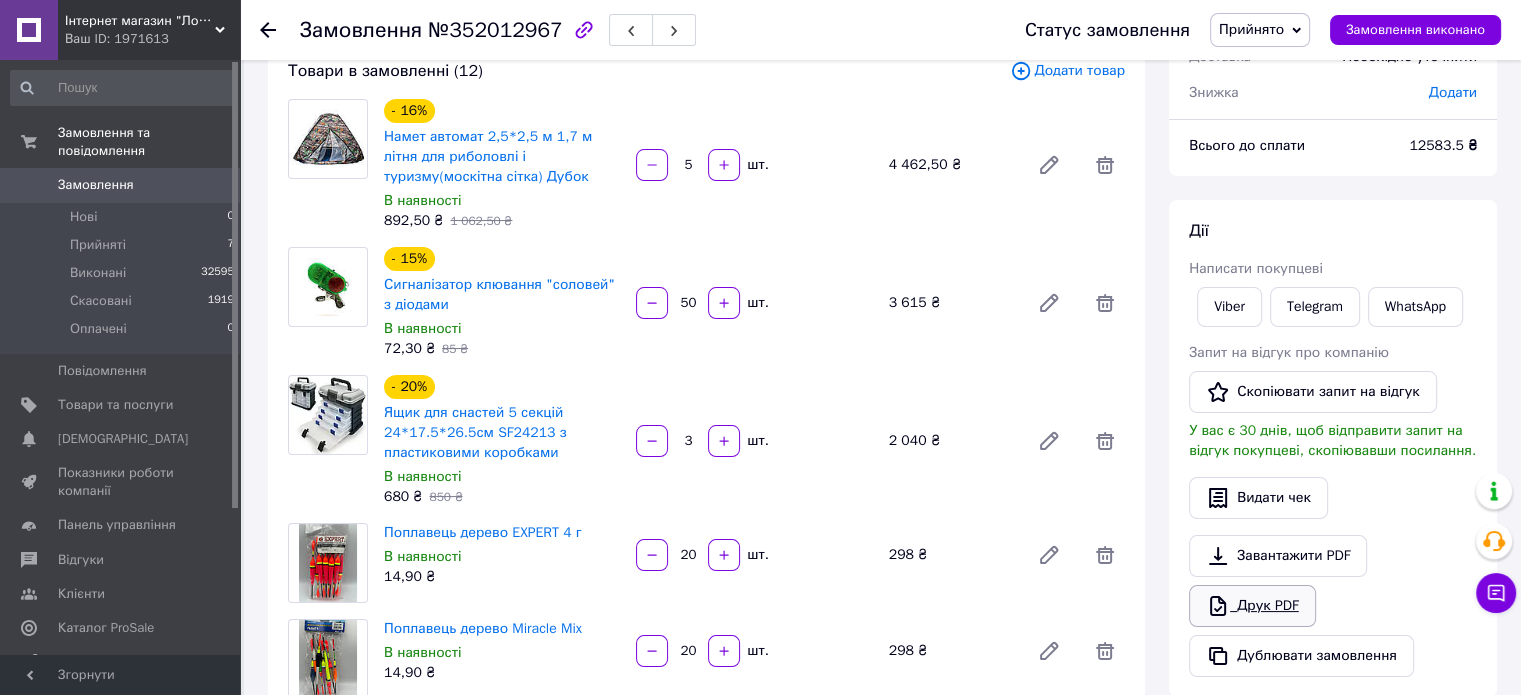scroll, scrollTop: 300, scrollLeft: 0, axis: vertical 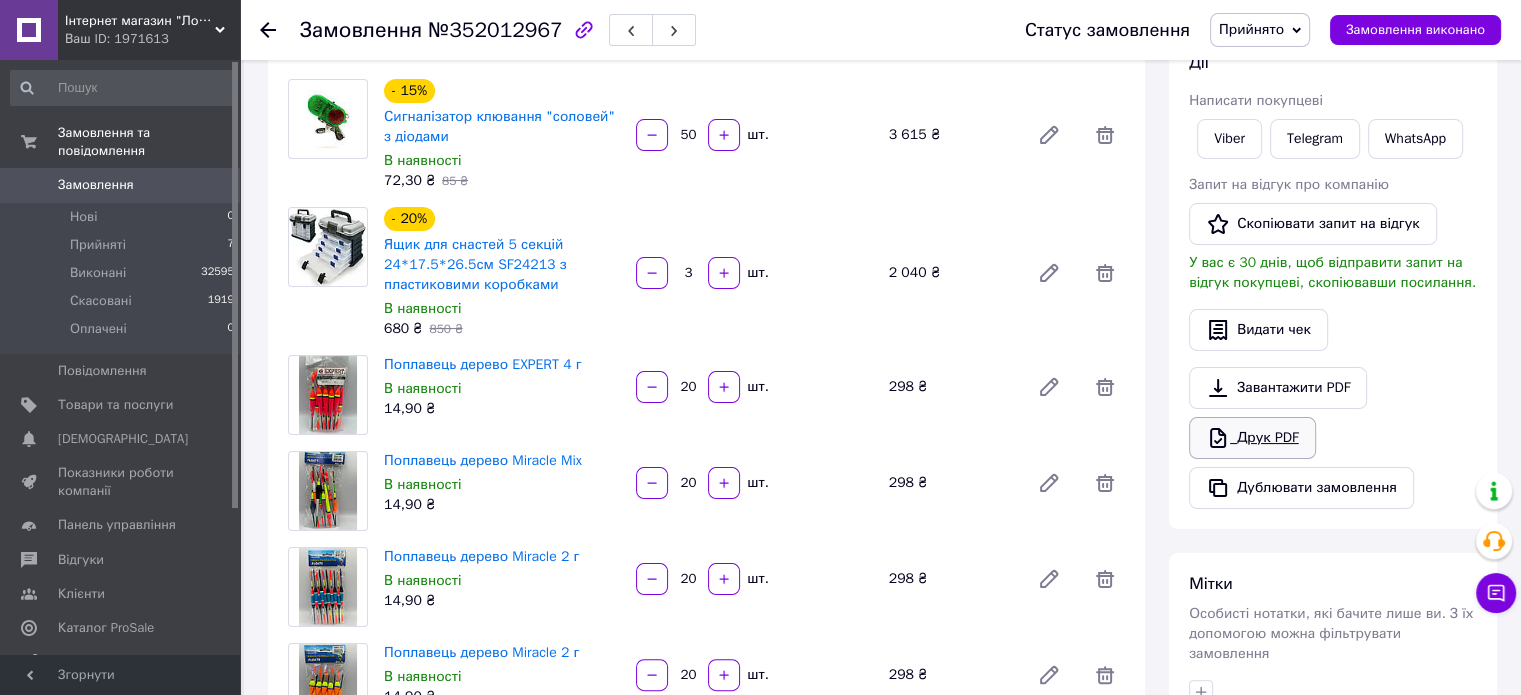 click on "Друк PDF" at bounding box center [1252, 438] 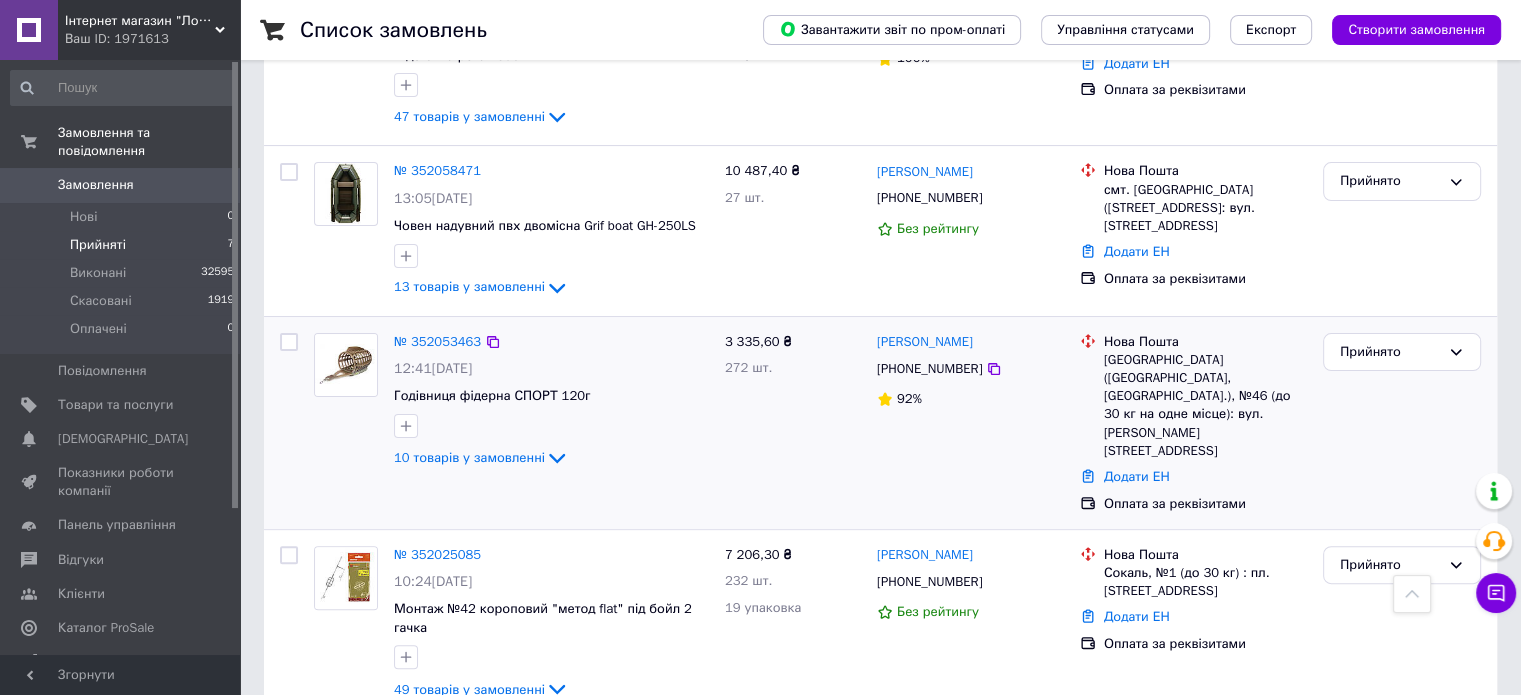 scroll, scrollTop: 447, scrollLeft: 0, axis: vertical 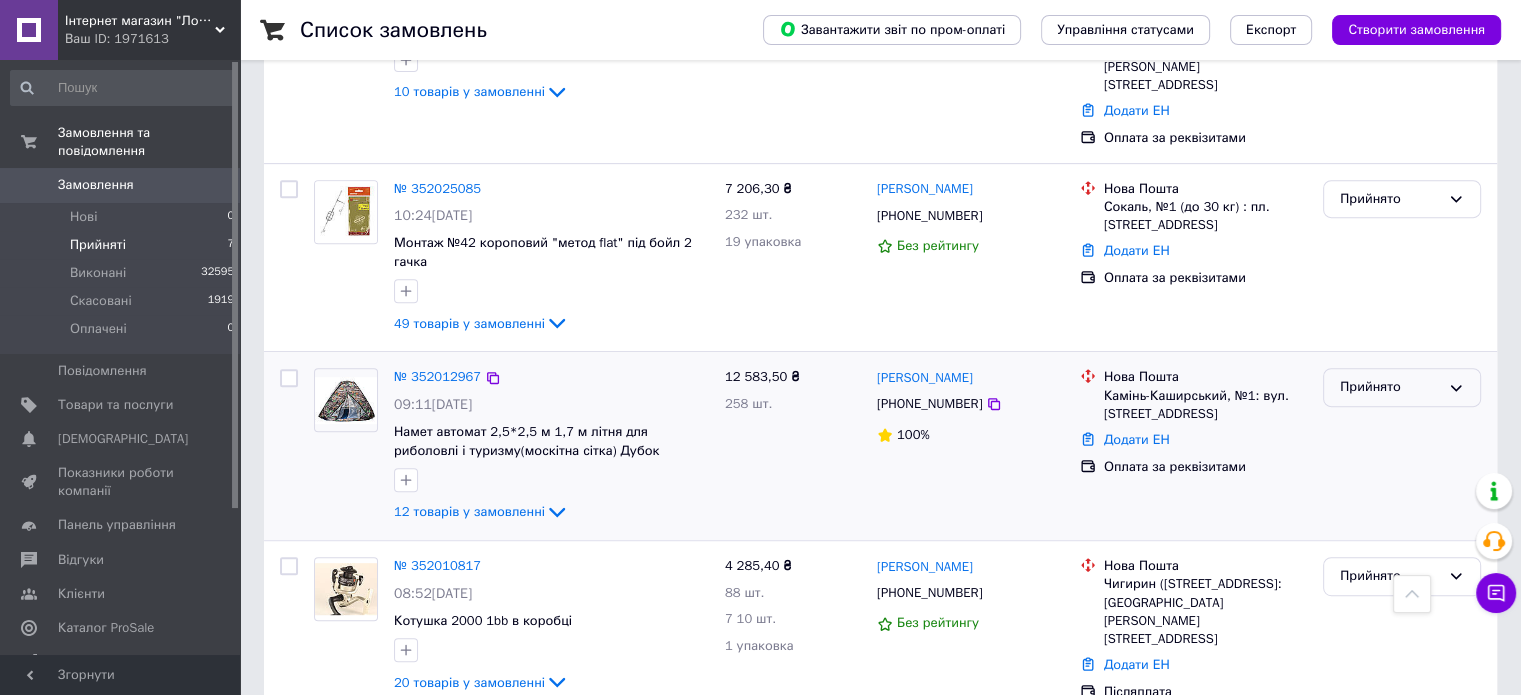 drag, startPoint x: 1380, startPoint y: 351, endPoint x: 1384, endPoint y: 366, distance: 15.524175 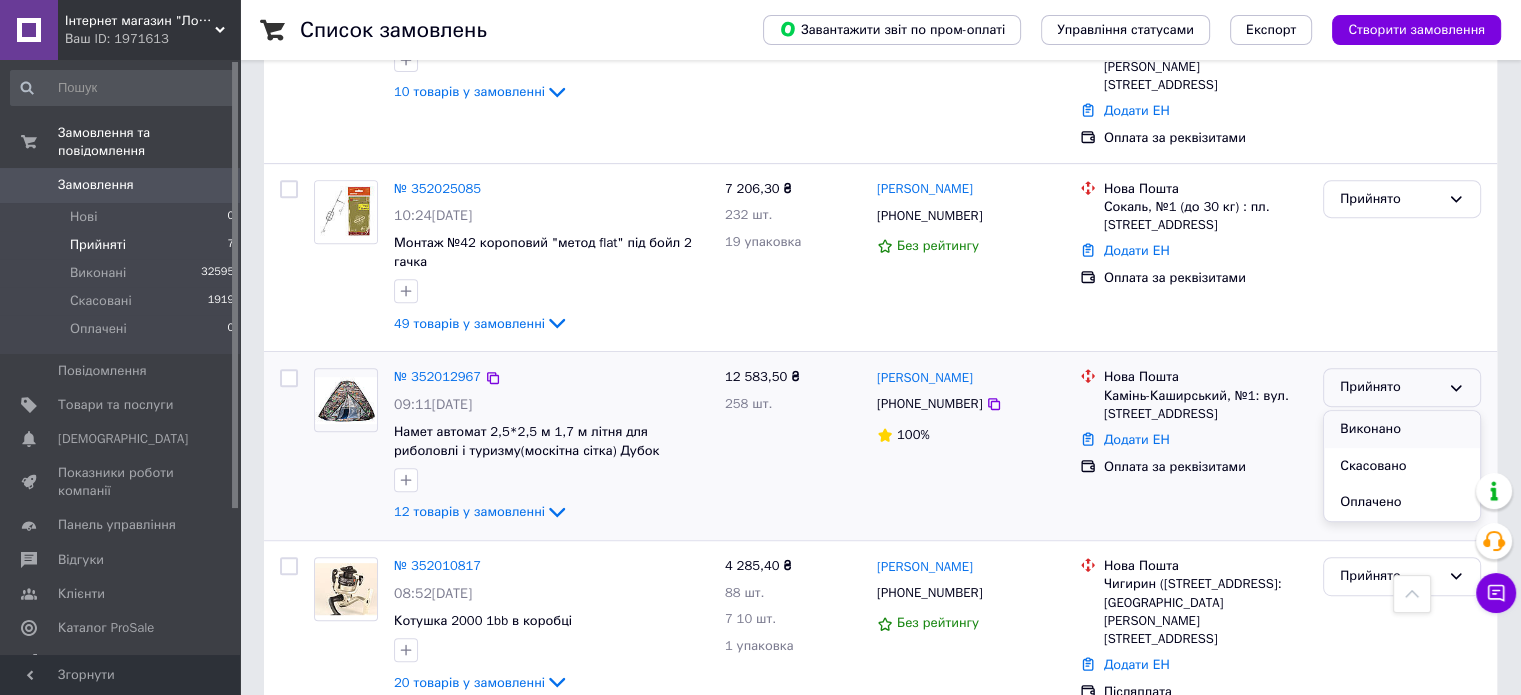 click on "Виконано" at bounding box center (1402, 429) 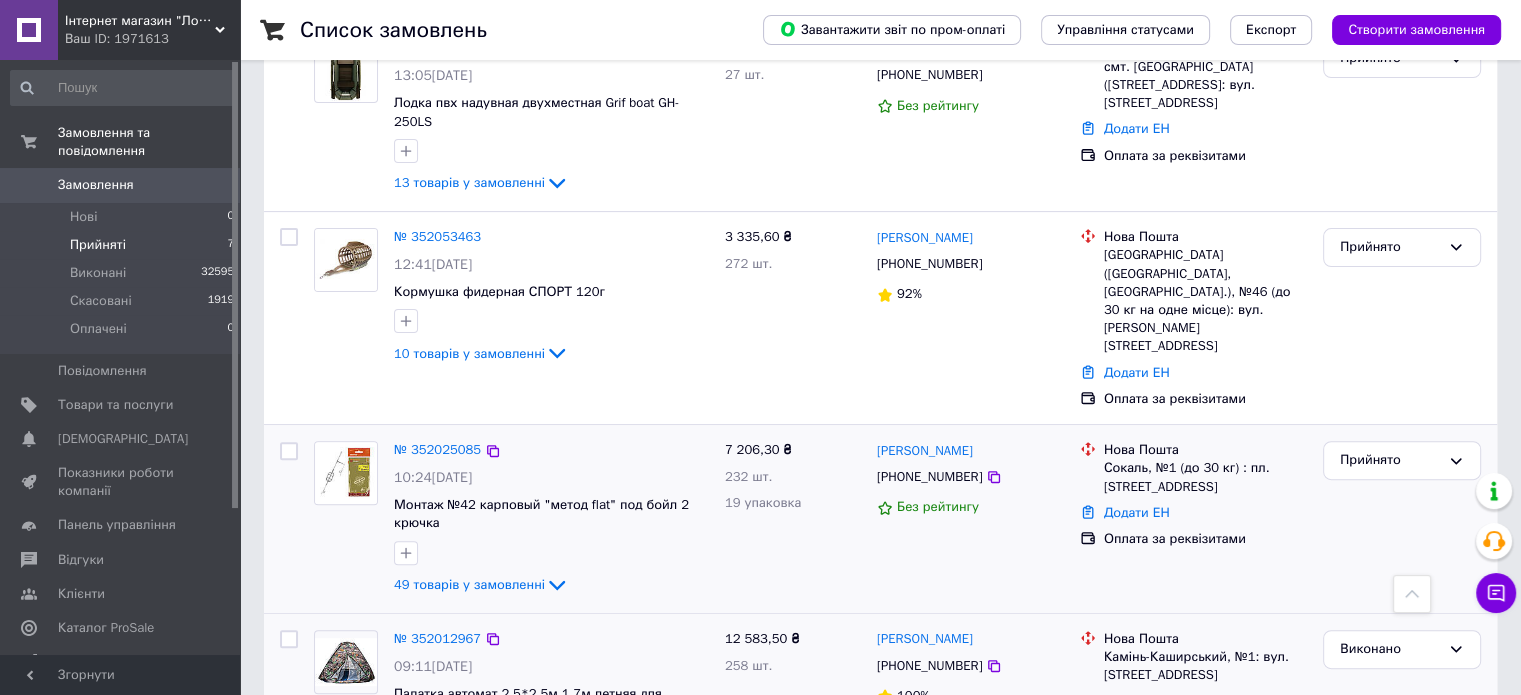 scroll, scrollTop: 447, scrollLeft: 0, axis: vertical 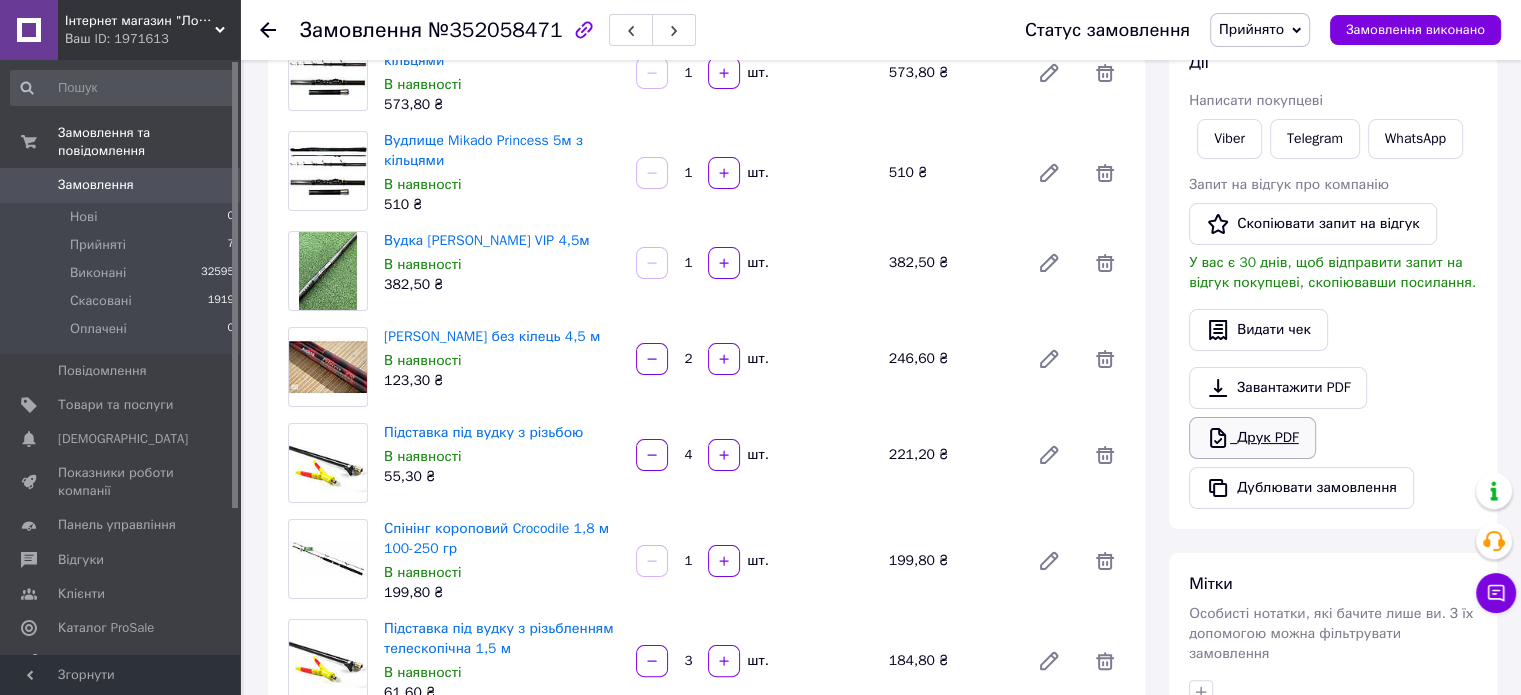 click on "Друк PDF" at bounding box center [1252, 438] 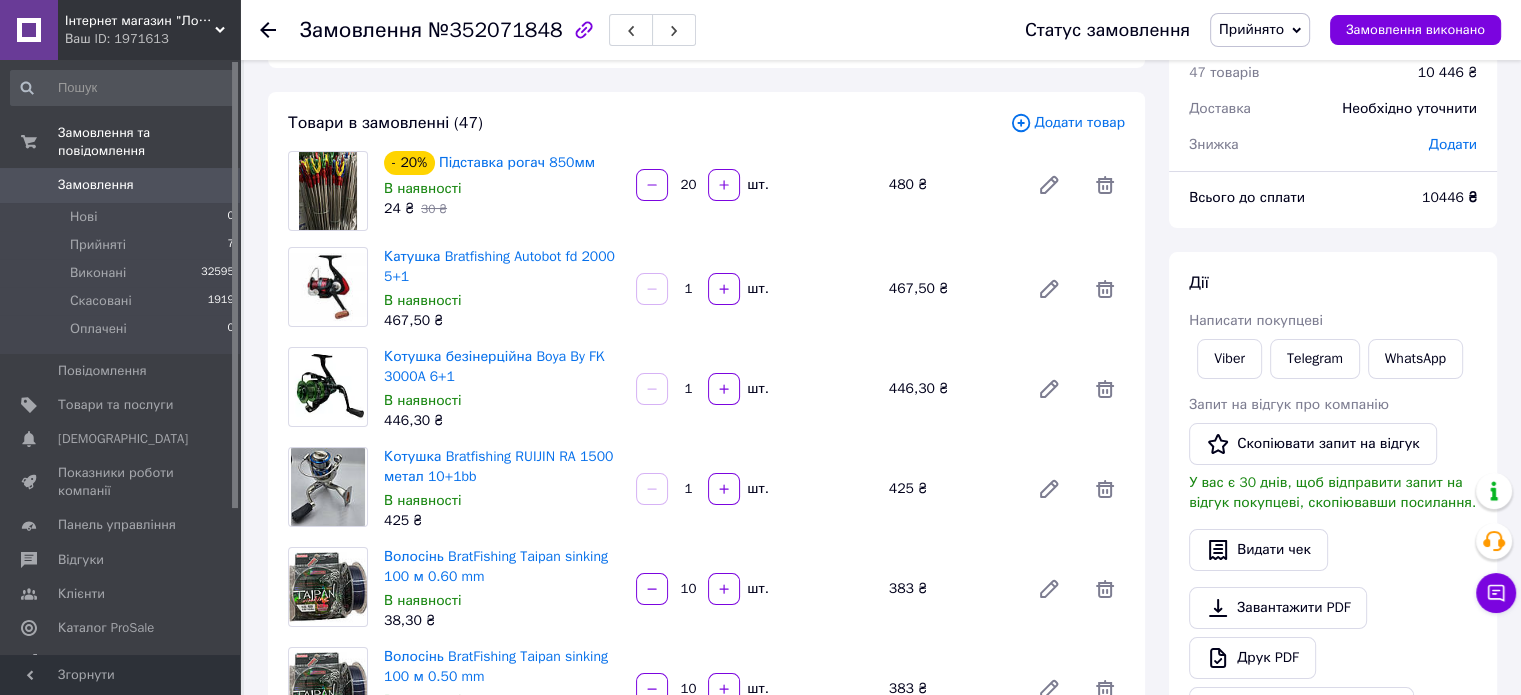 scroll, scrollTop: 200, scrollLeft: 0, axis: vertical 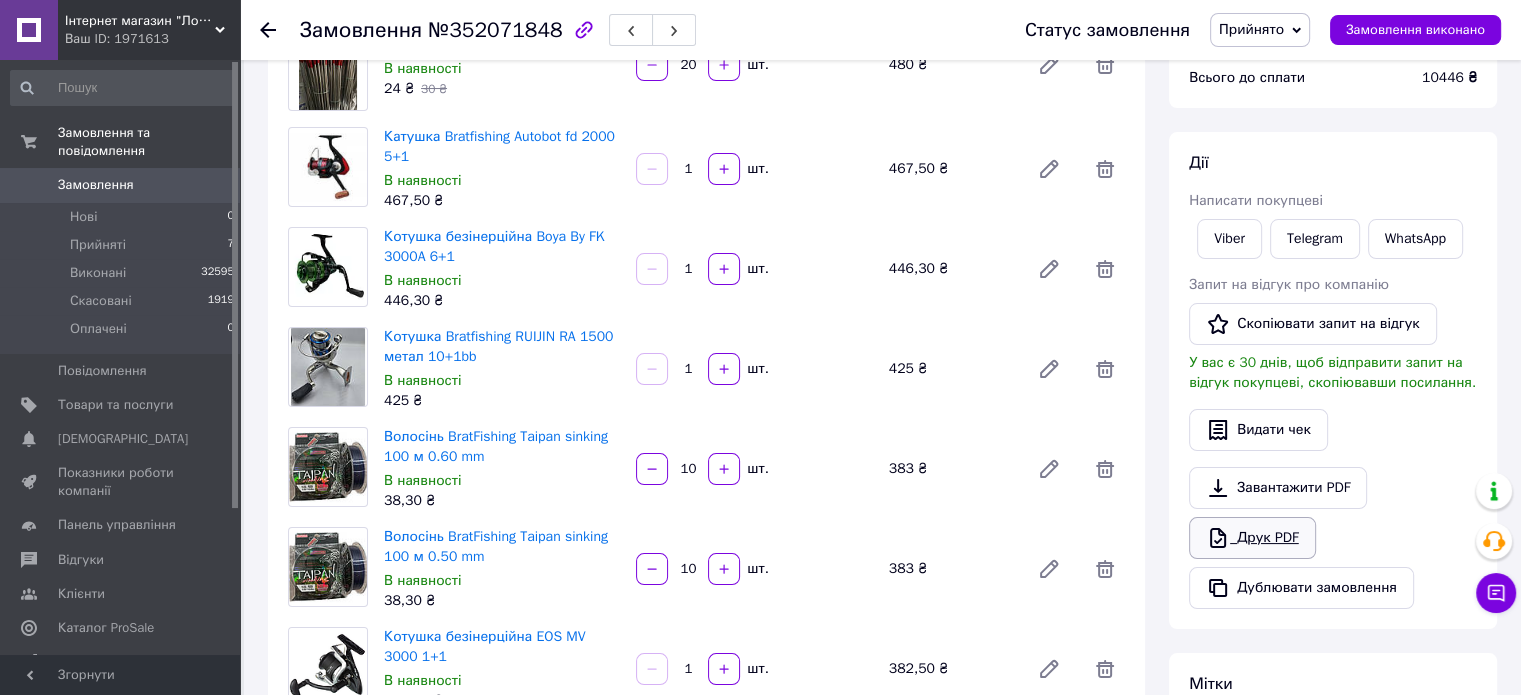 click on "Друк PDF" at bounding box center (1252, 538) 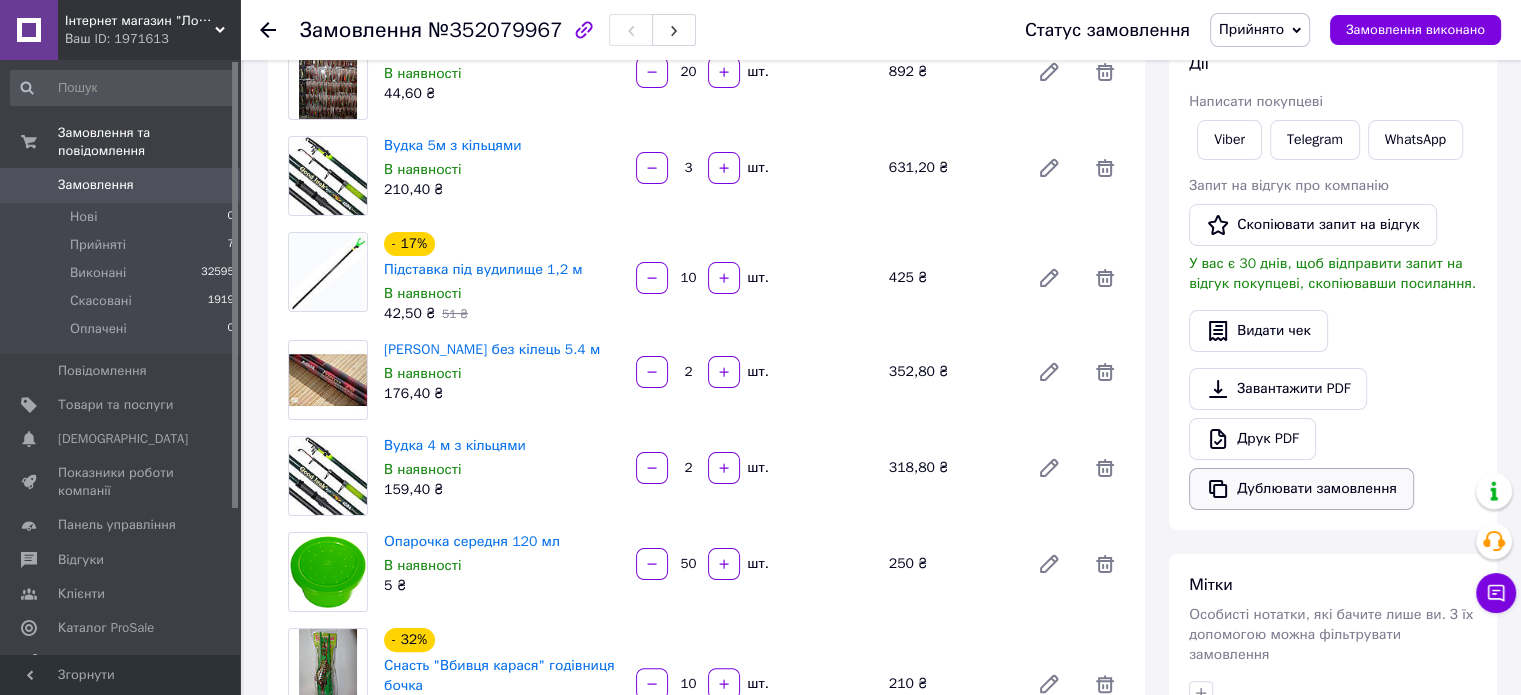 scroll, scrollTop: 300, scrollLeft: 0, axis: vertical 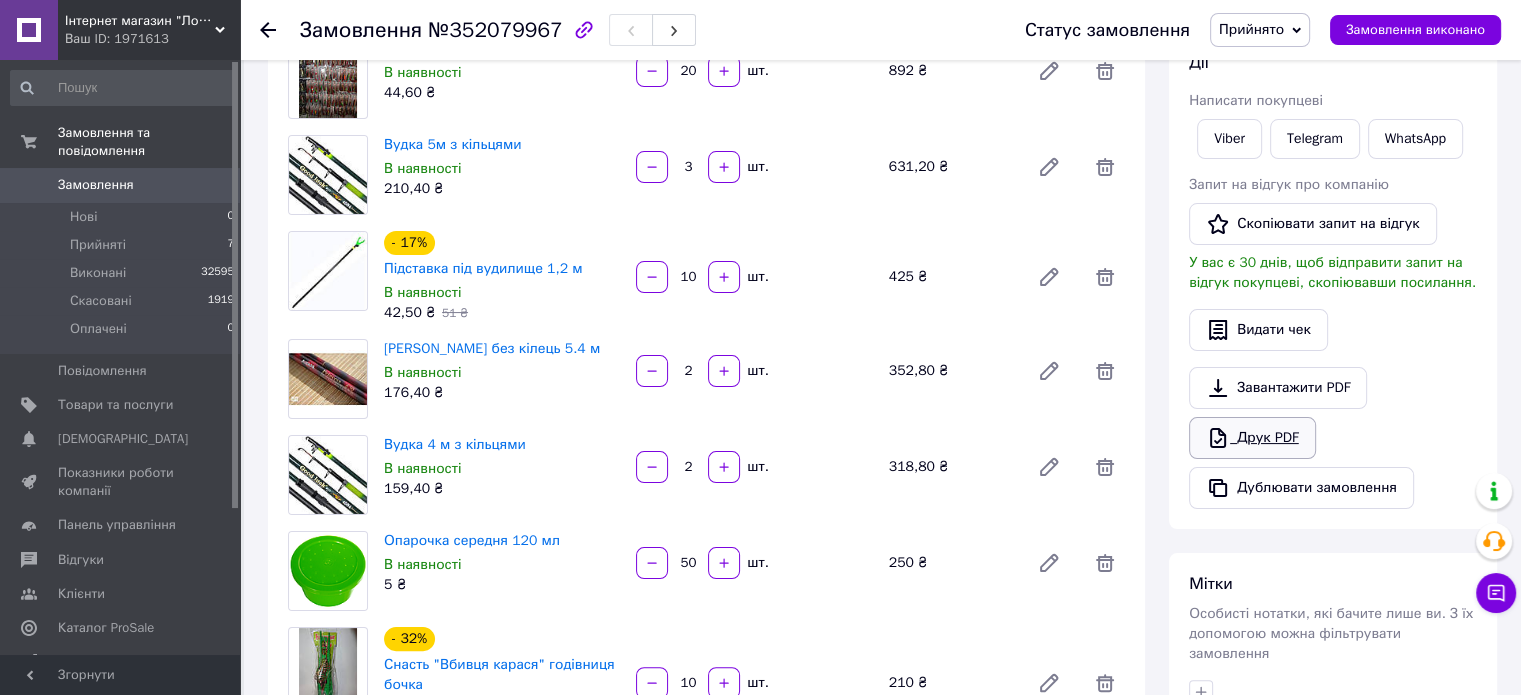 click on "Друк PDF" at bounding box center (1252, 438) 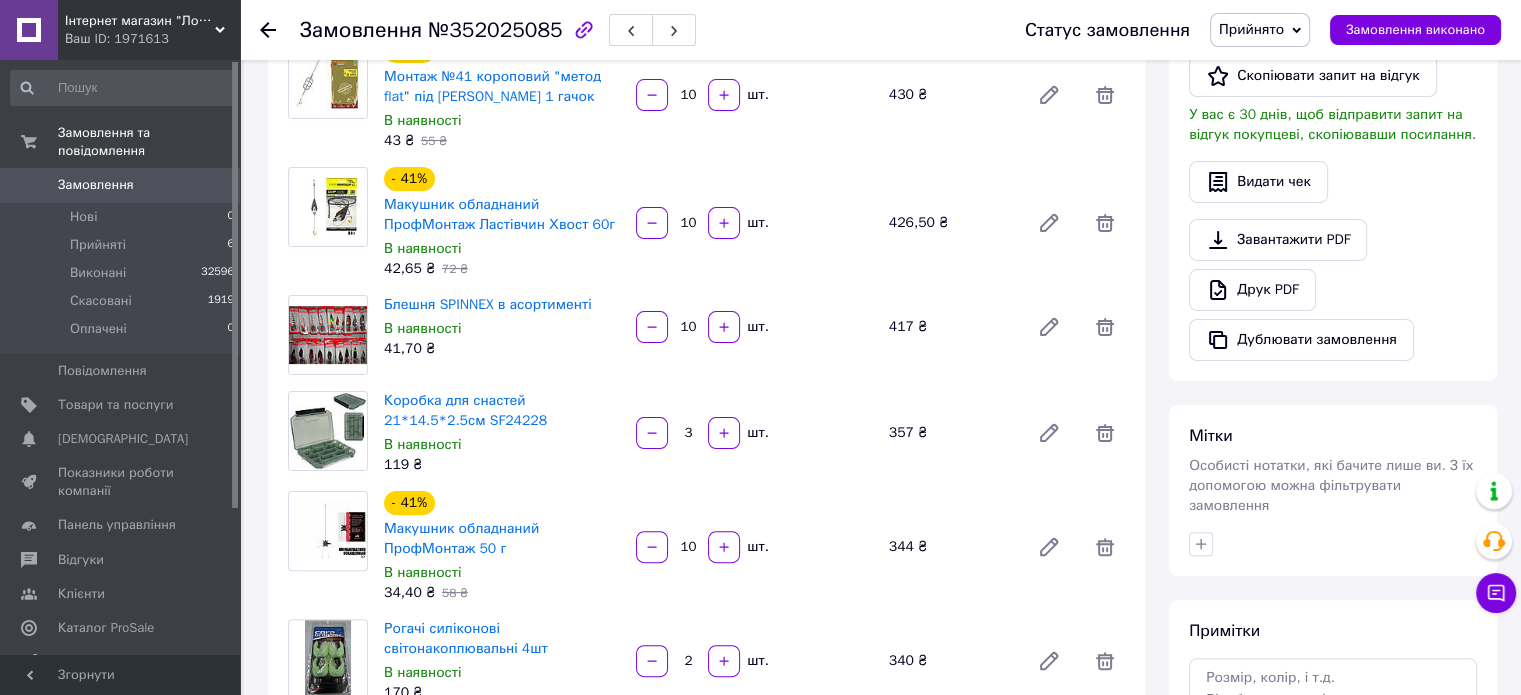 scroll, scrollTop: 500, scrollLeft: 0, axis: vertical 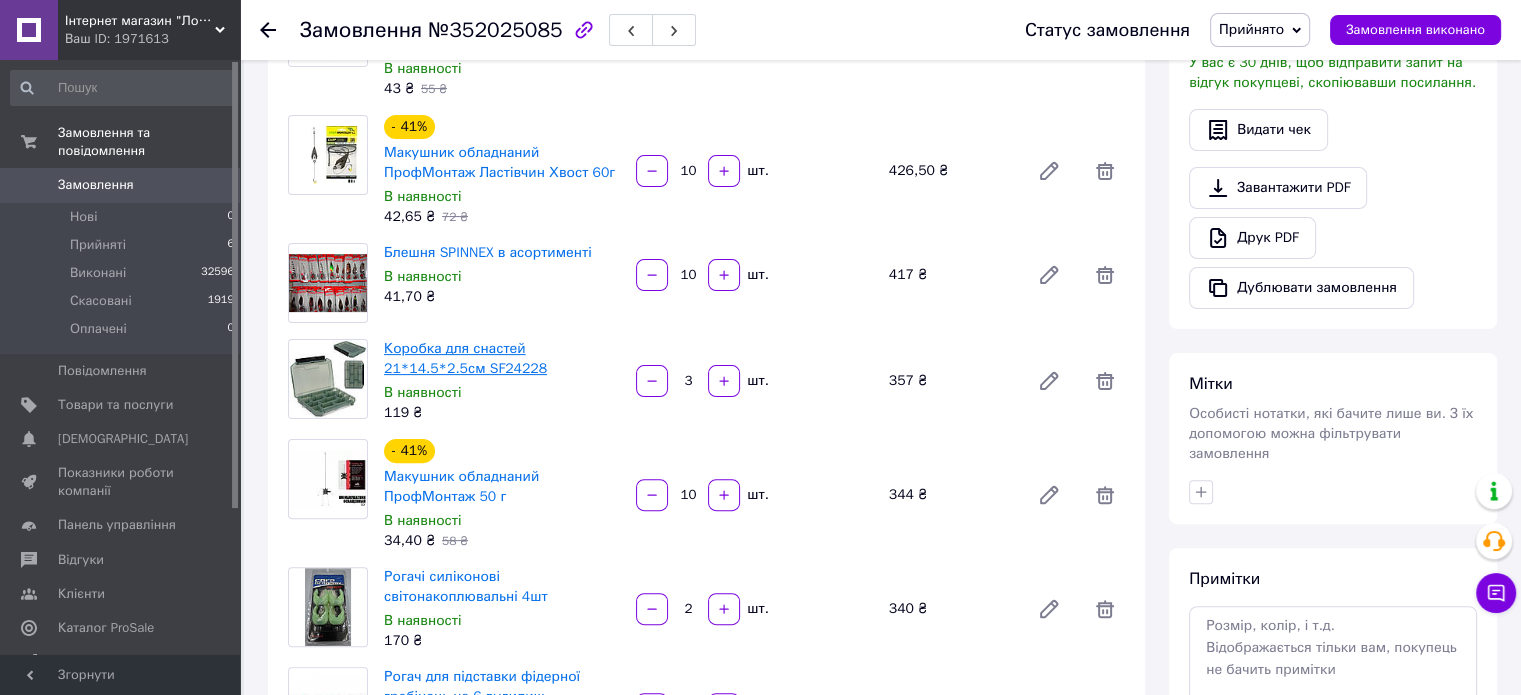click on "Коробка для снастей 21*14.5*2.5см SF24228" at bounding box center (465, 358) 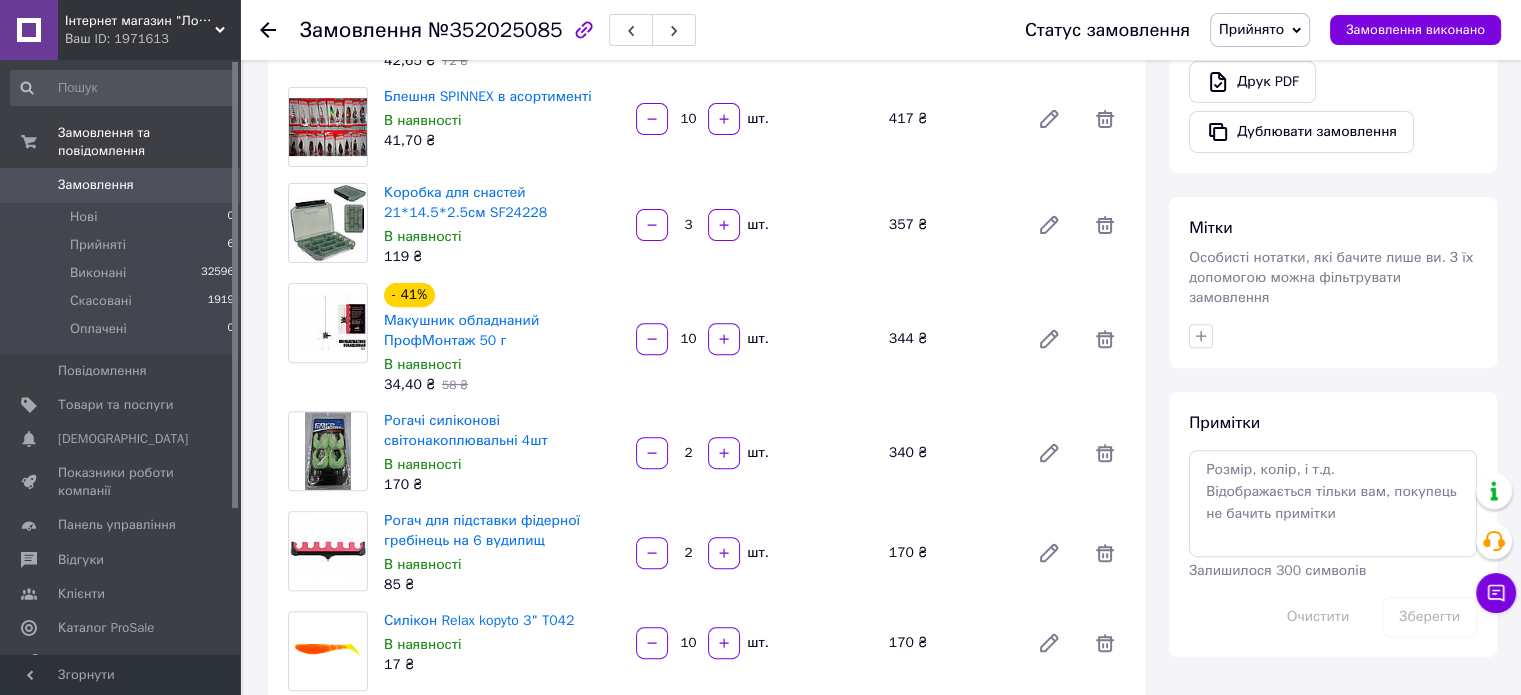 scroll, scrollTop: 700, scrollLeft: 0, axis: vertical 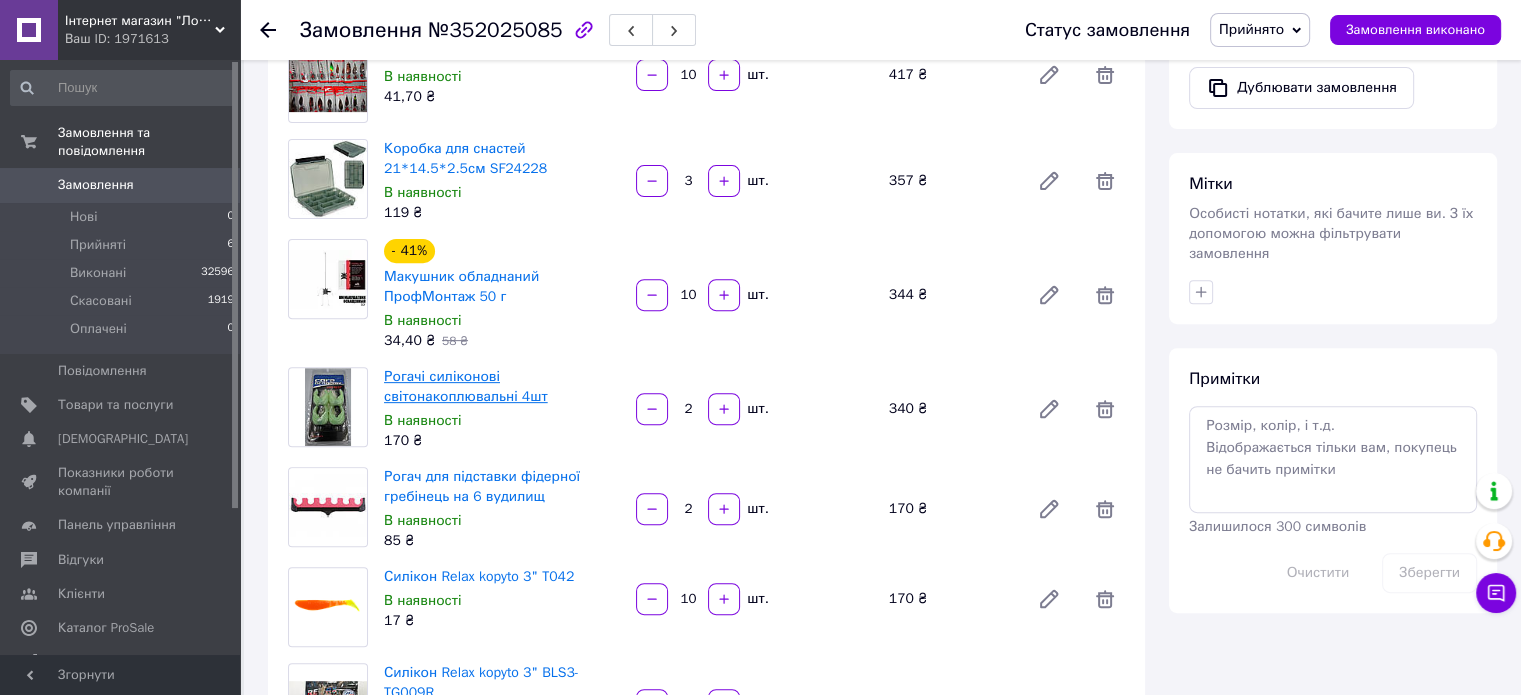 click on "Рогачі силіконові світонакоплювальні 4шт" at bounding box center (466, 386) 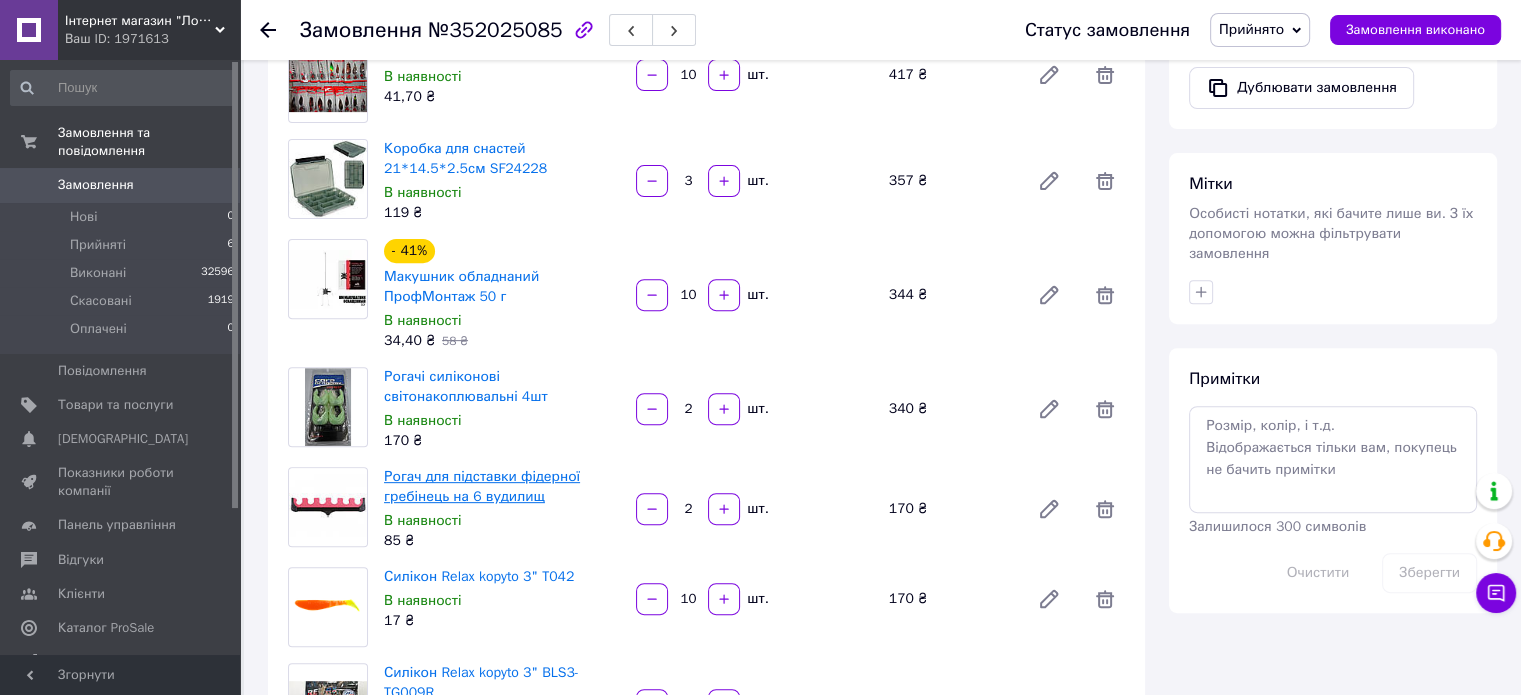 click on "Рогач для підставки фідерної гребінець на 6 вудилищ" at bounding box center (482, 486) 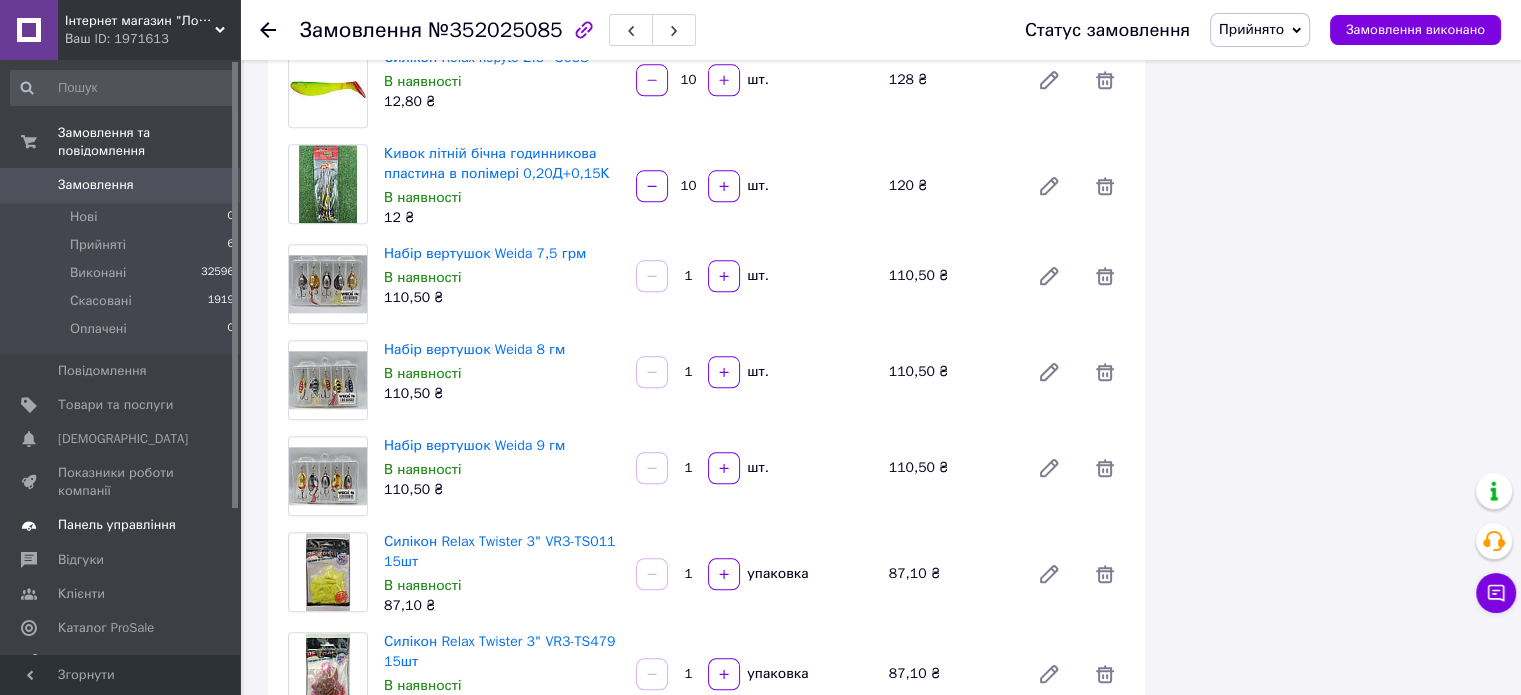 scroll, scrollTop: 2100, scrollLeft: 0, axis: vertical 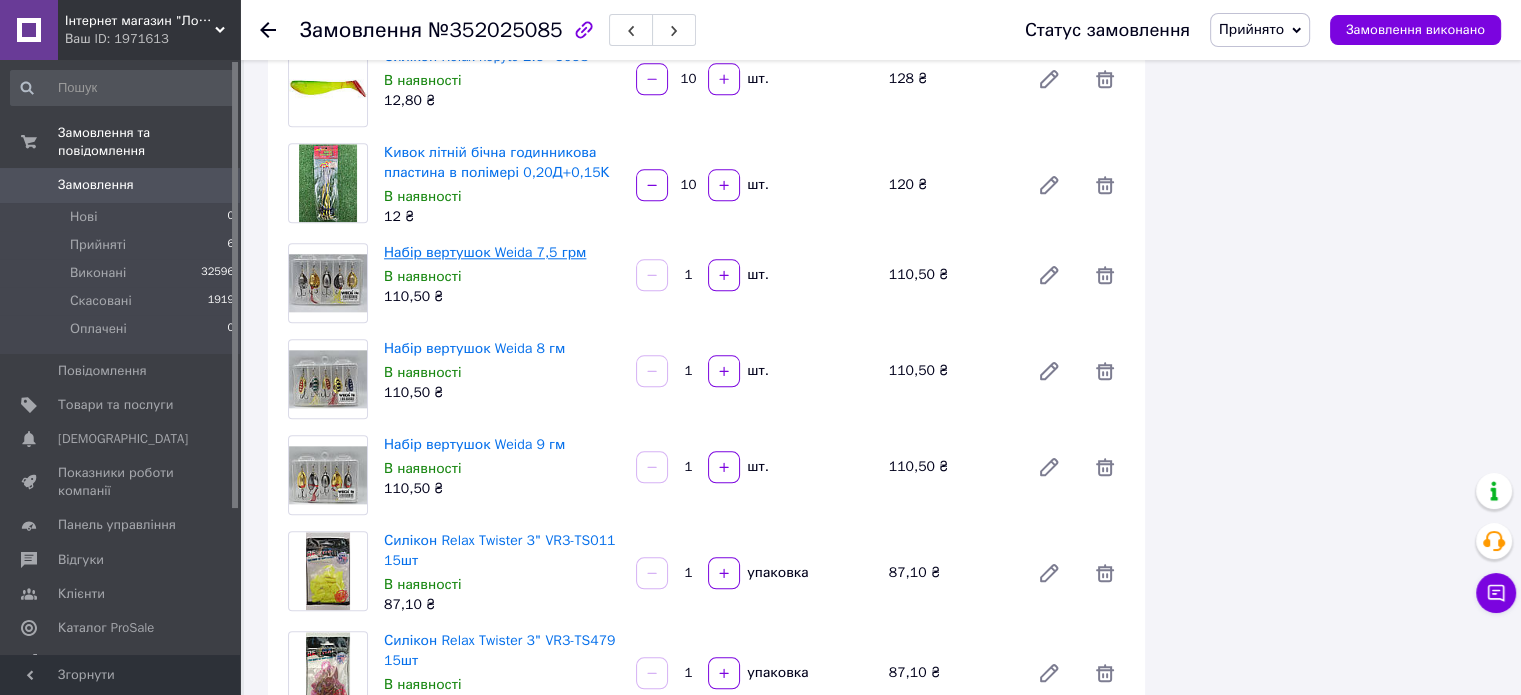 click on "Набір вертушок Weida 7,5 грм" at bounding box center (485, 252) 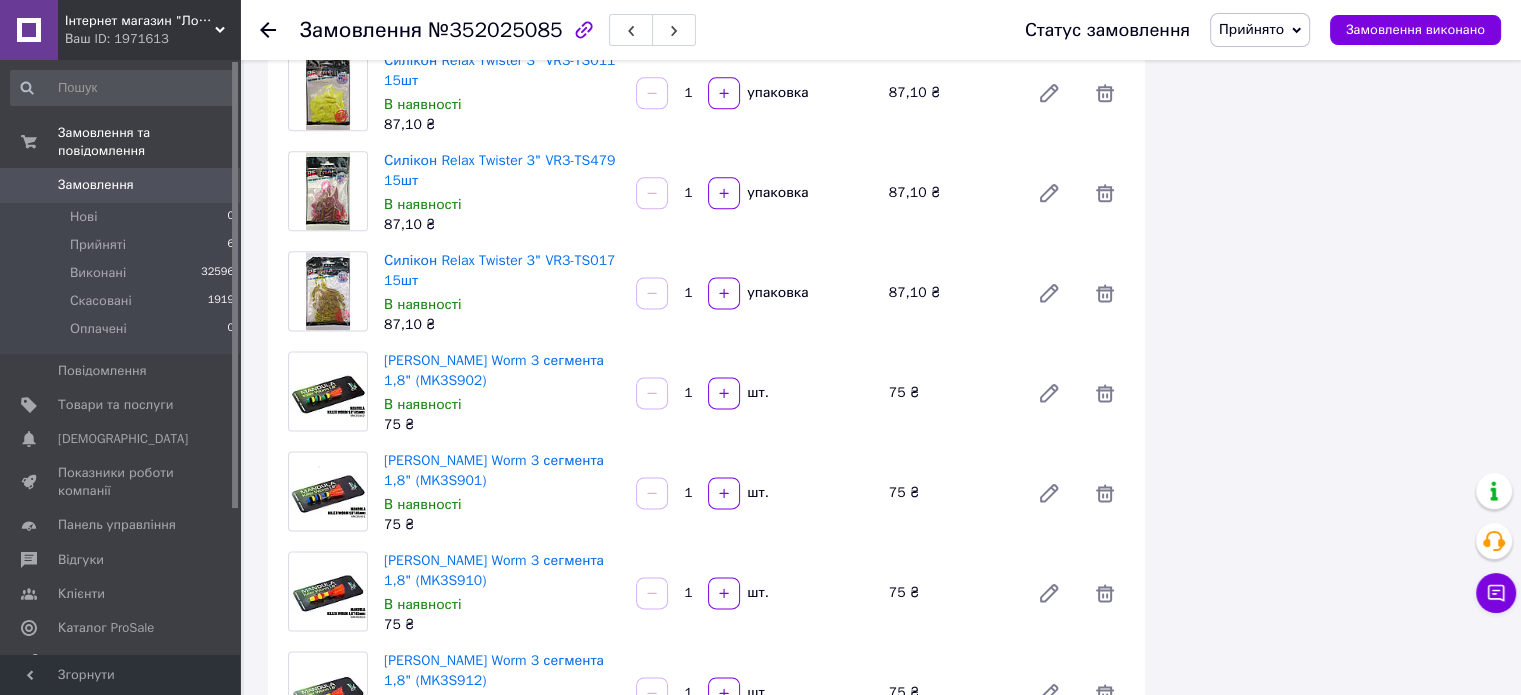 scroll, scrollTop: 2600, scrollLeft: 0, axis: vertical 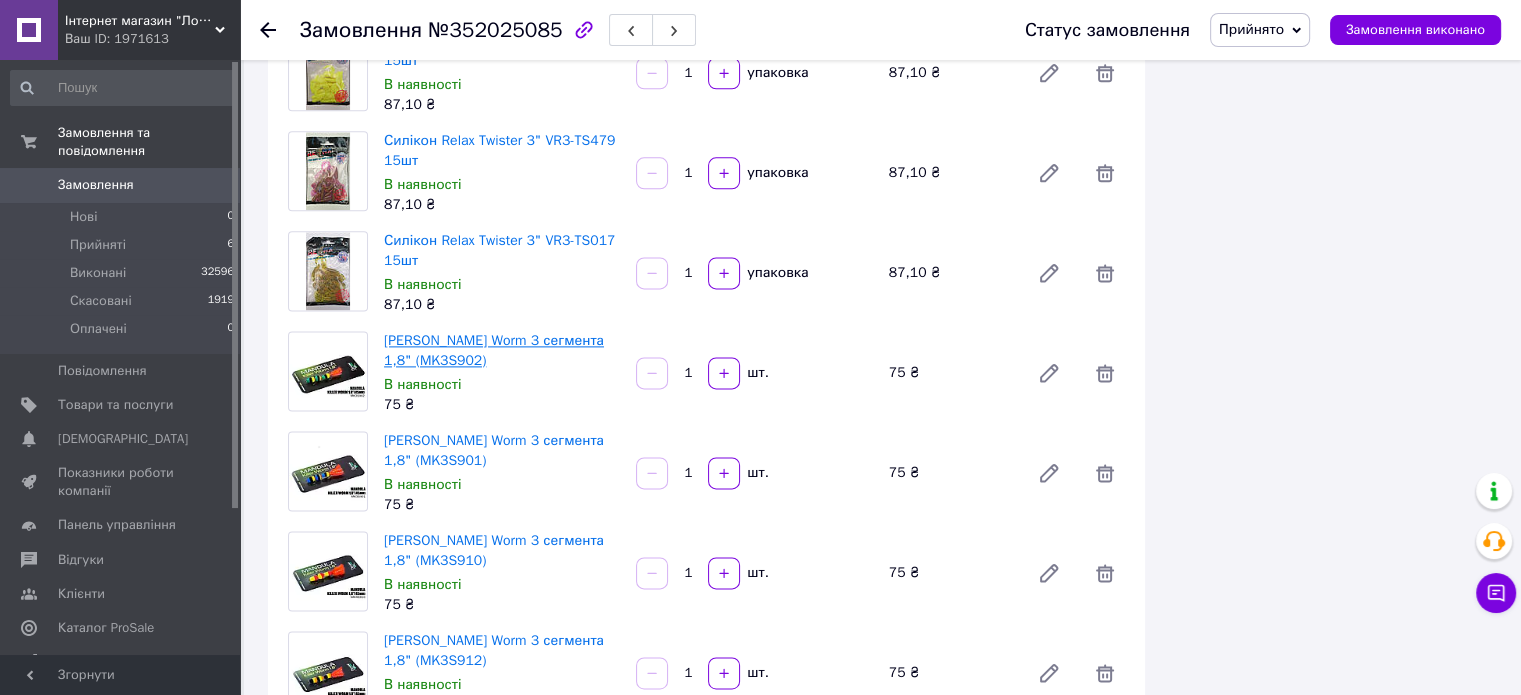 click on "Мандула Killer Worm 3 сегмента 1,8" (MK3S902)" at bounding box center [494, 350] 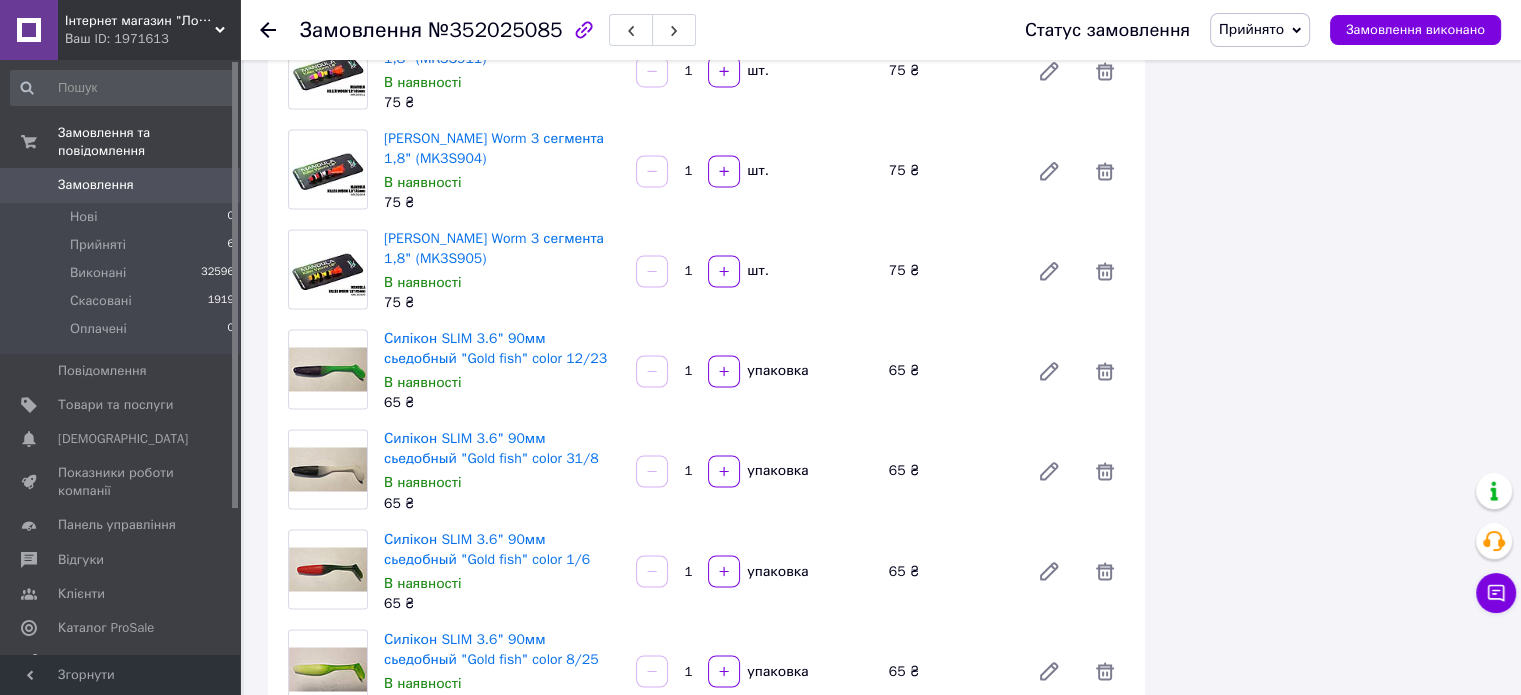 scroll, scrollTop: 3400, scrollLeft: 0, axis: vertical 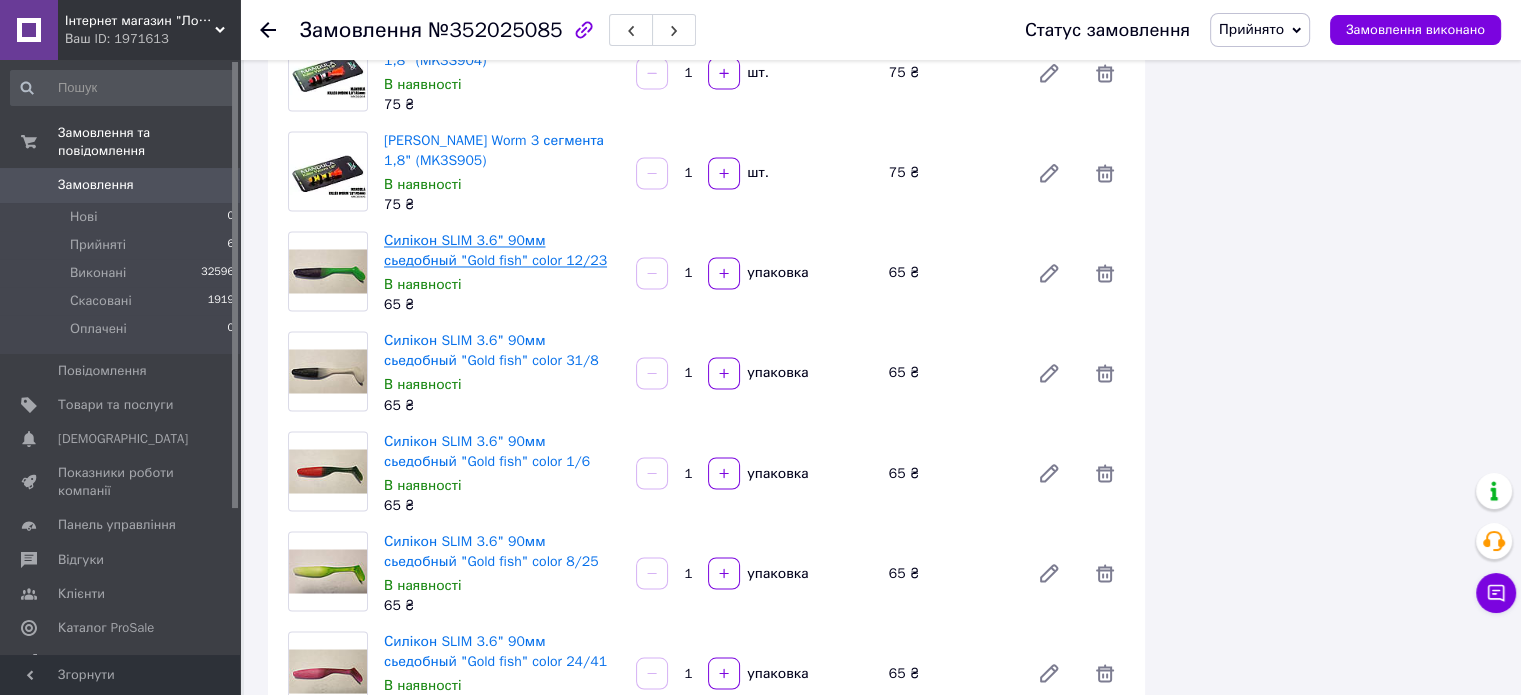 click on "Силікон SLIM 3.6" 90мм сьедобный "Gold fish" color 12/23" at bounding box center [495, 250] 